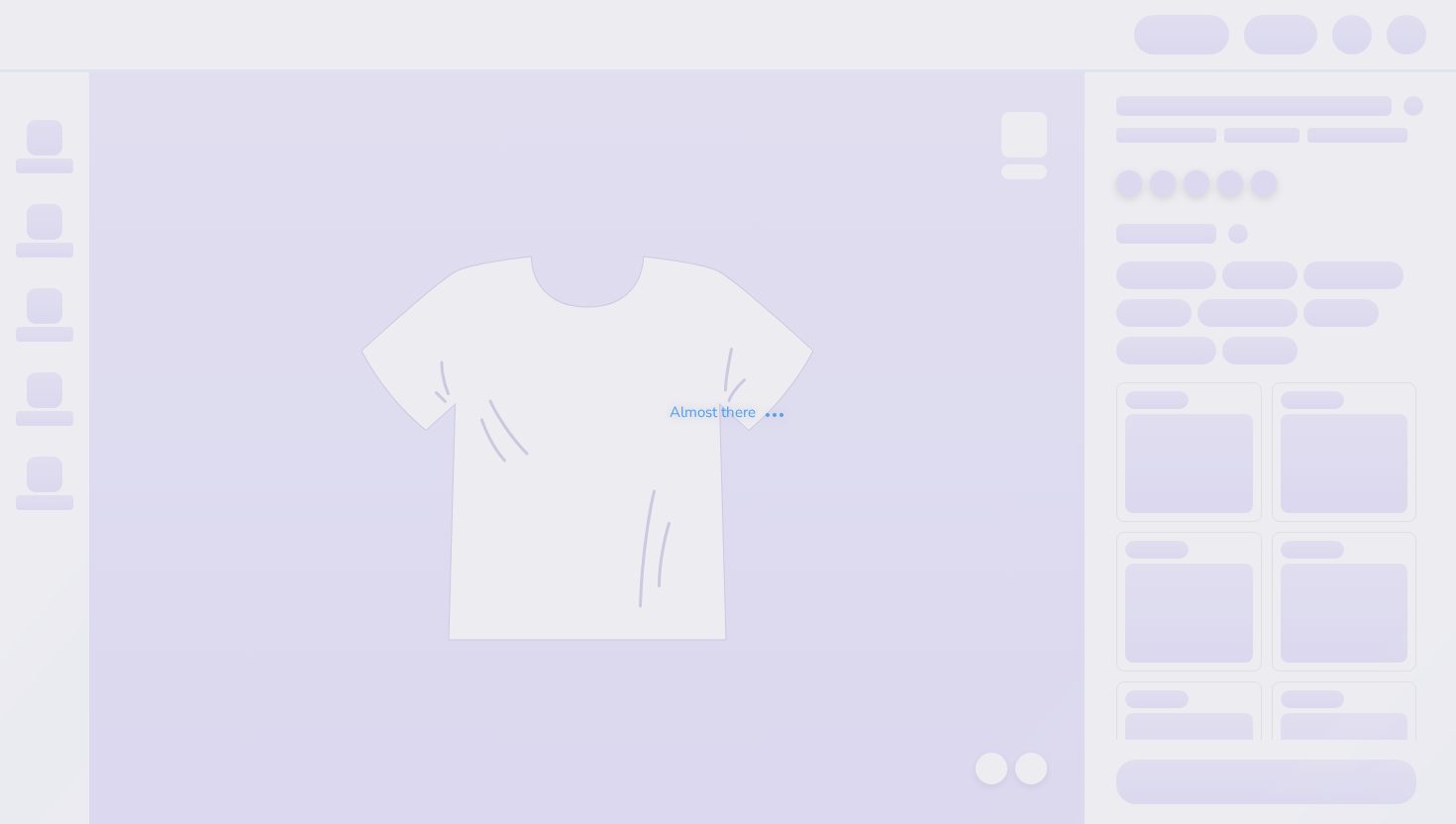scroll, scrollTop: 0, scrollLeft: 0, axis: both 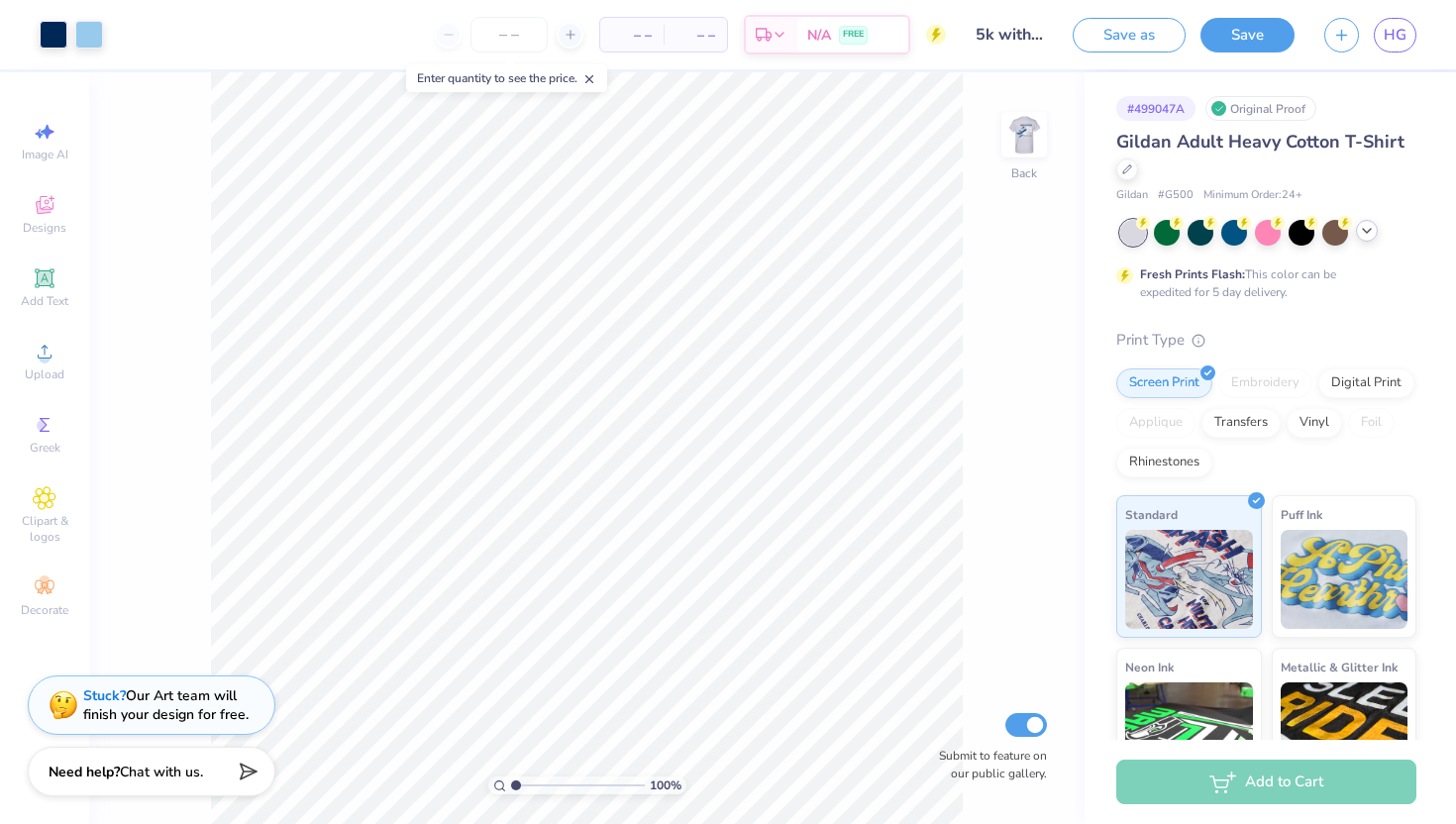 click 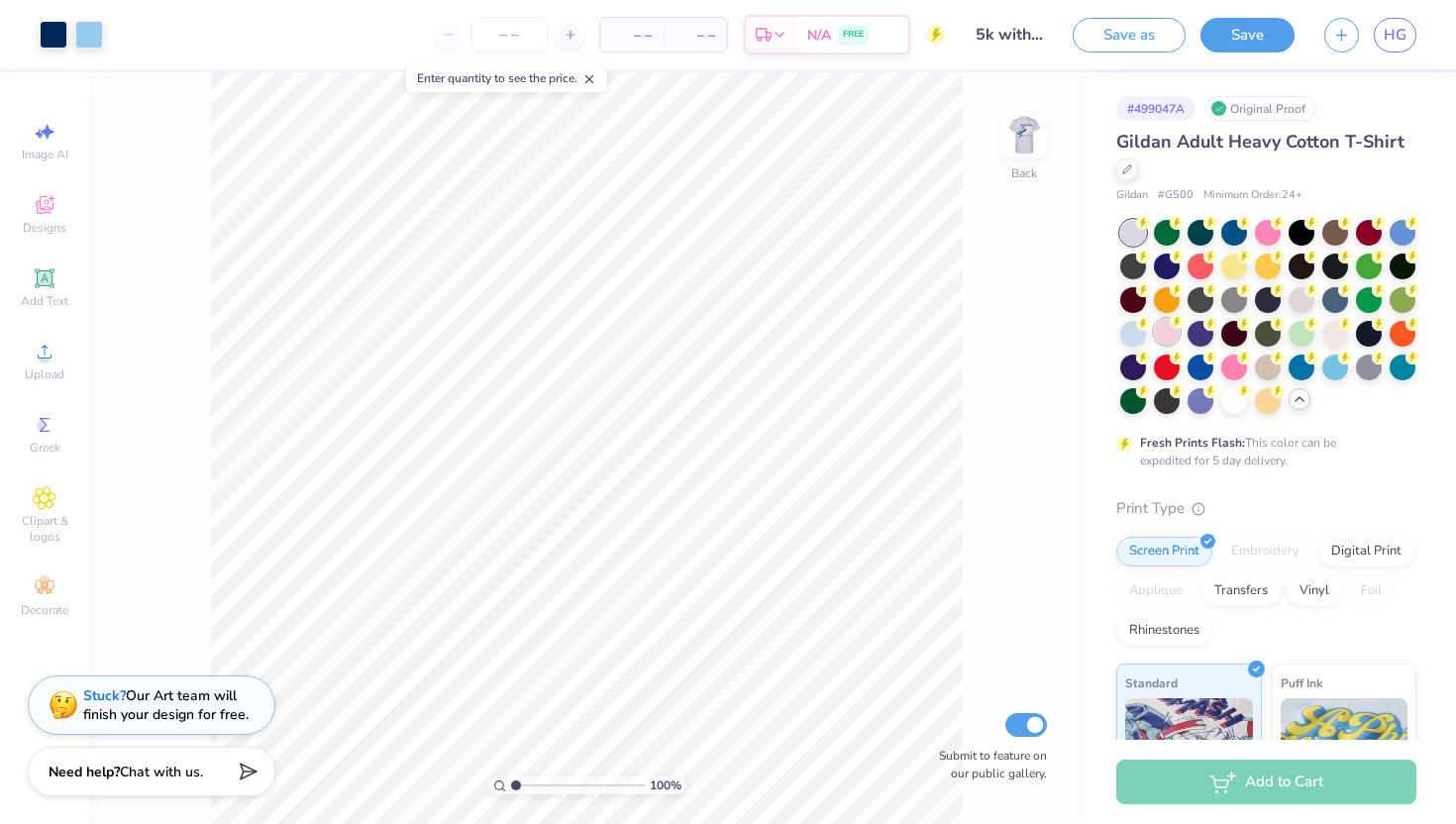 click at bounding box center [1167, 332] 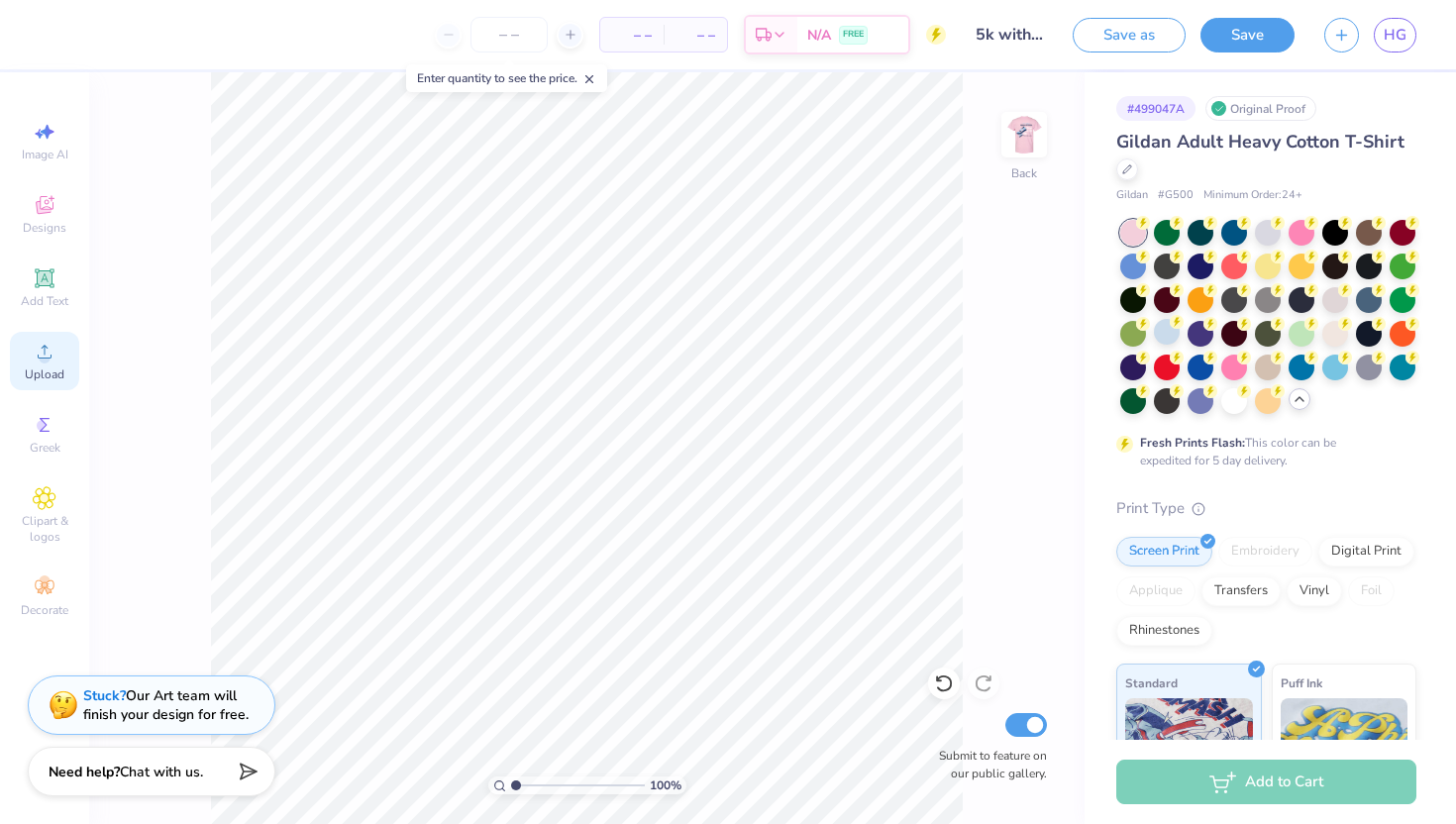 click 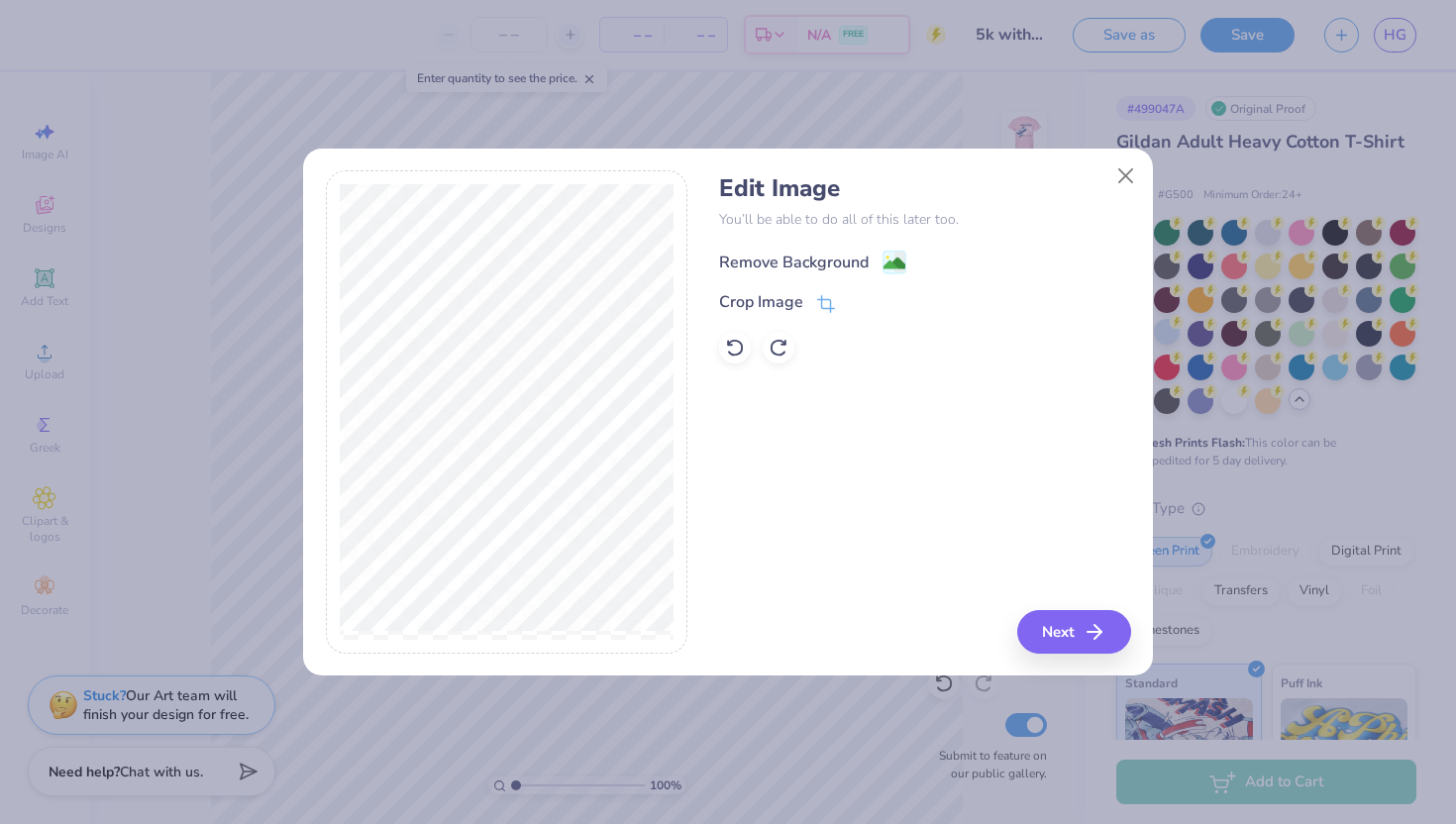 click on "Remove Background" at bounding box center (793, 262) 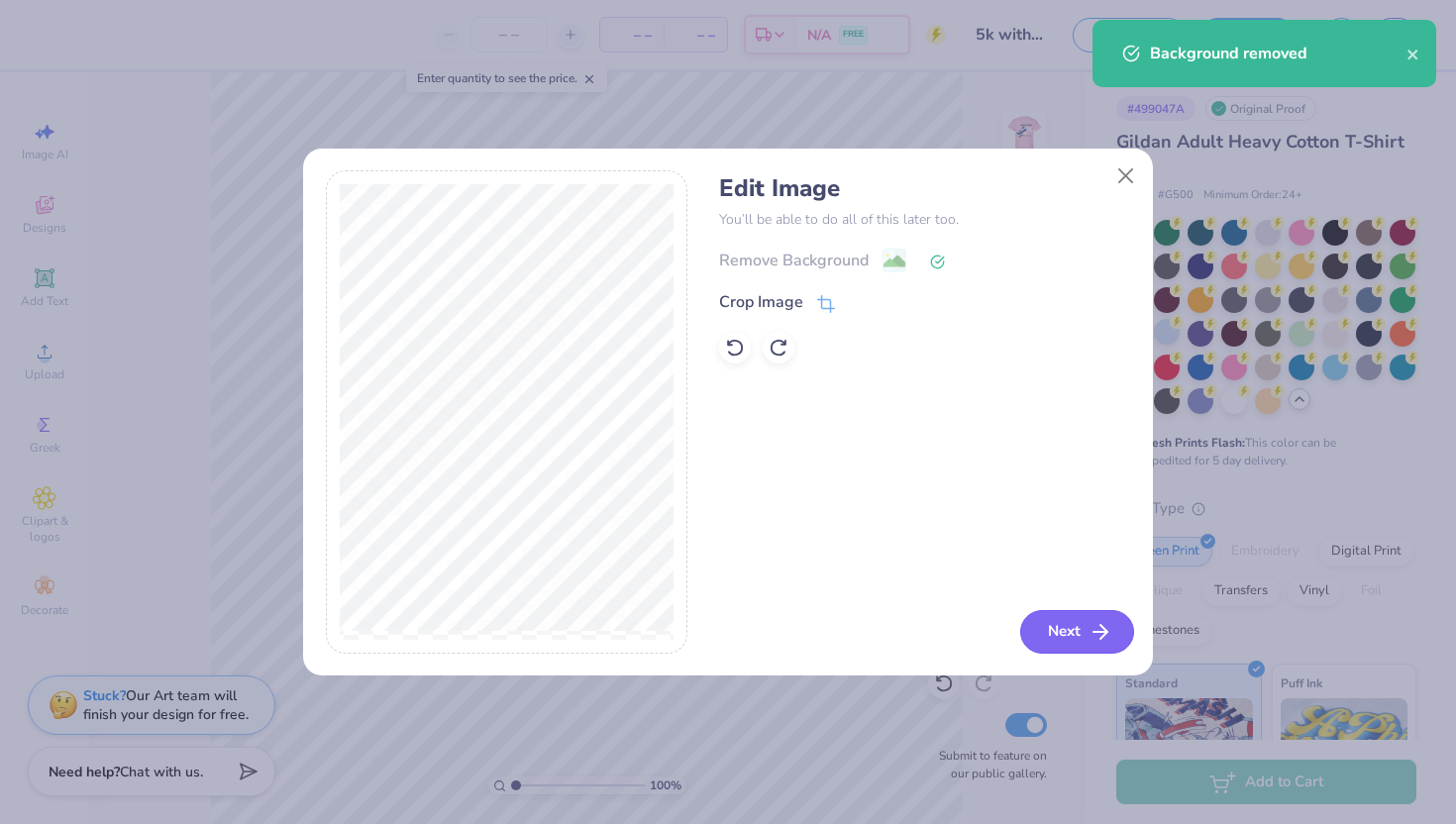click 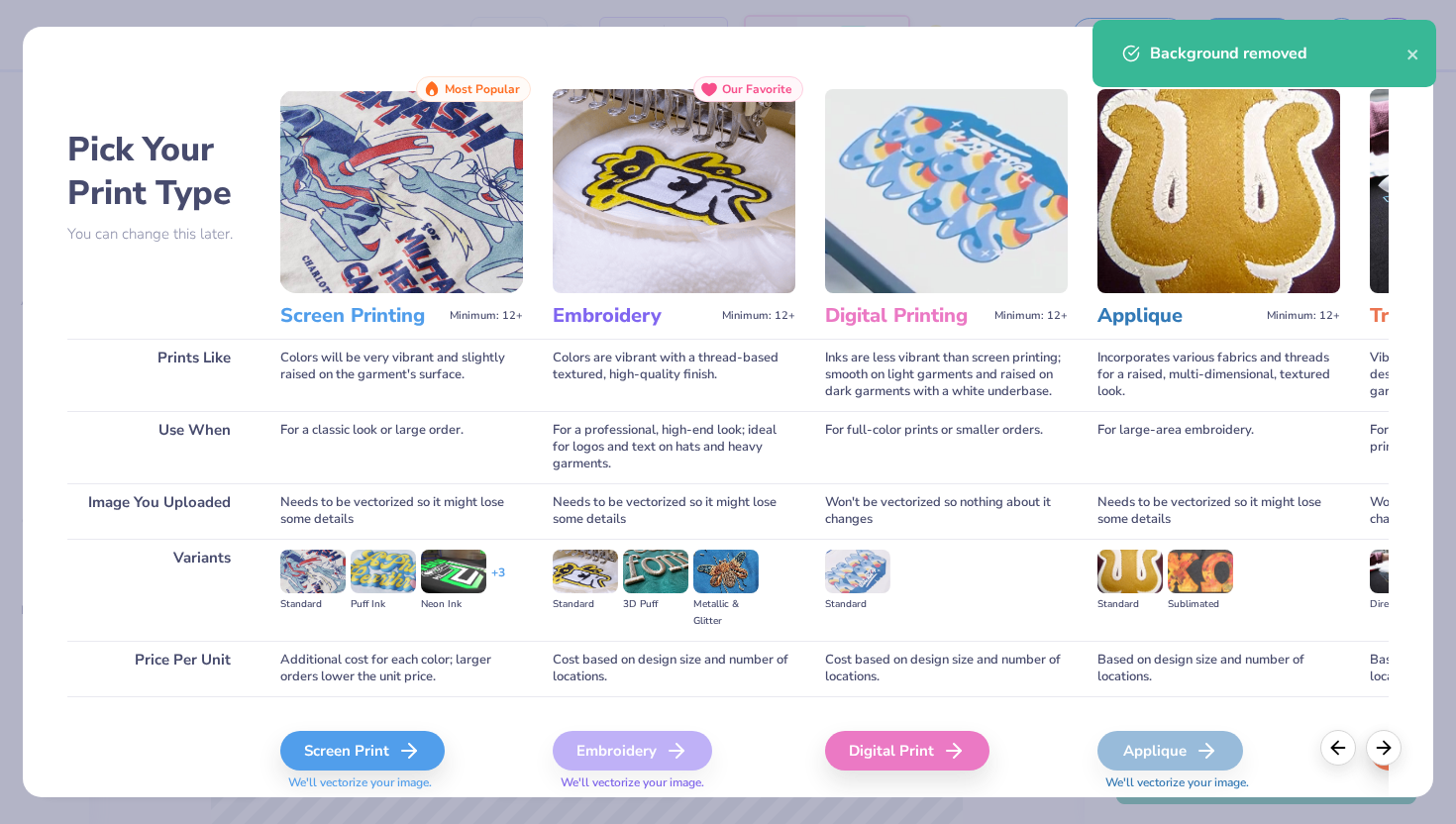 click on "Screen Print We'll vectorize your image." at bounding box center (401, 749) 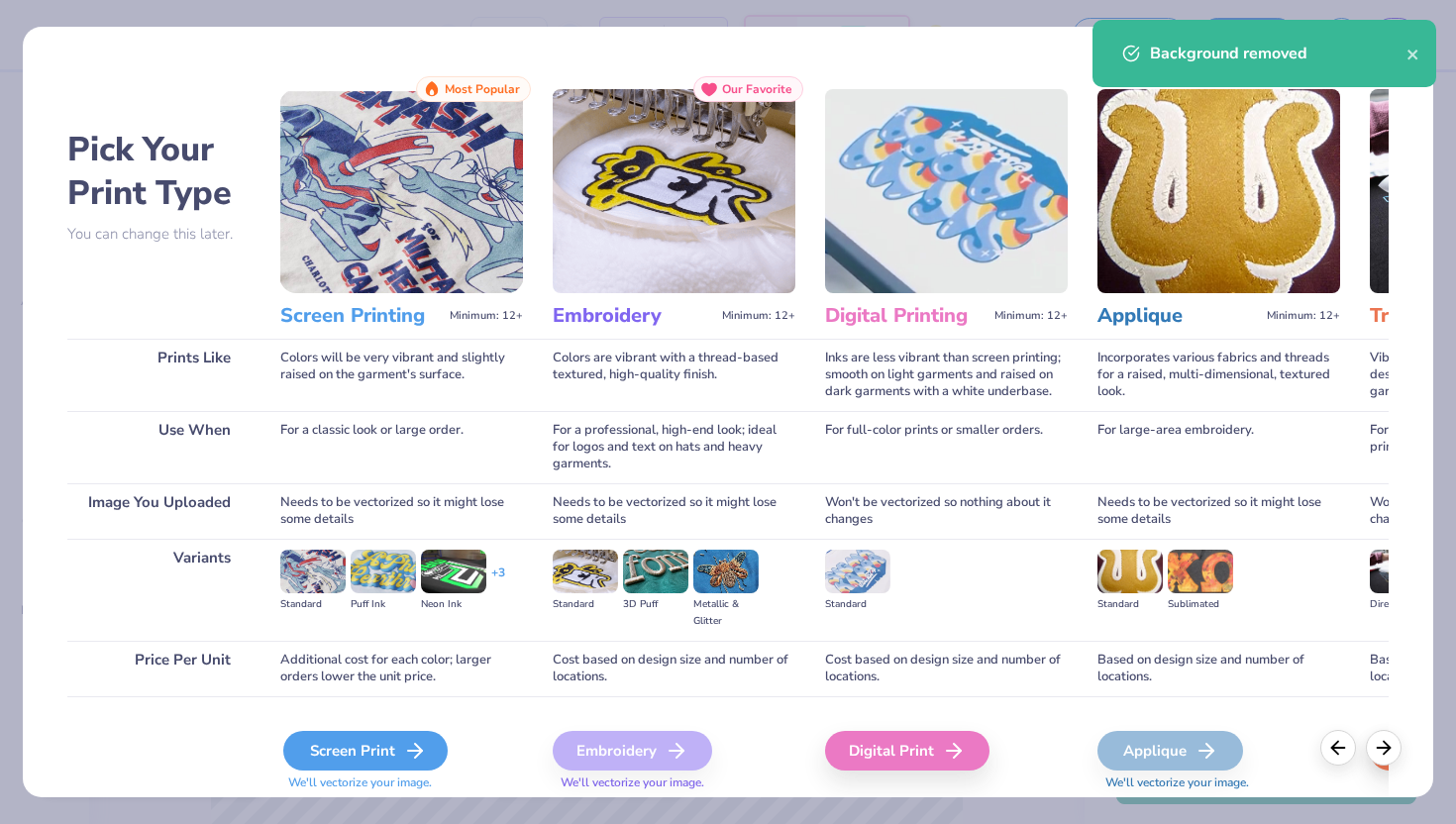 click on "Screen Print" at bounding box center [365, 751] 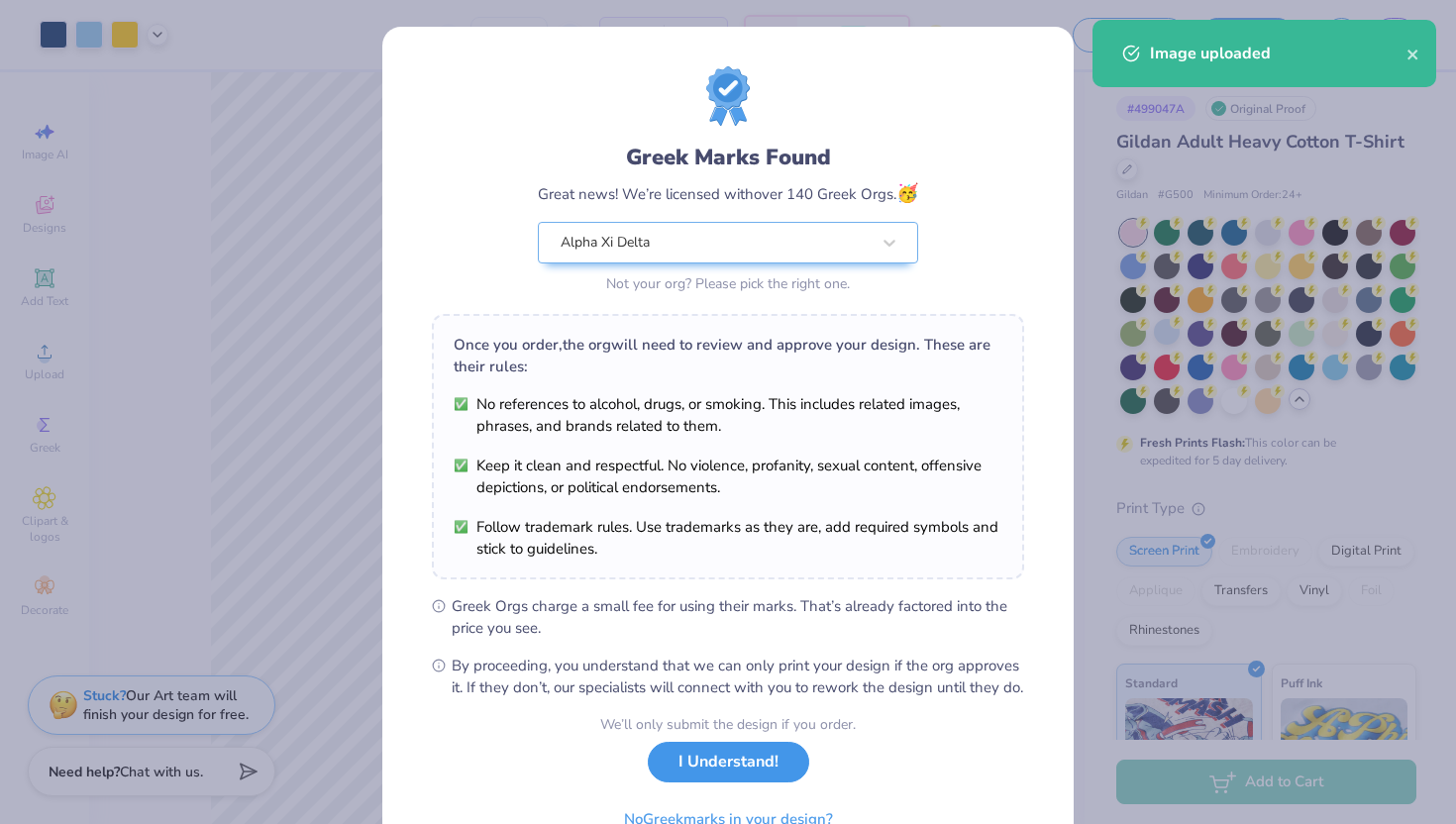 click on "I Understand!" at bounding box center (728, 762) 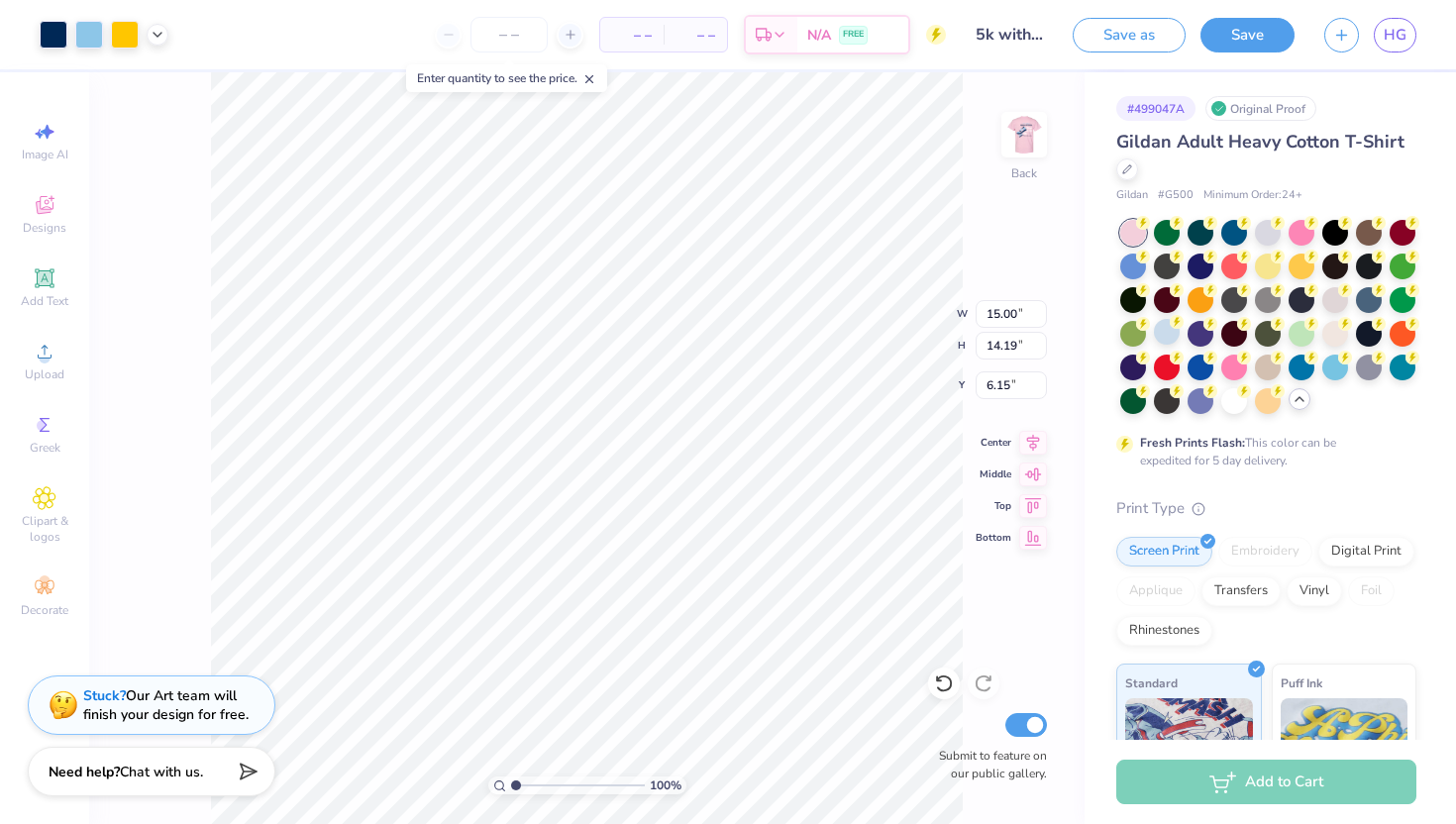 type on "6.37" 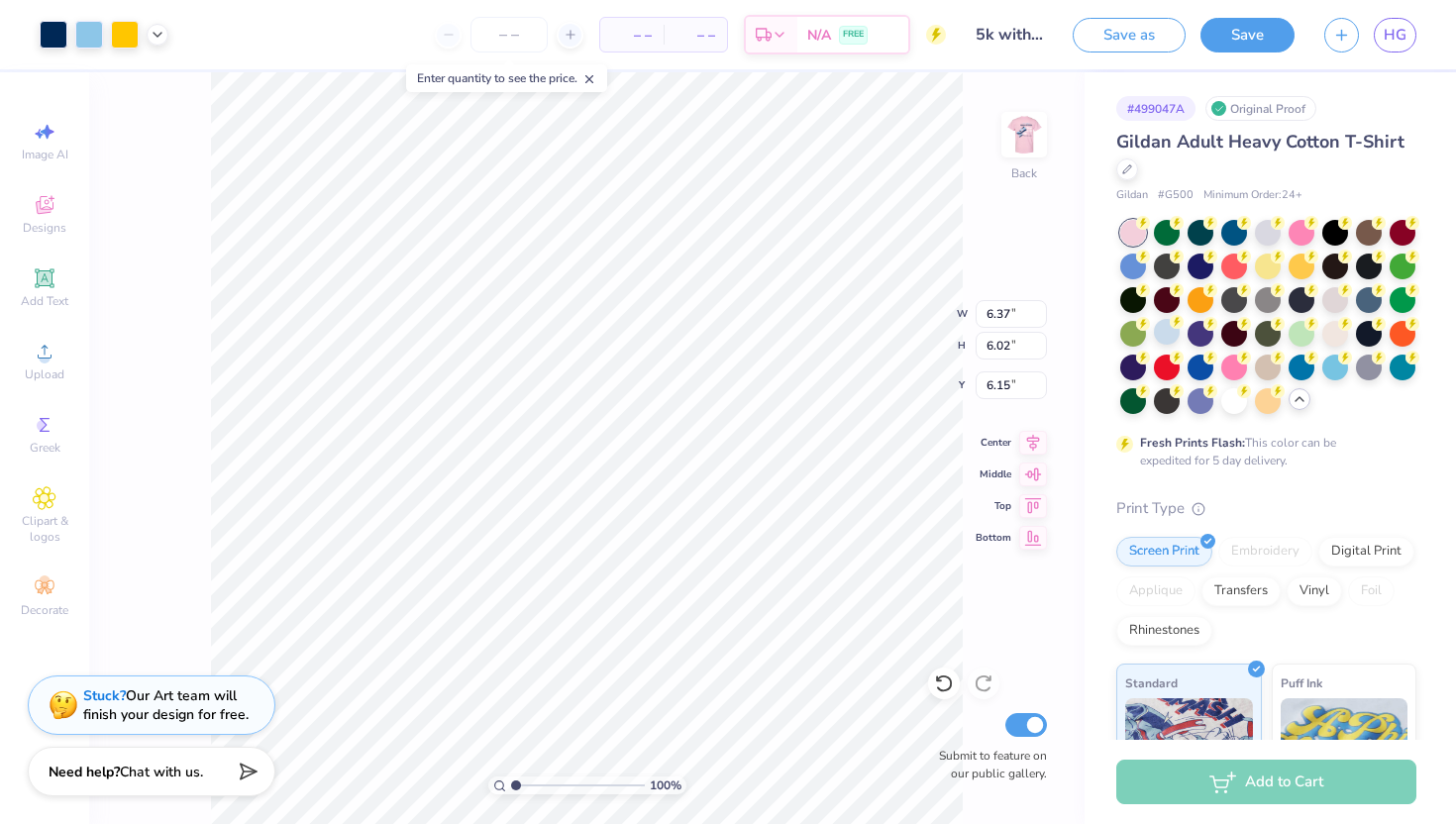 type on "4.19" 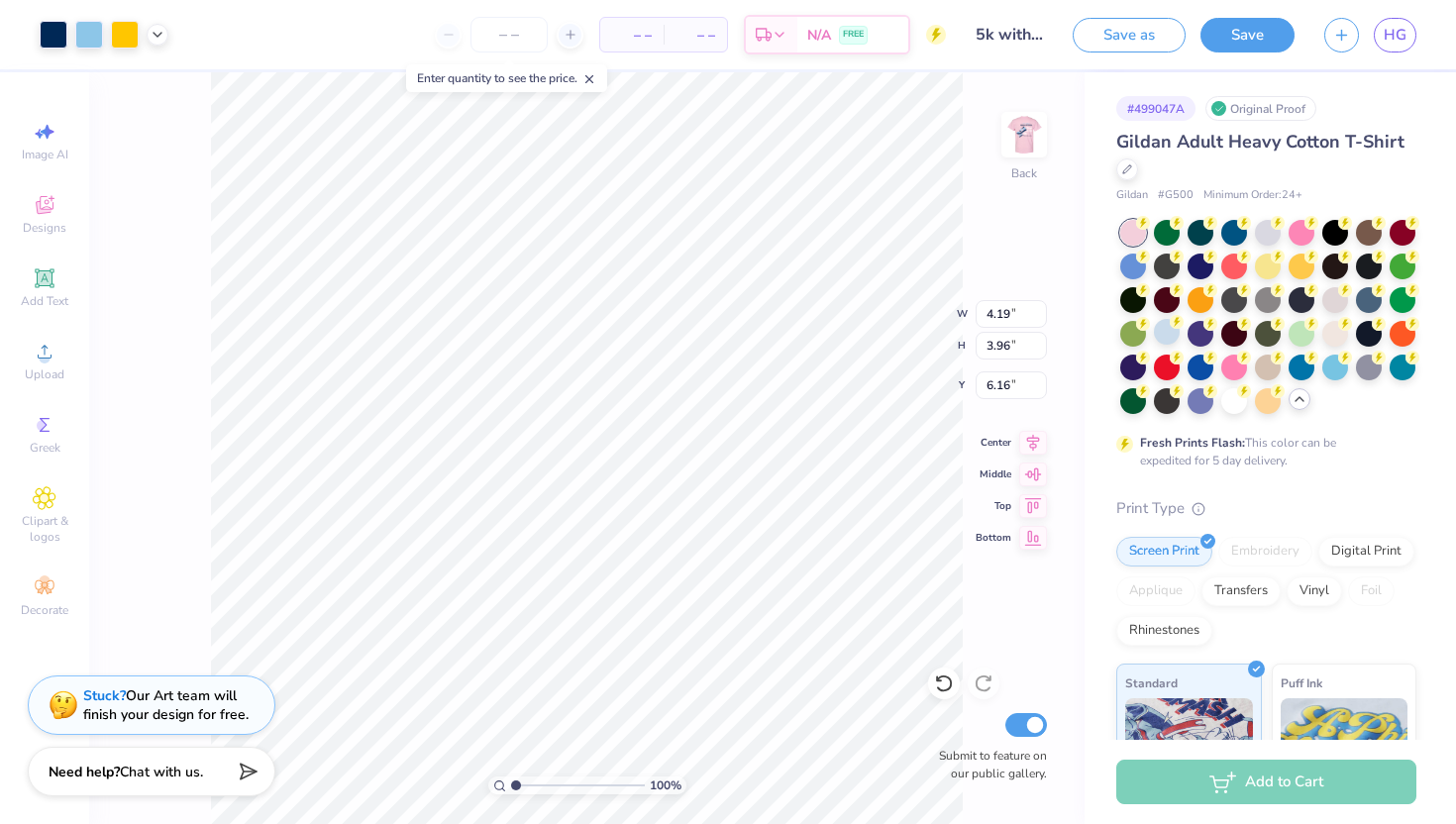 type on "3.00" 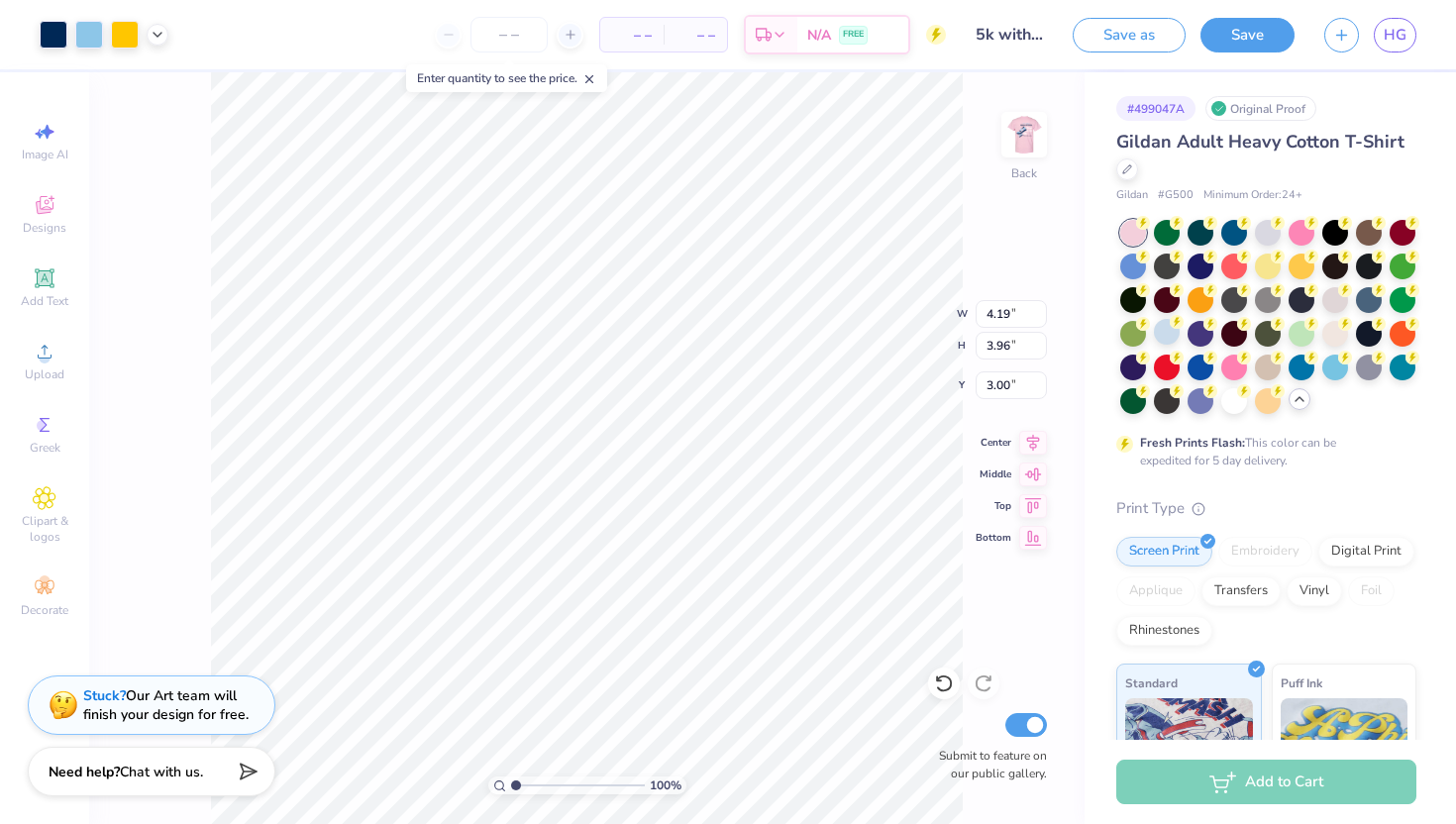 type on "3.49" 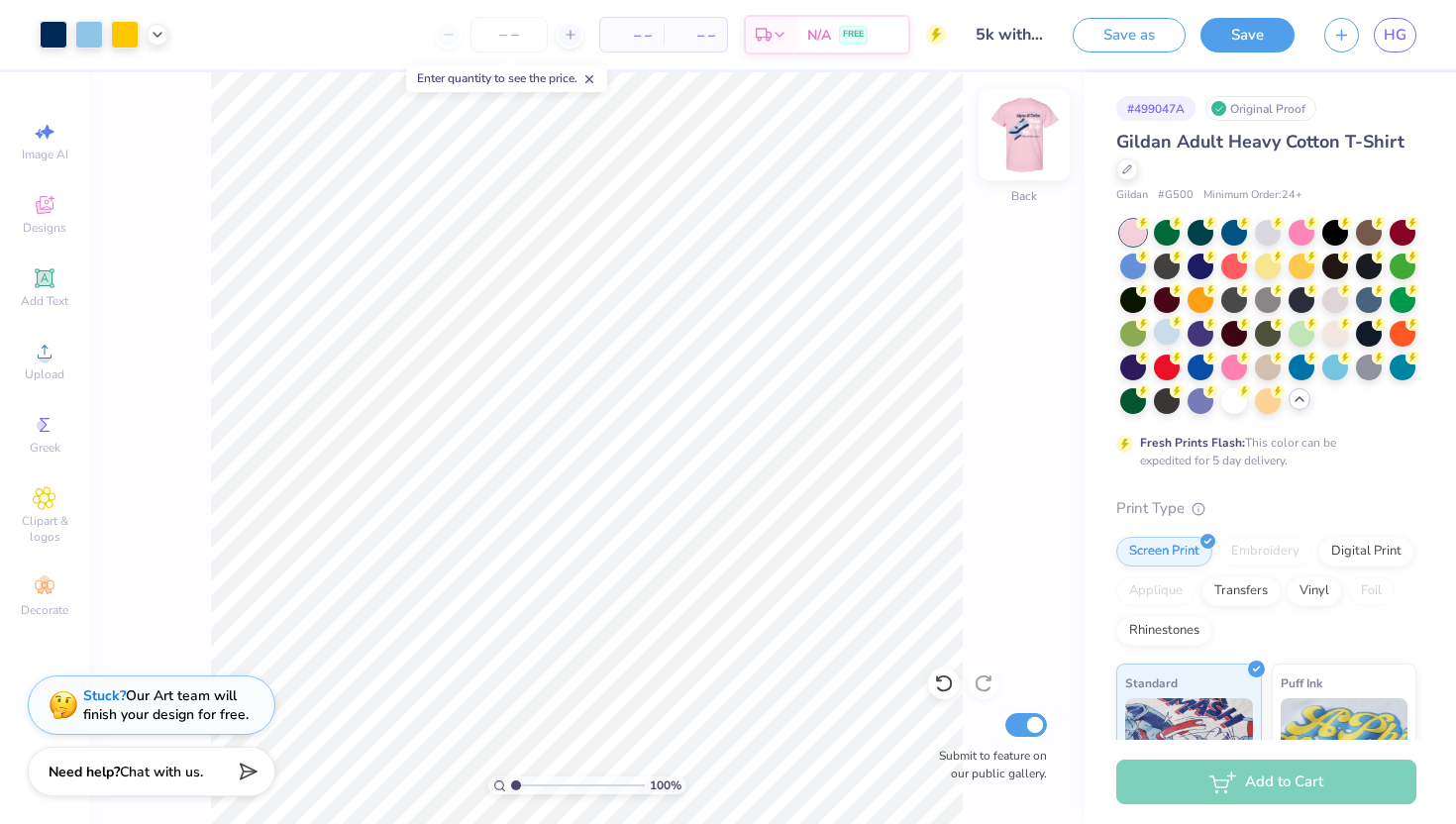 click at bounding box center [1024, 135] 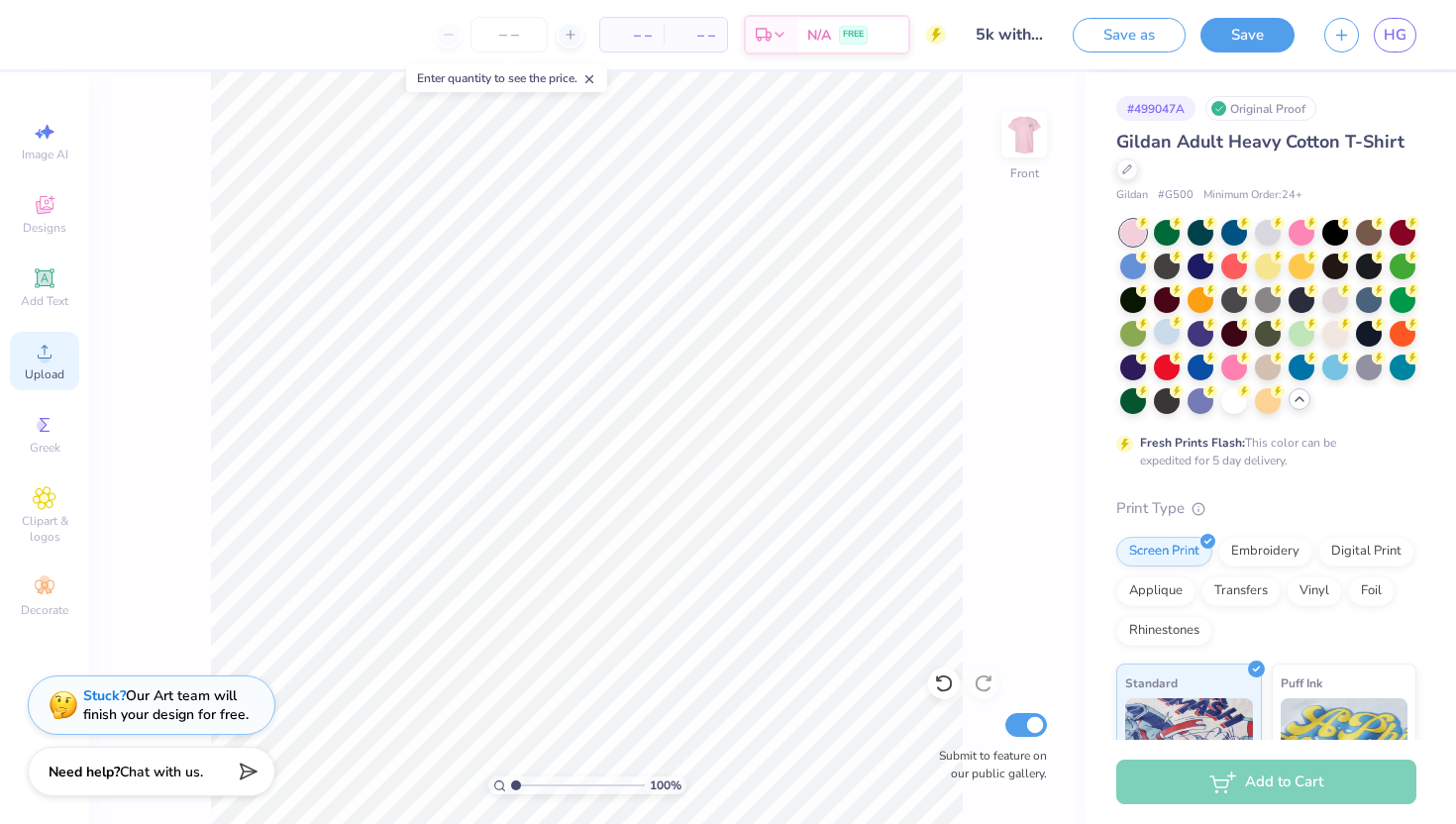 click 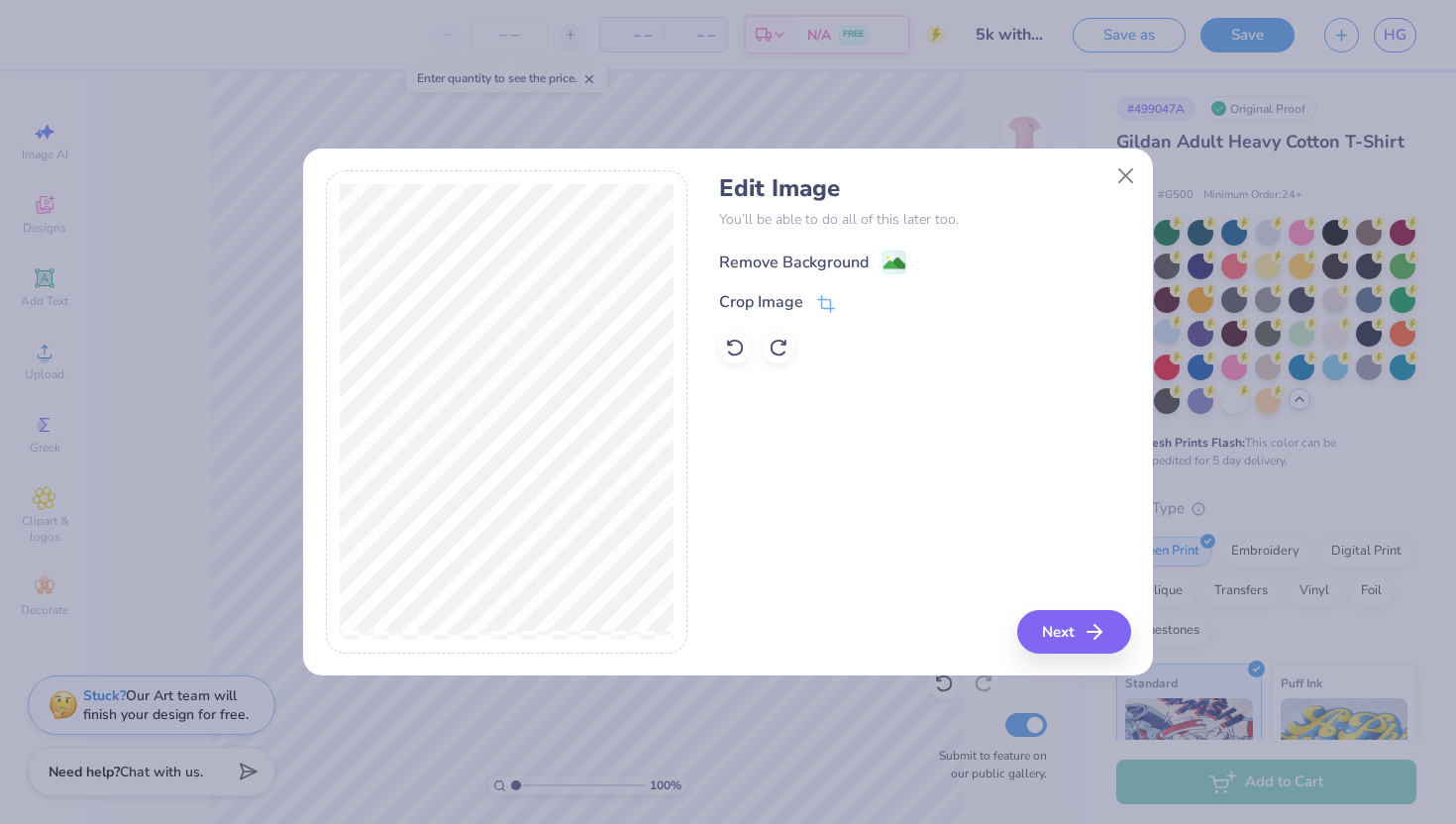 click on "Remove Background" at bounding box center [793, 262] 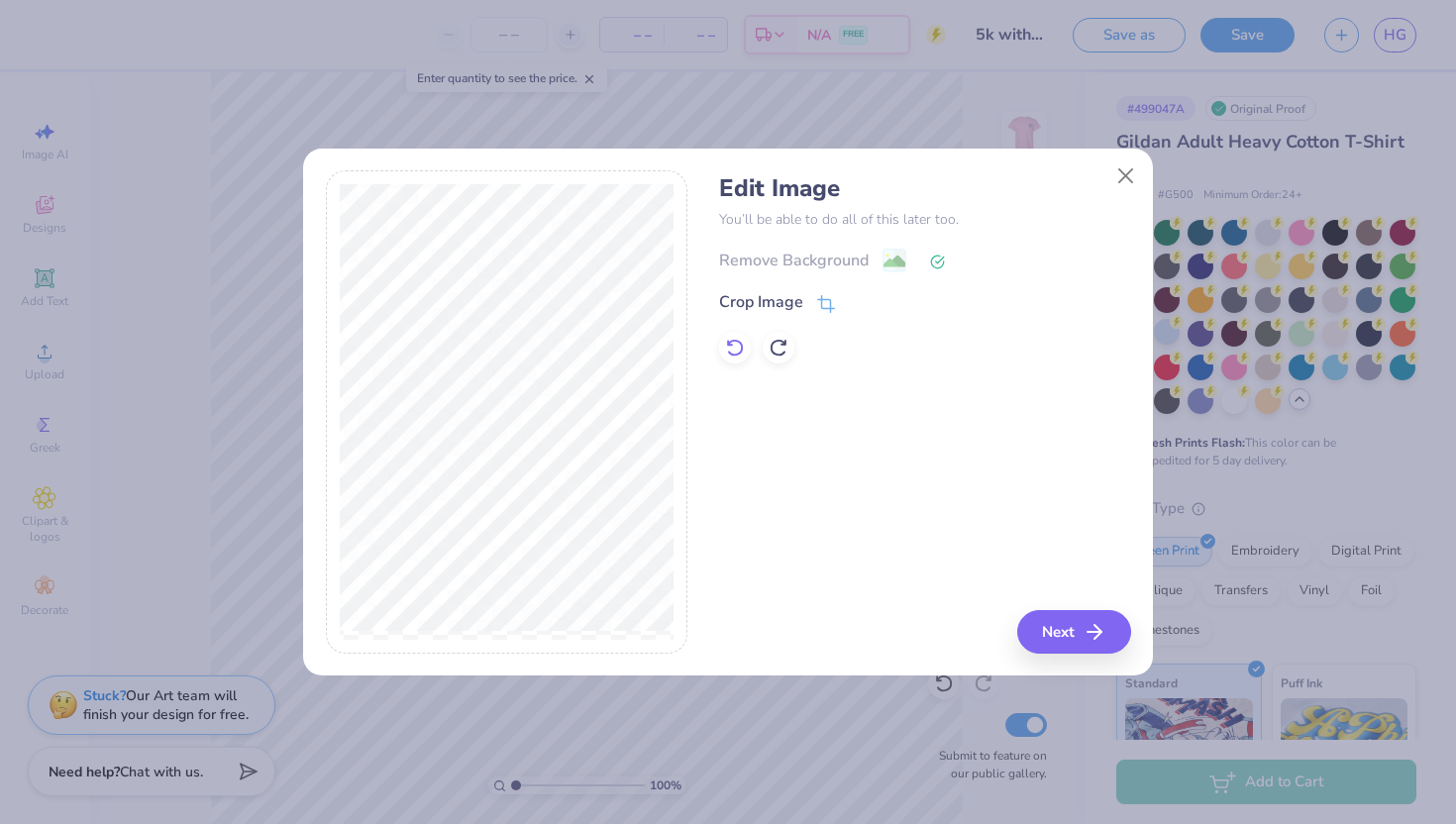 click 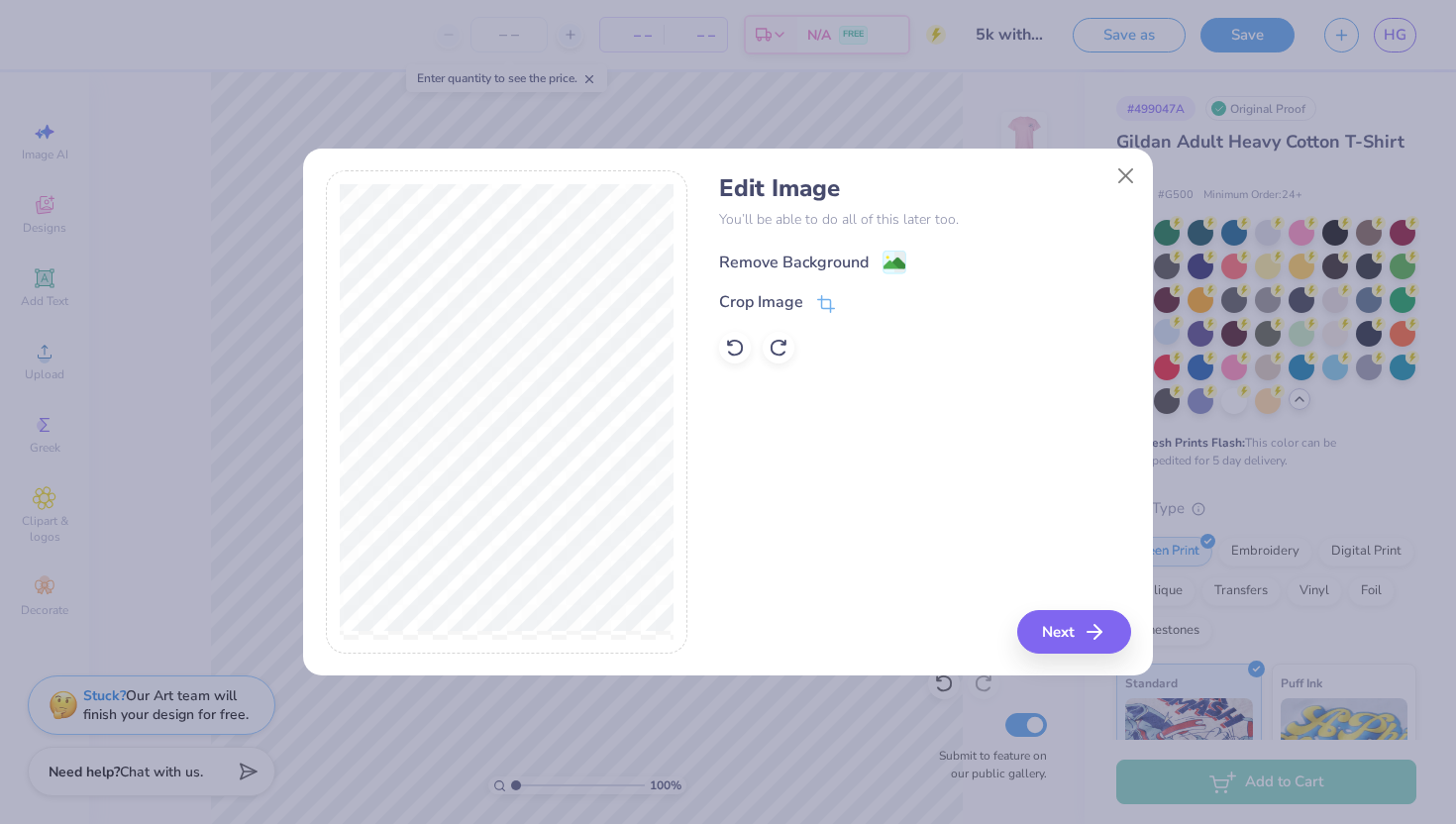 click on "Remove Background" at bounding box center [793, 262] 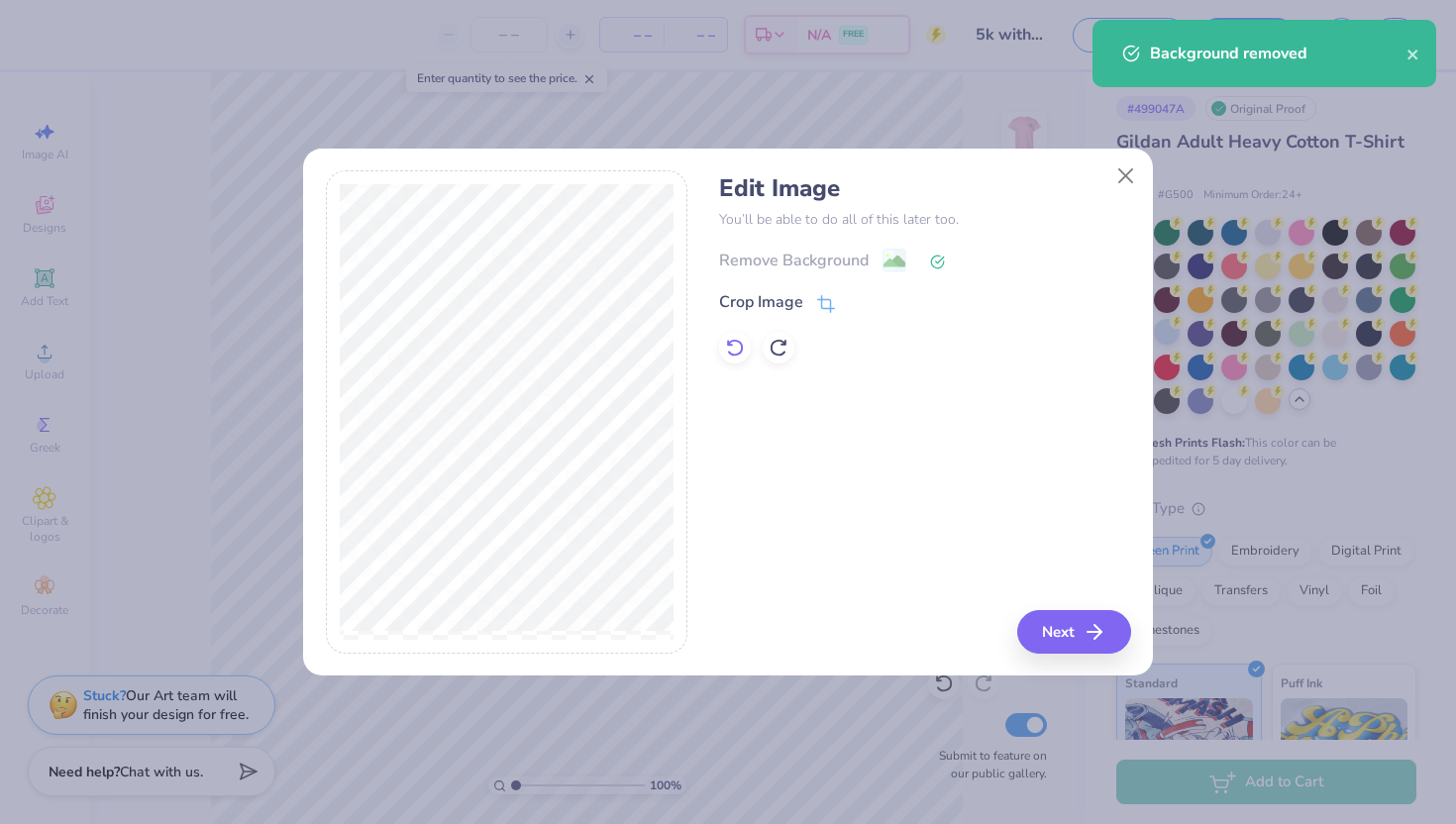 click 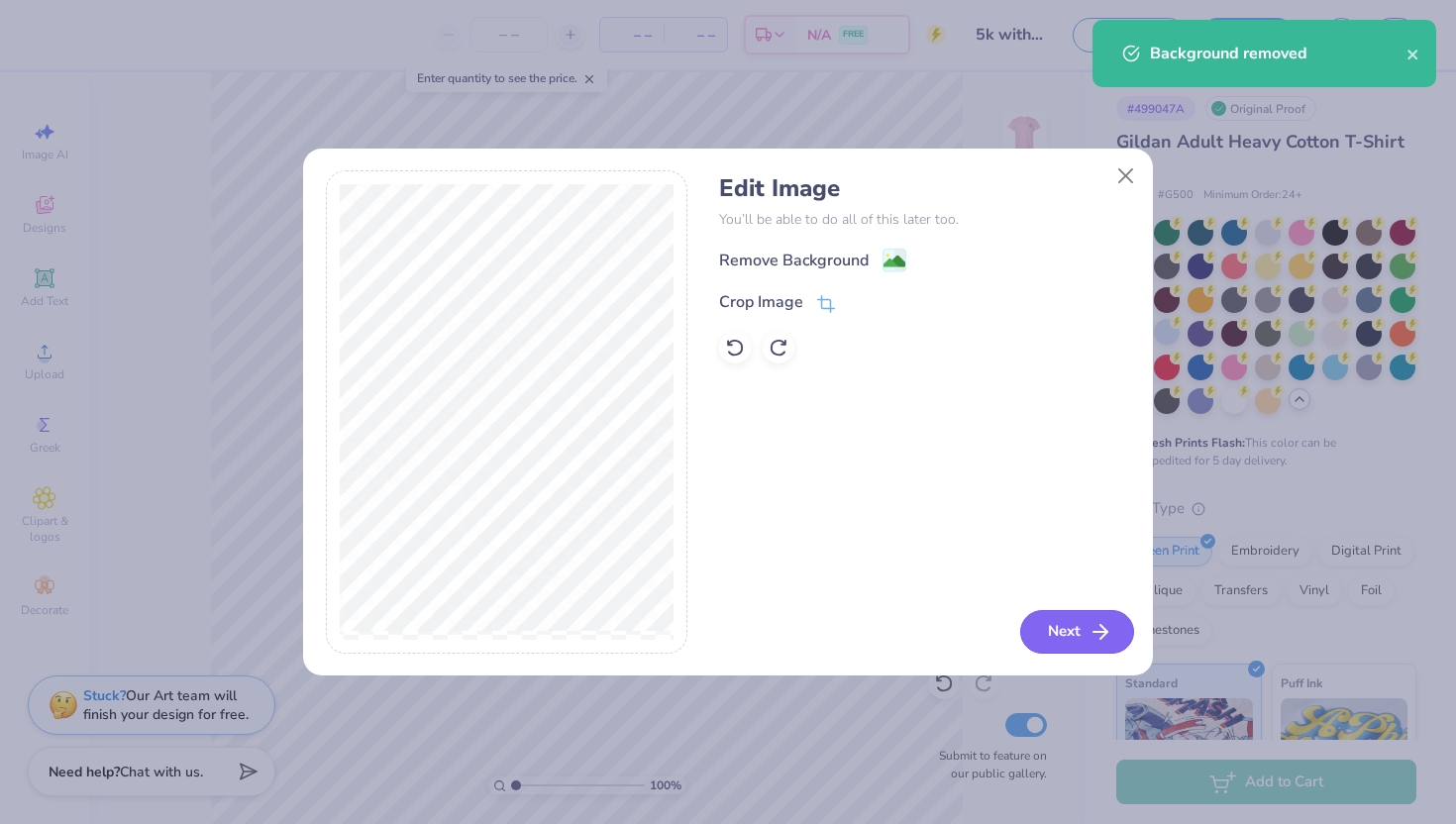 click on "Next" at bounding box center (1077, 632) 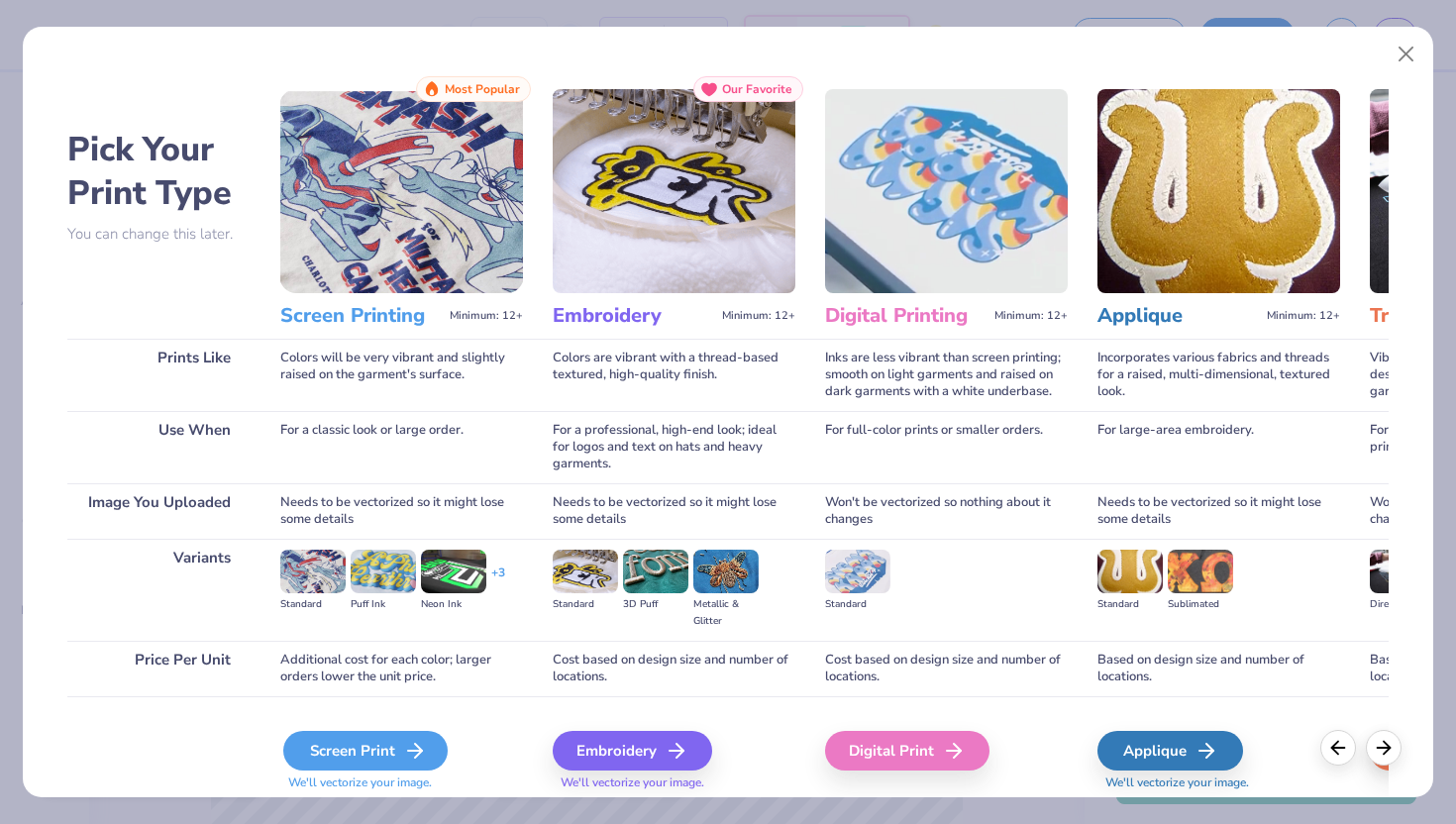 click on "Screen Print" at bounding box center (365, 751) 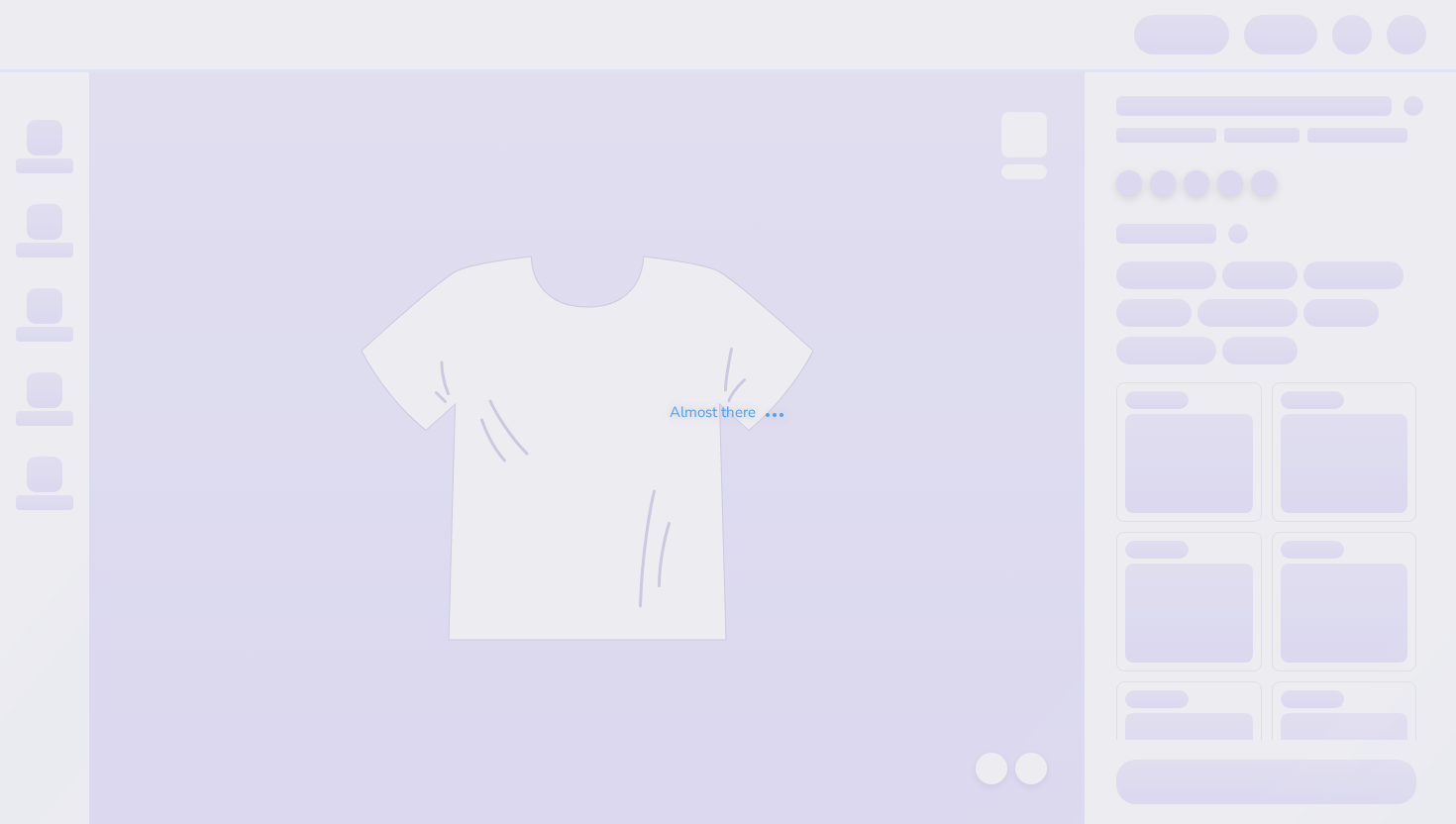 scroll, scrollTop: 0, scrollLeft: 0, axis: both 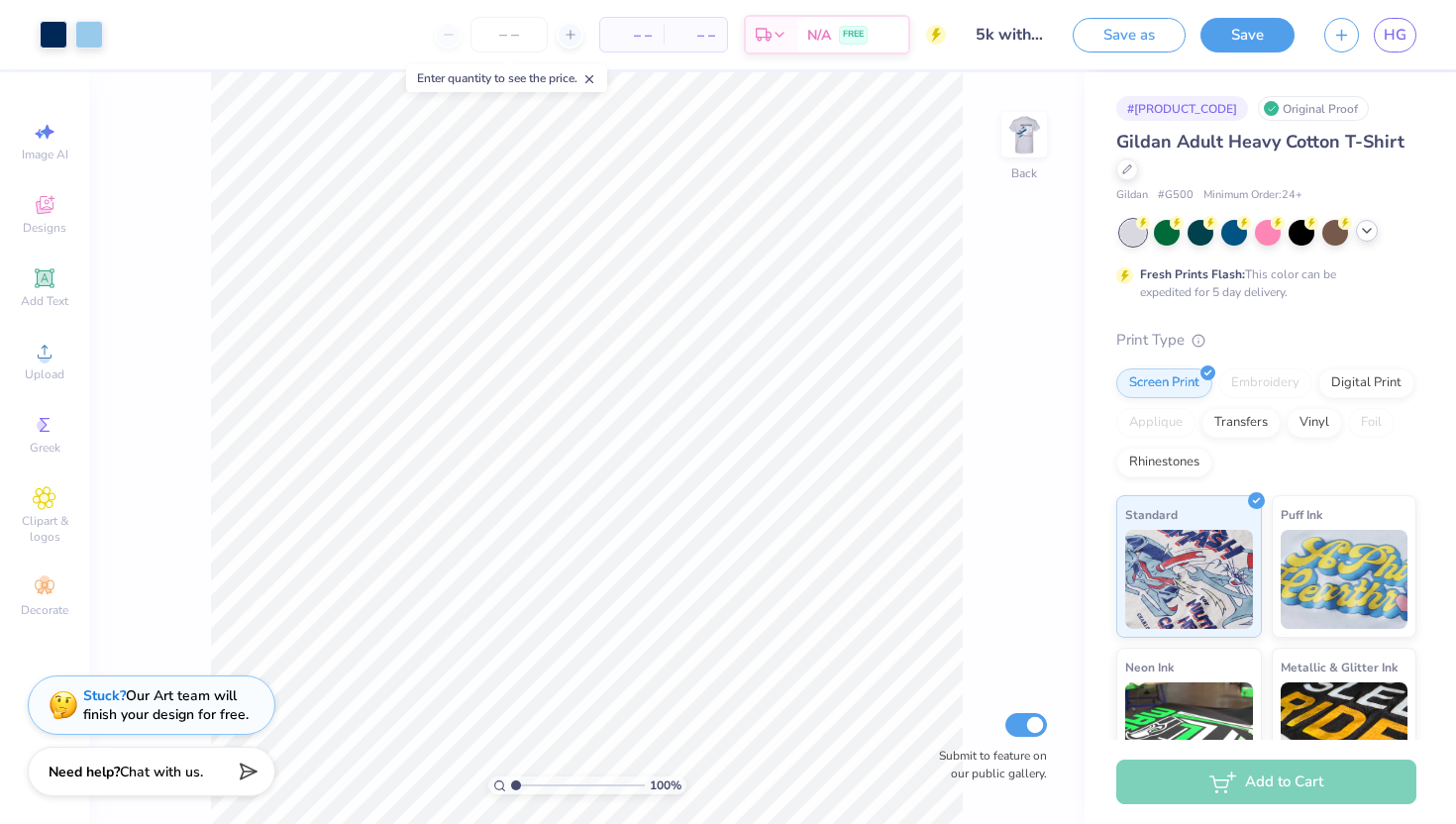 click at bounding box center [1367, 231] 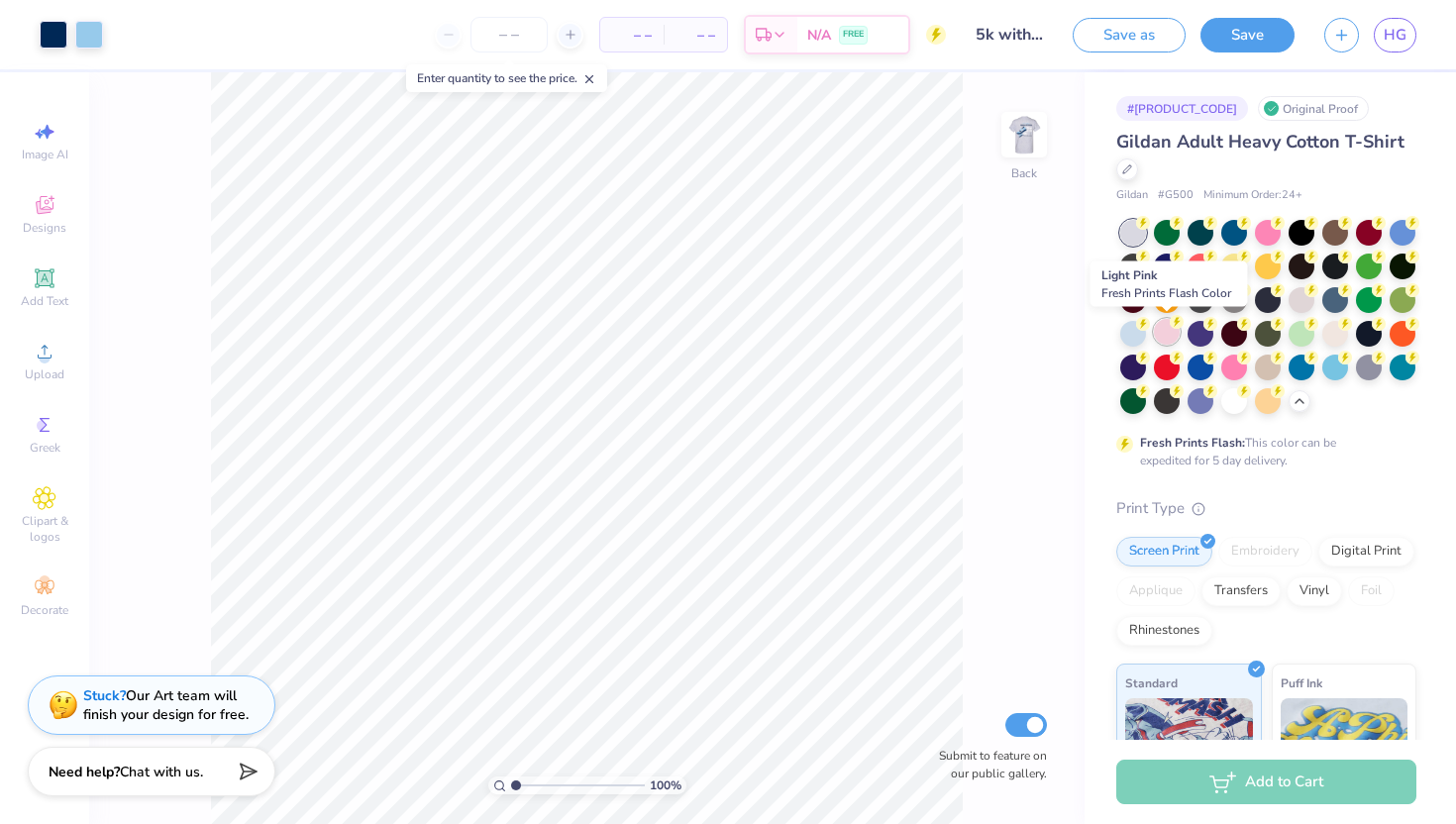 click 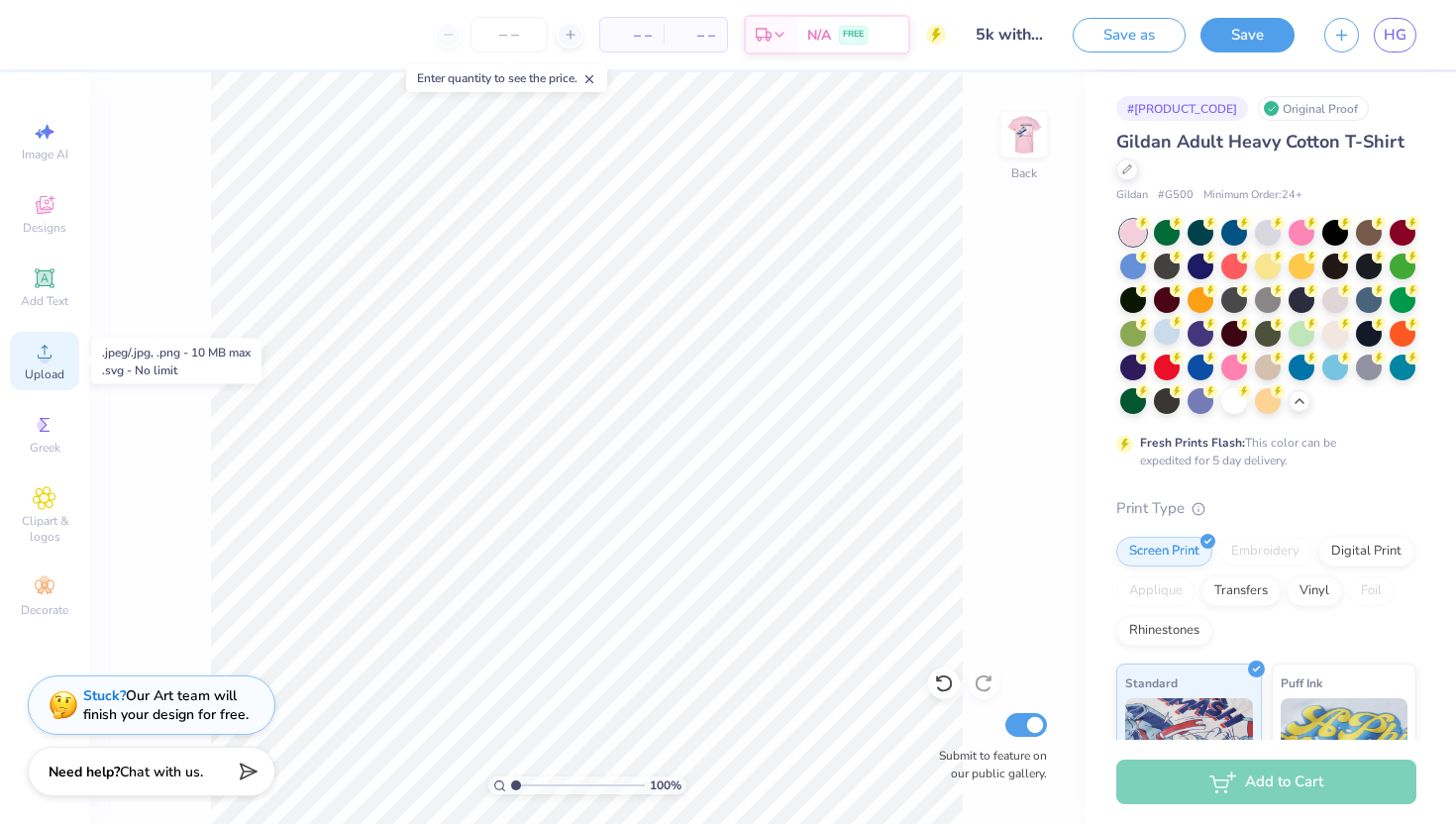 click 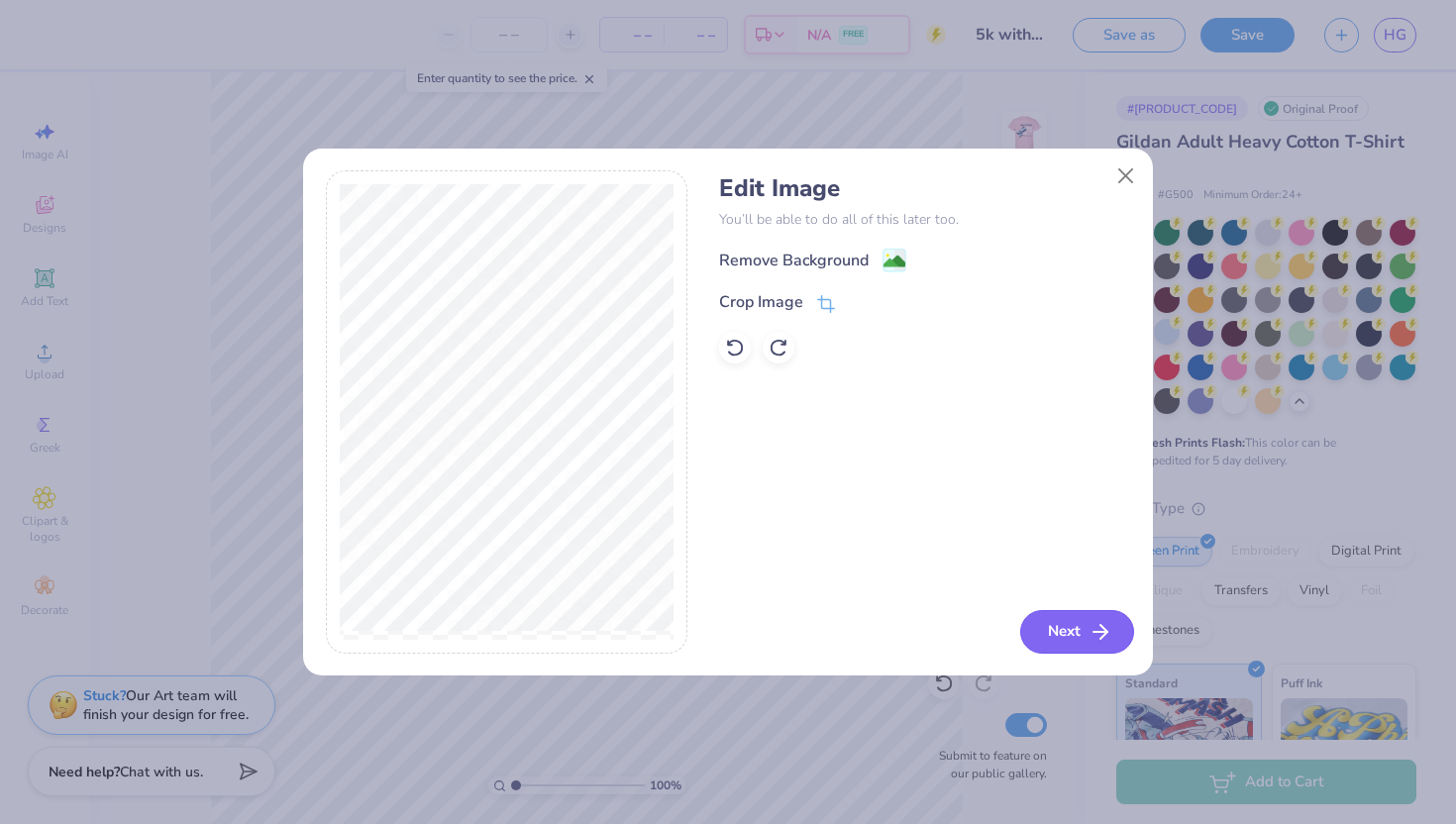 click on "Next" at bounding box center [1077, 632] 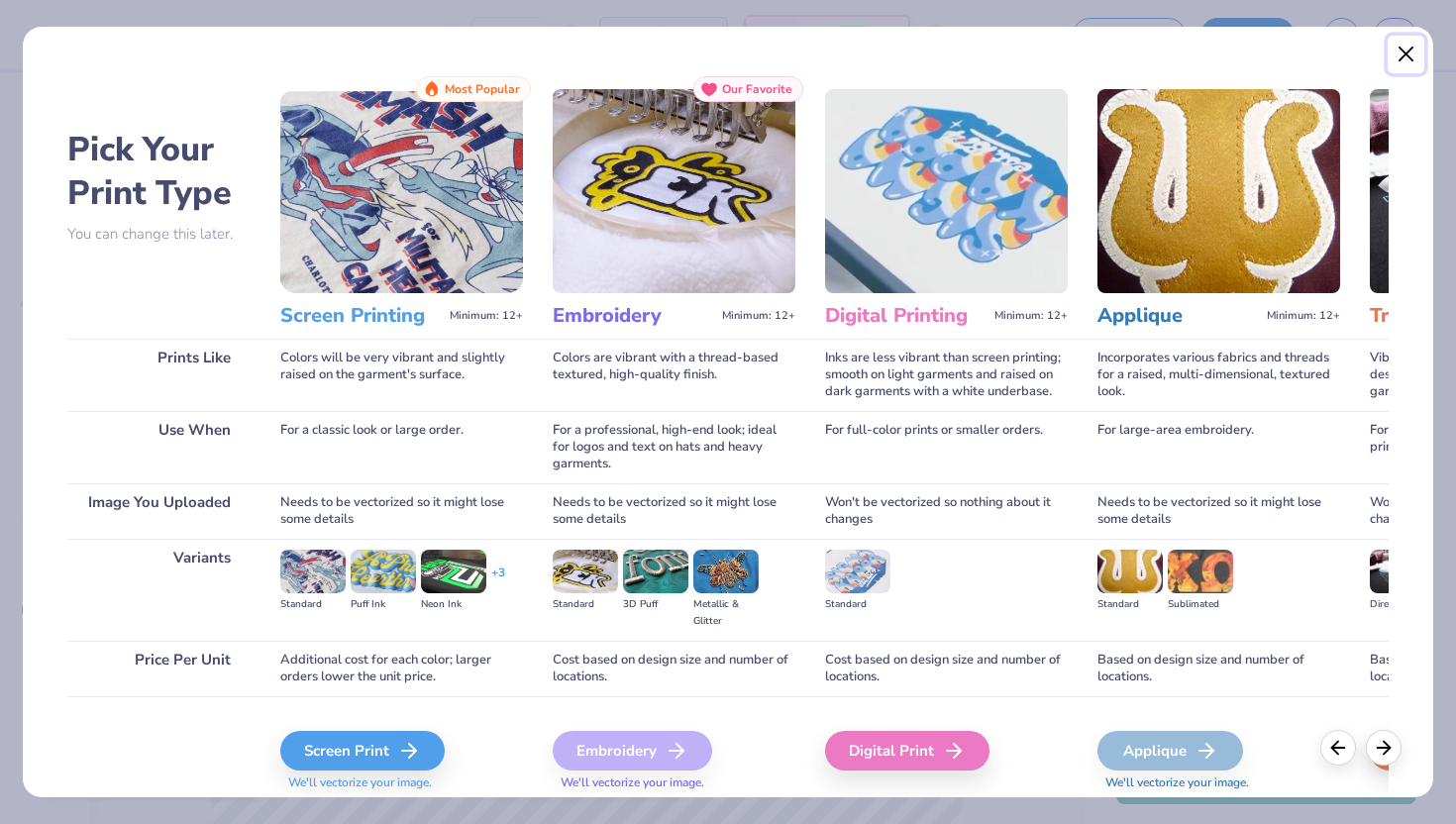 click at bounding box center (1406, 54) 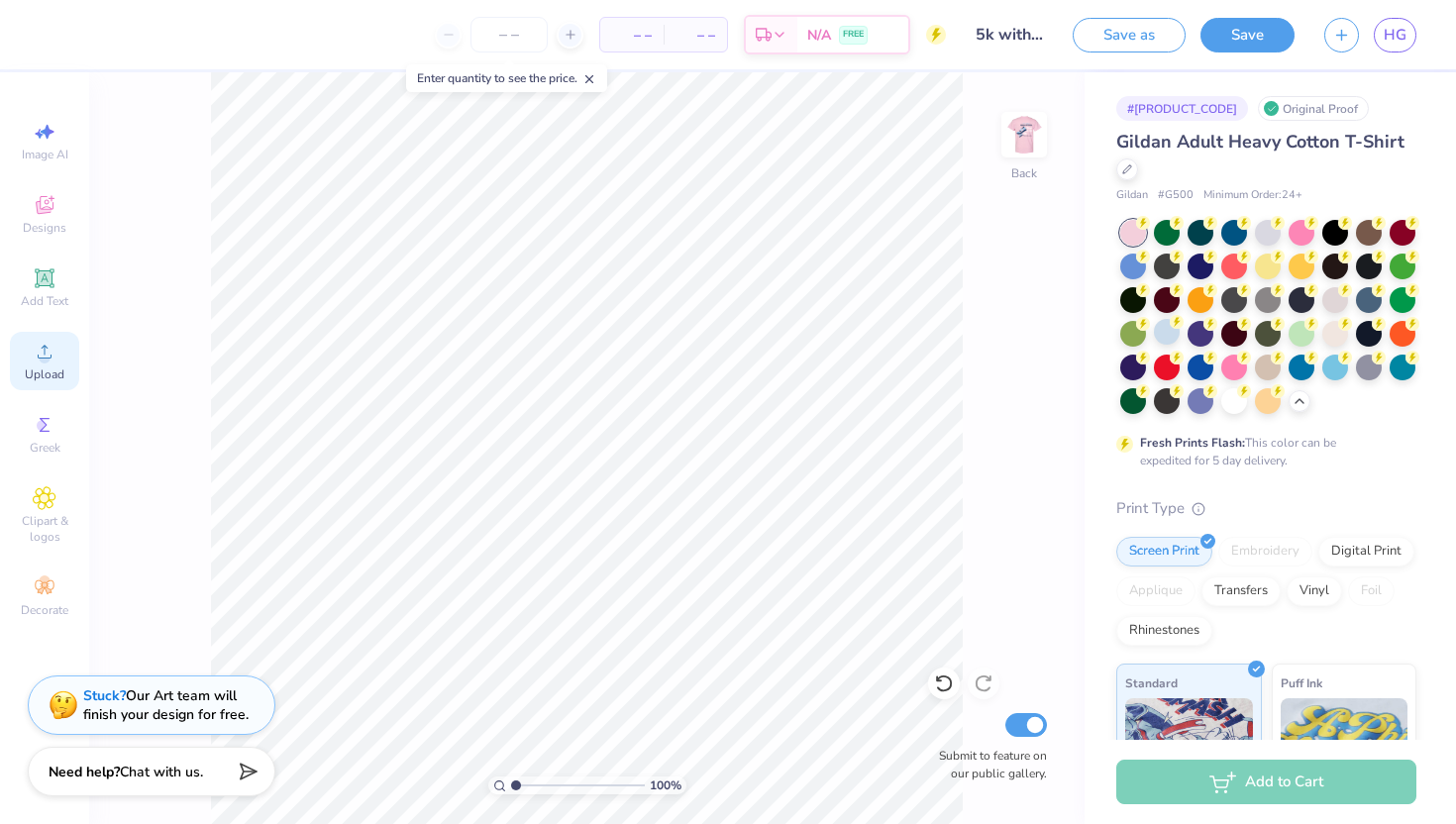 click on "Upload" at bounding box center [45, 374] 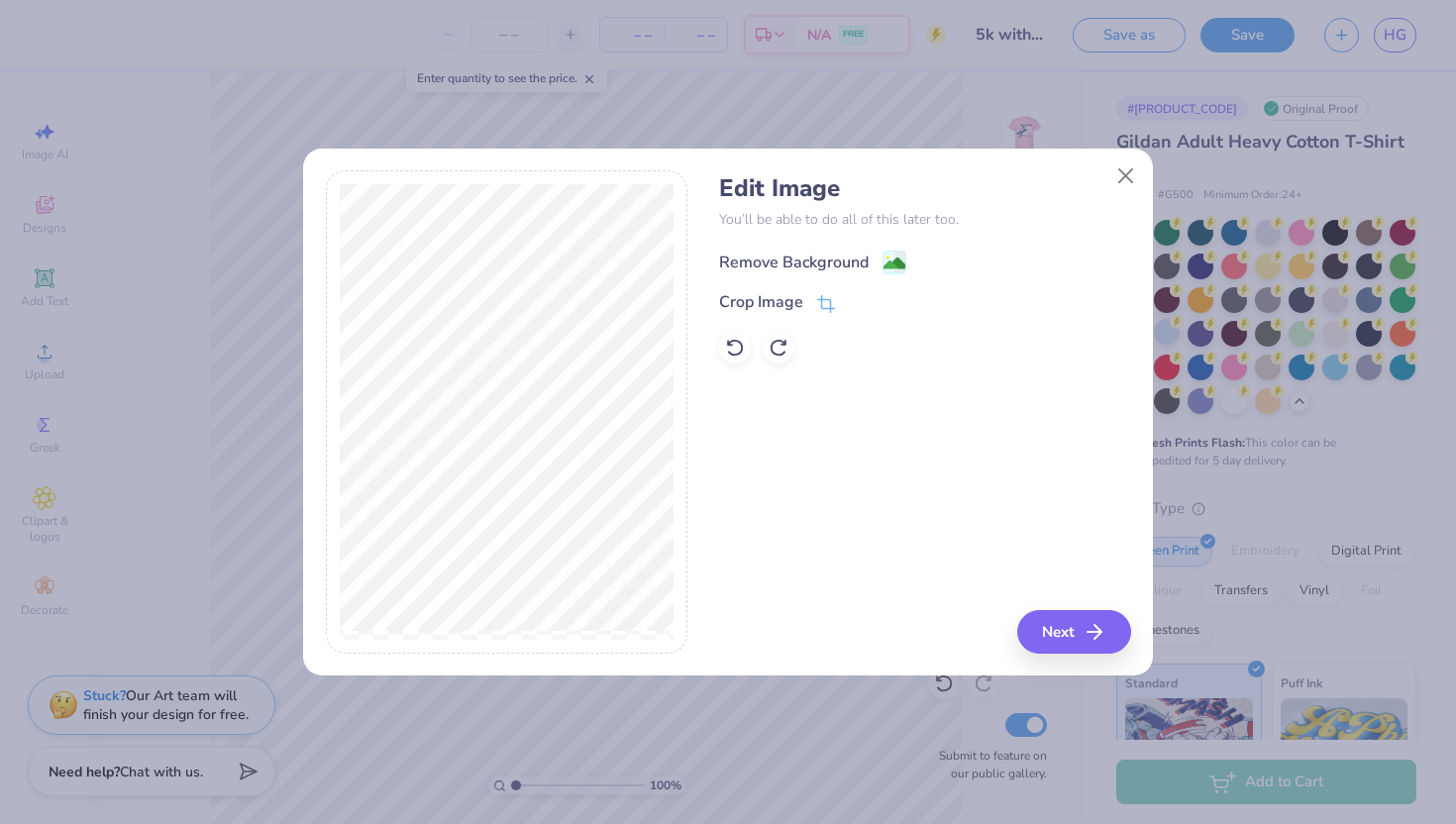 click on "Remove Background" at bounding box center (793, 262) 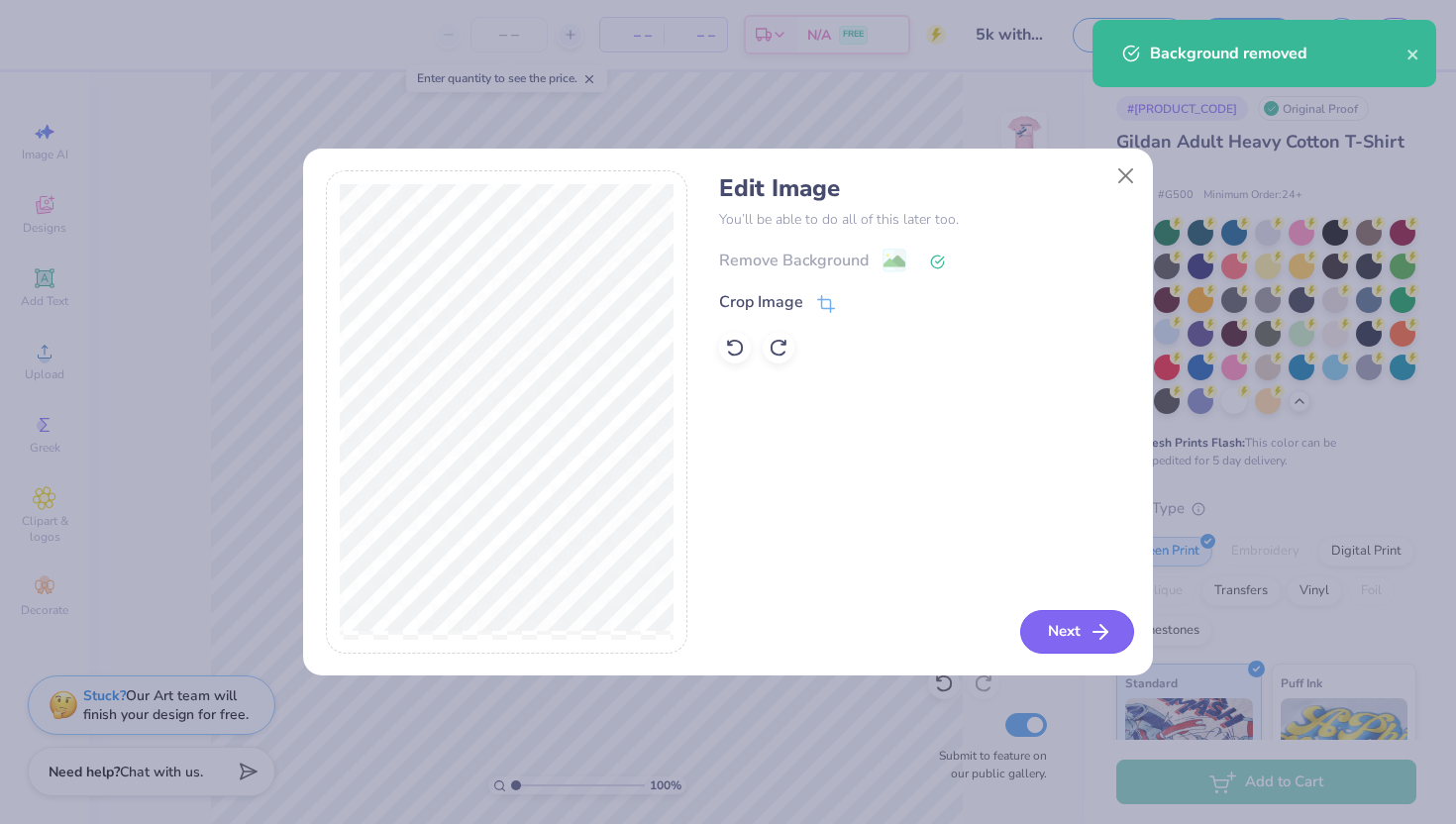 click 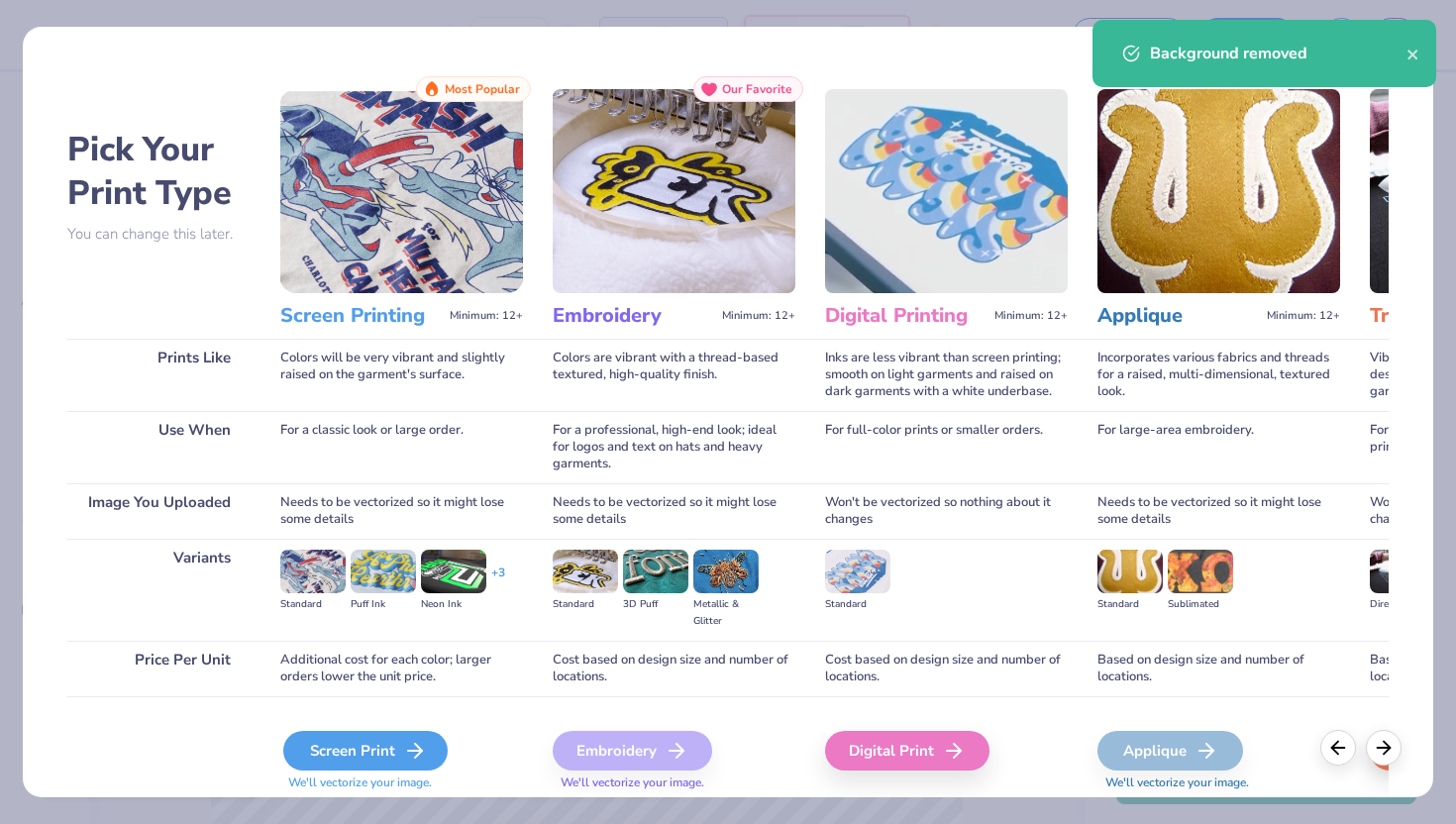 click 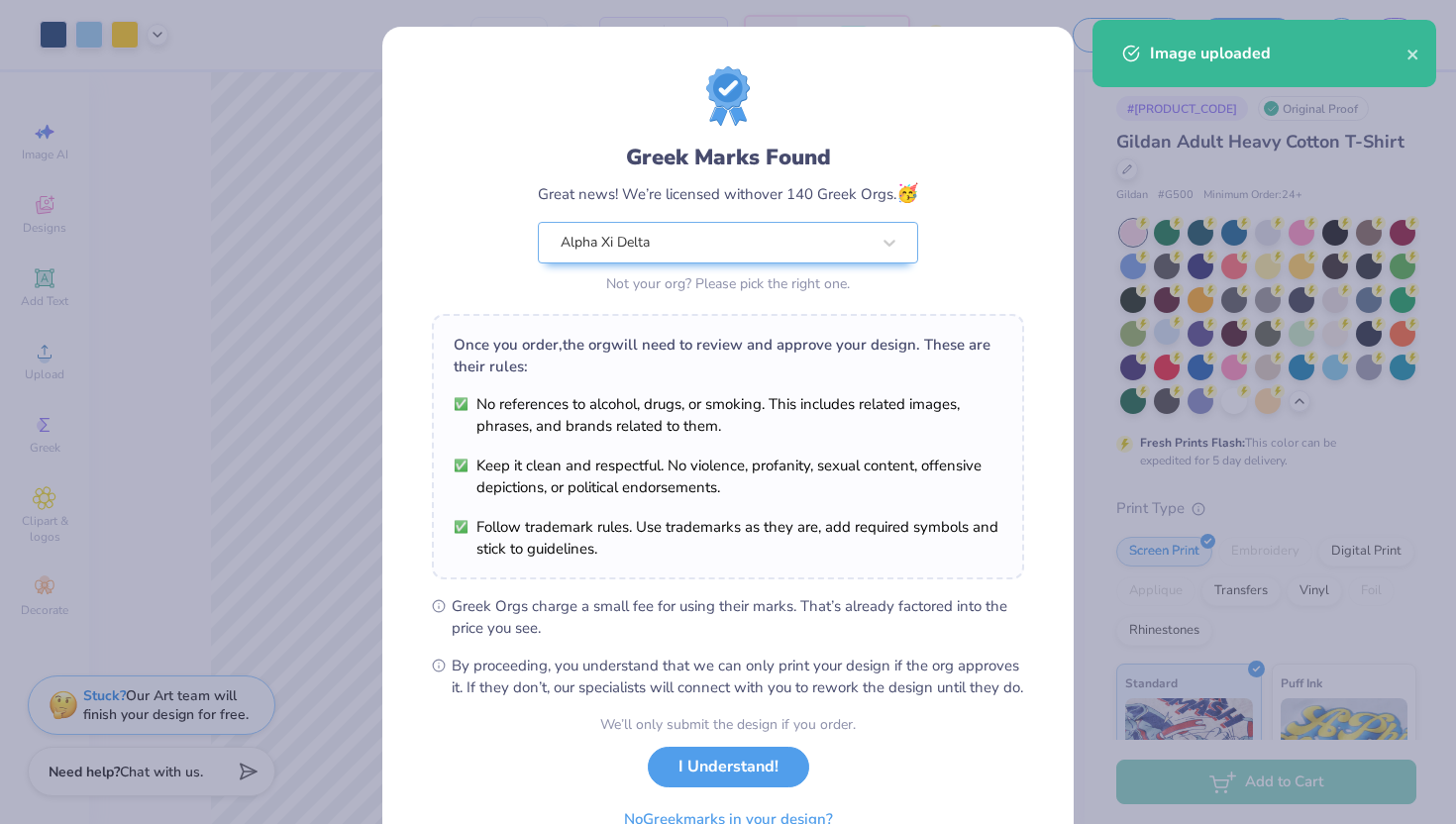 click on "Art colors – – Per Item – – Total Est.  Delivery N/A FREE Design Title 5k with original design Save as Save HG Image AI Designs Add Text Upload Greek Clipart & logos Decorate 100  % Back W 15.00 15.00 " H 14.19 14.19 " Y 6.15 6.15 " Center Middle Top Bottom Submit to feature on our public gallery. # [PRODUCT_CODE] Original Proof Gildan Adult Heavy Cotton T-Shirt Gildan # G500 Minimum Order:  24 +   Fresh Prints Flash:  This color can be expedited for 5 day delivery. Print Type Screen Print Embroidery Digital Print Applique Transfers Vinyl Foil Rhinestones Standard Puff Ink Neon Ink Metallic & Glitter Ink Glow in the Dark Ink Water based Ink Add to Cart Stuck?  Our Art team will finish your design for free. Need help?  Chat with us. Image uploaded
Enter quantity to see the price. Greek Marks Found Great news! We’re licensed with  over 140 Greek Orgs. 🥳 Alpha Xi Delta Not your org? Please pick the right one. Once you order,  the org  I Understand! No" at bounding box center [728, 412] 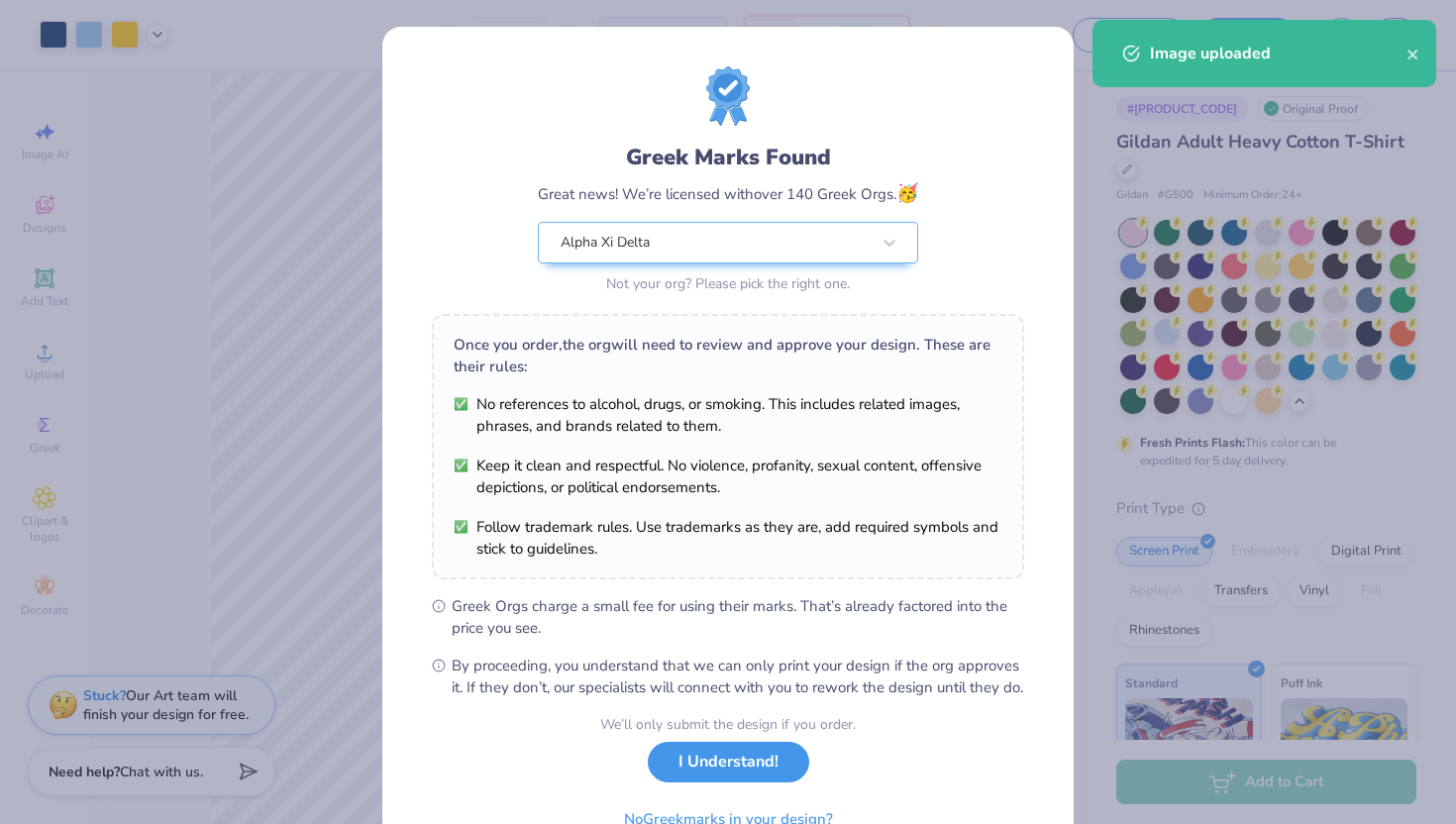 click on "I Understand!" at bounding box center [728, 762] 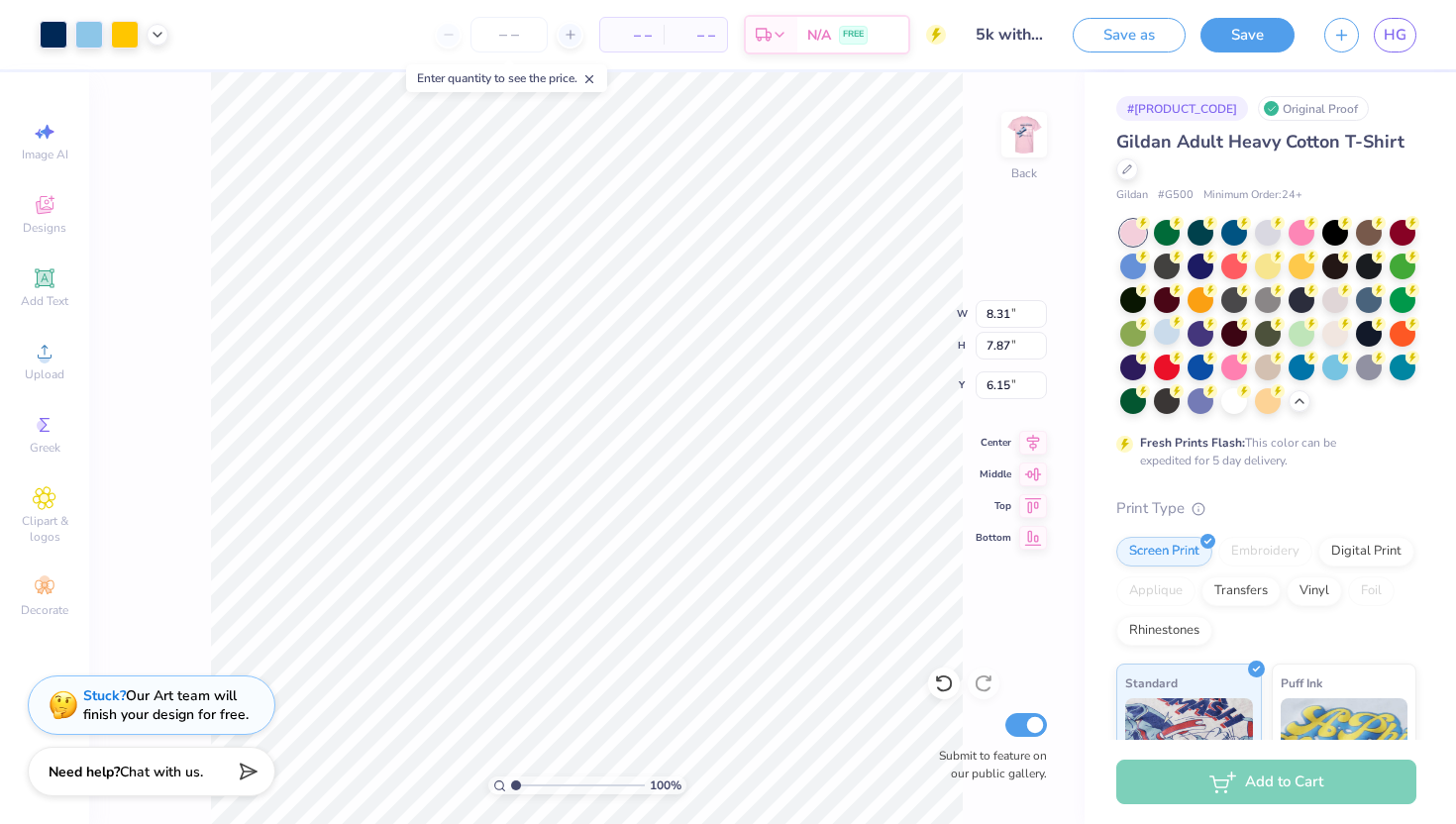 type on "4.71" 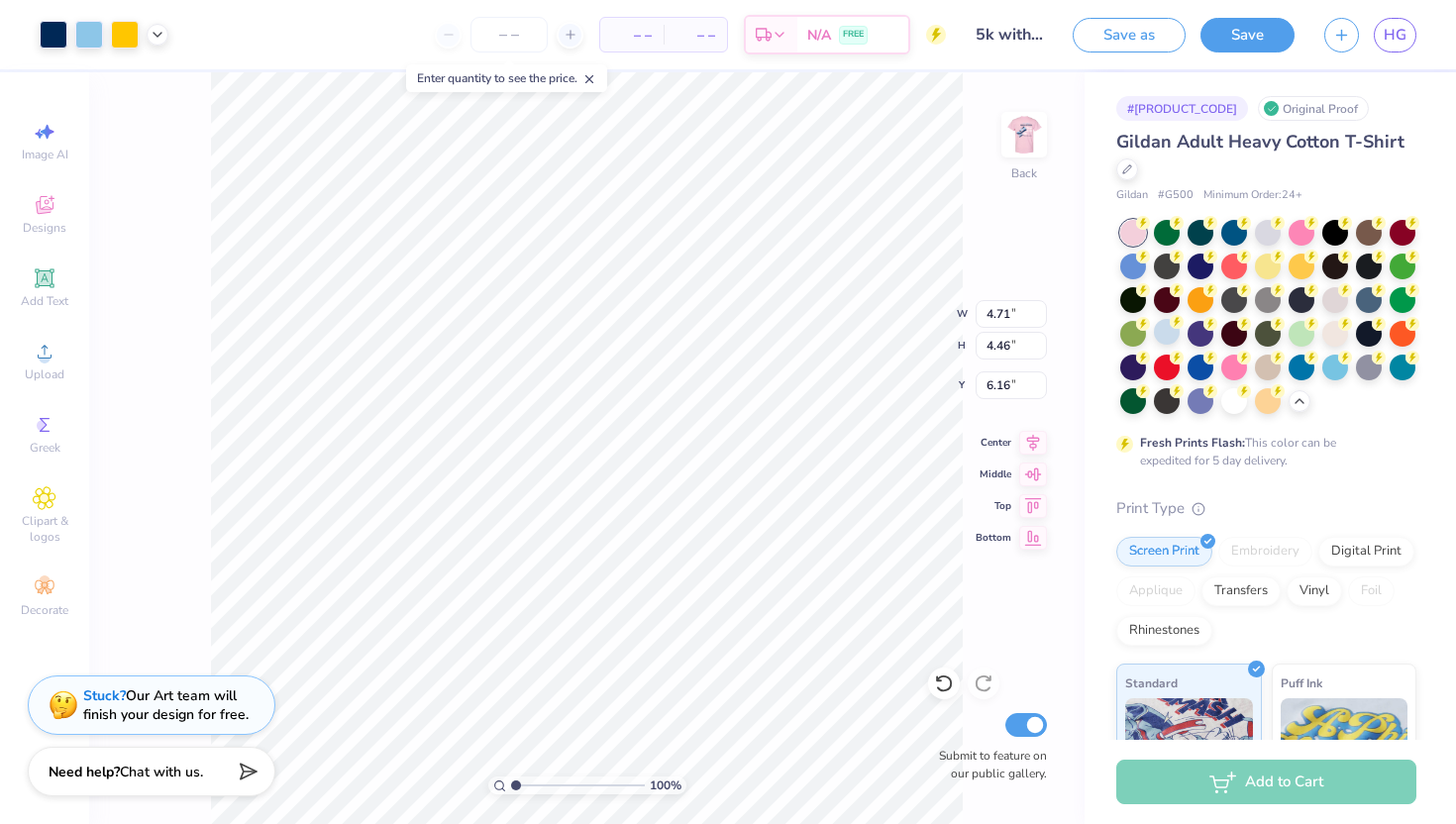 type on "3.00" 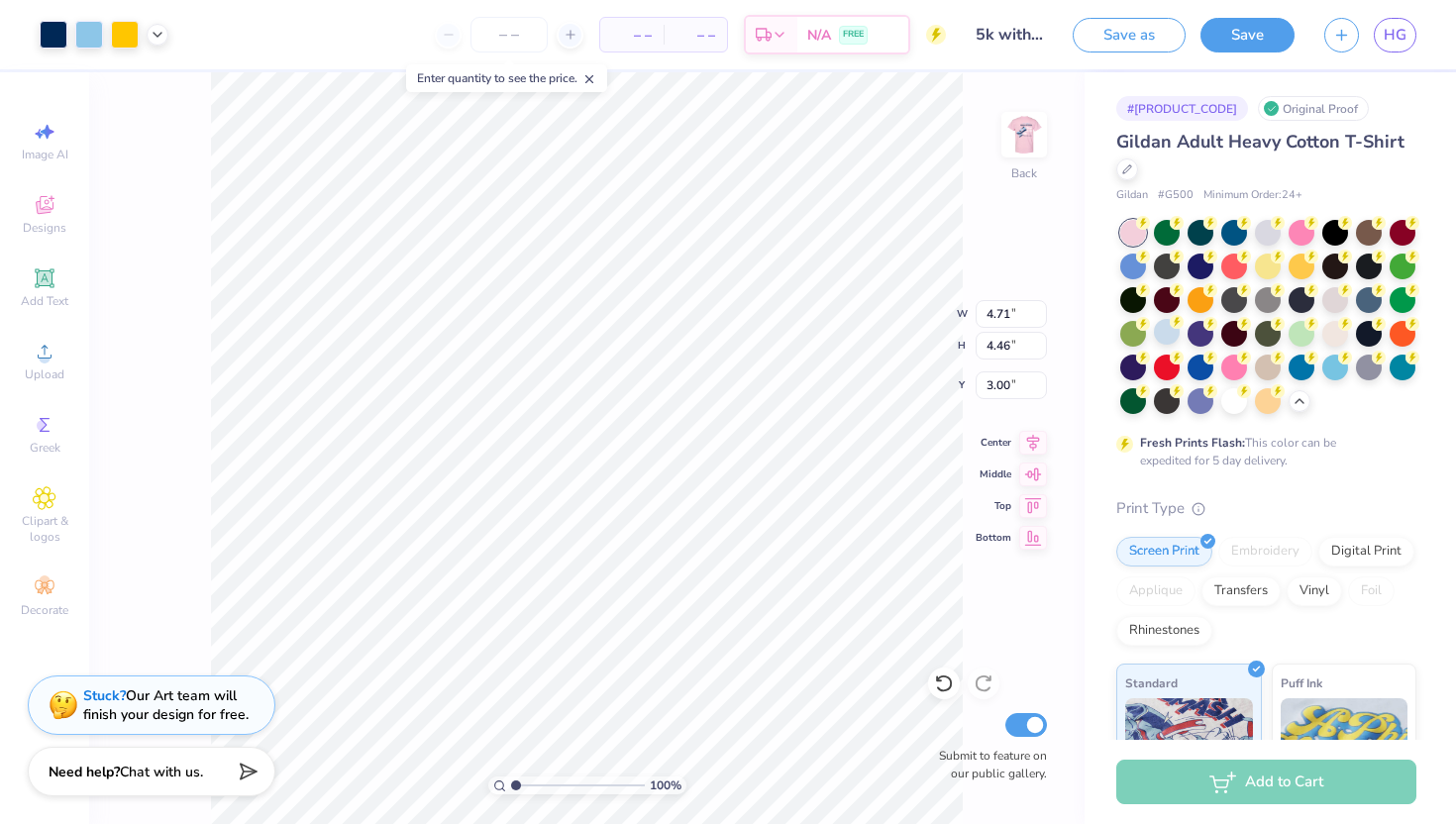 type on "4.69" 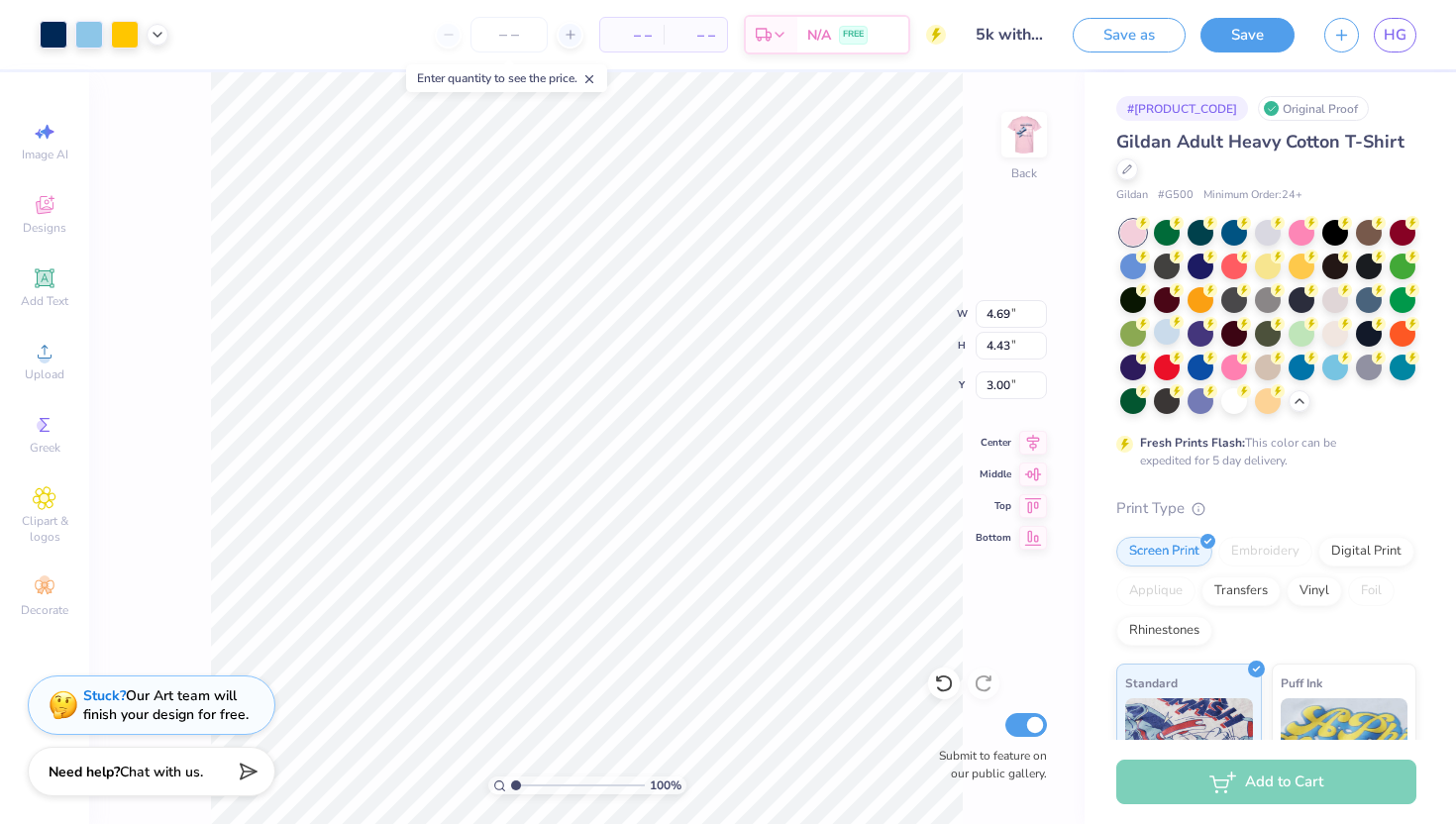 type on "4.28" 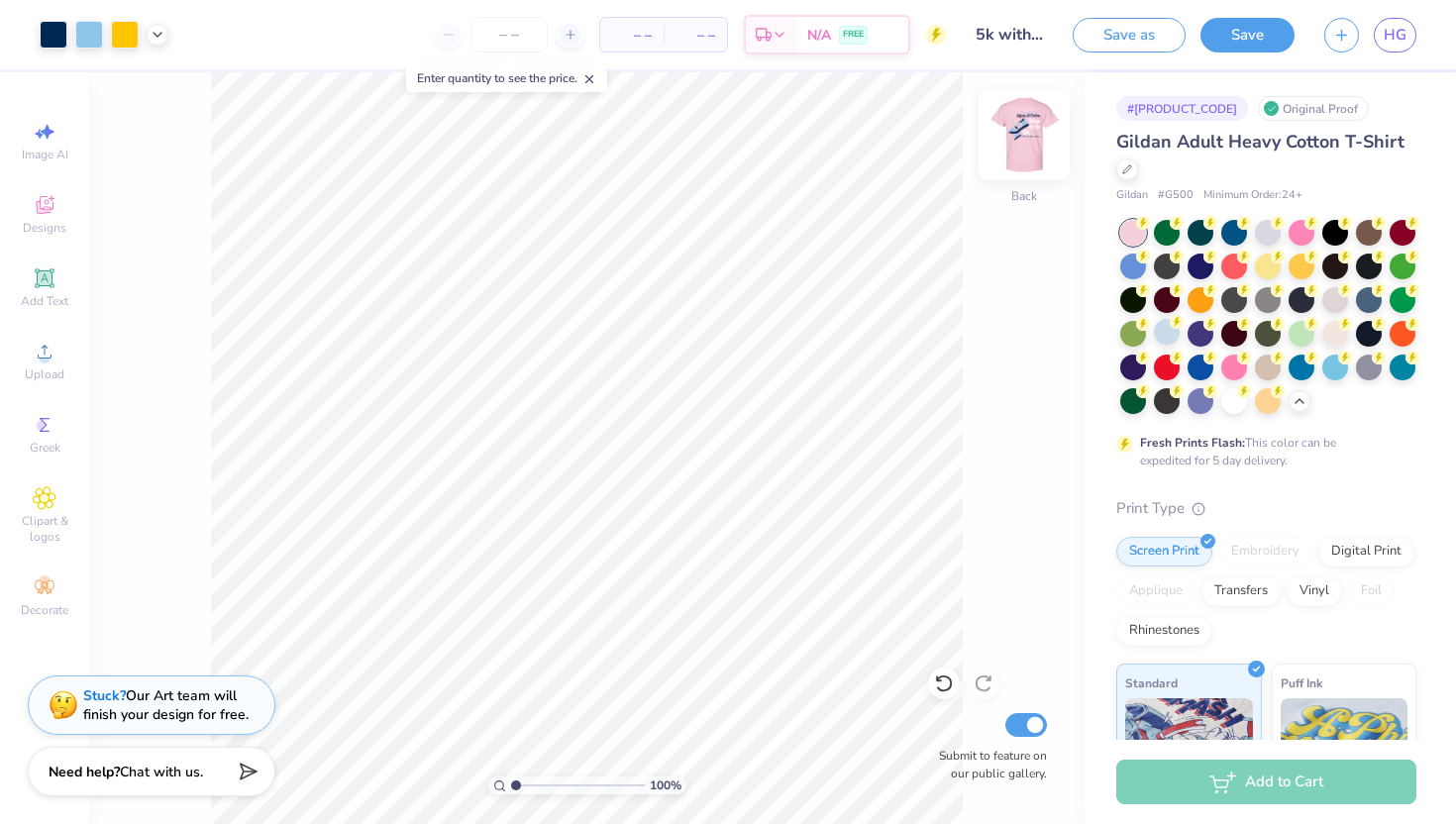 click at bounding box center [1024, 135] 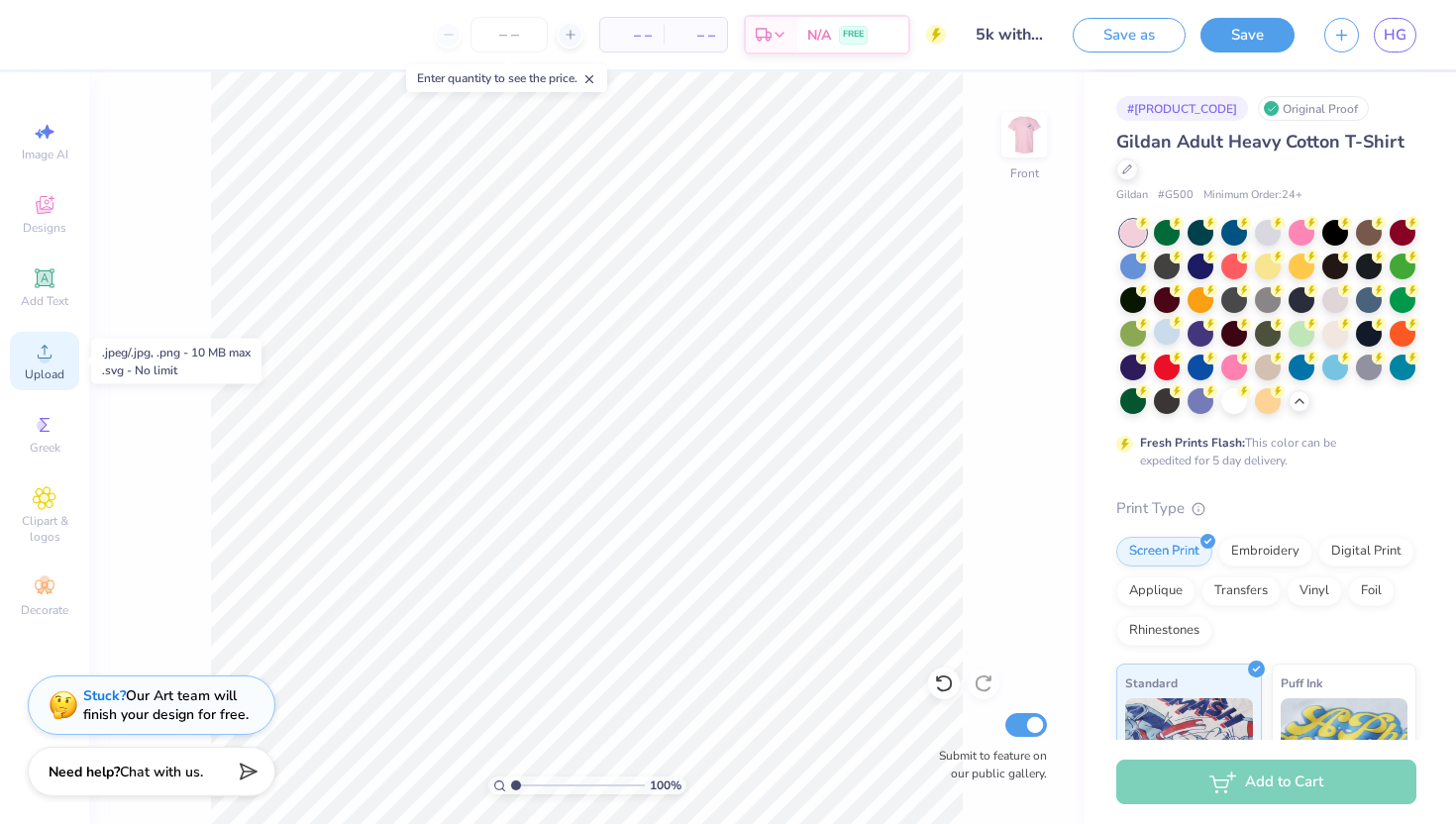 click 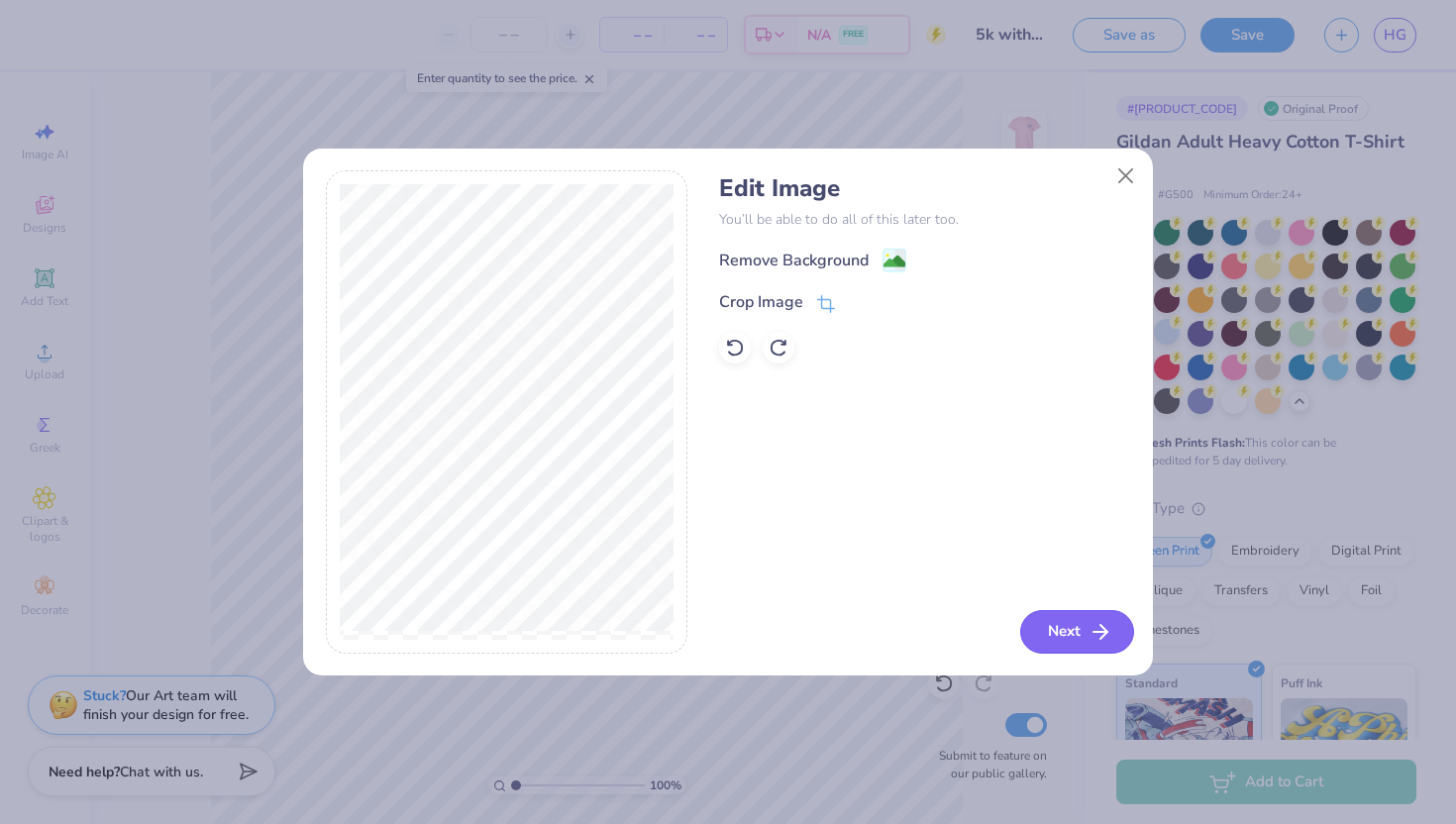click on "Next" at bounding box center [1077, 632] 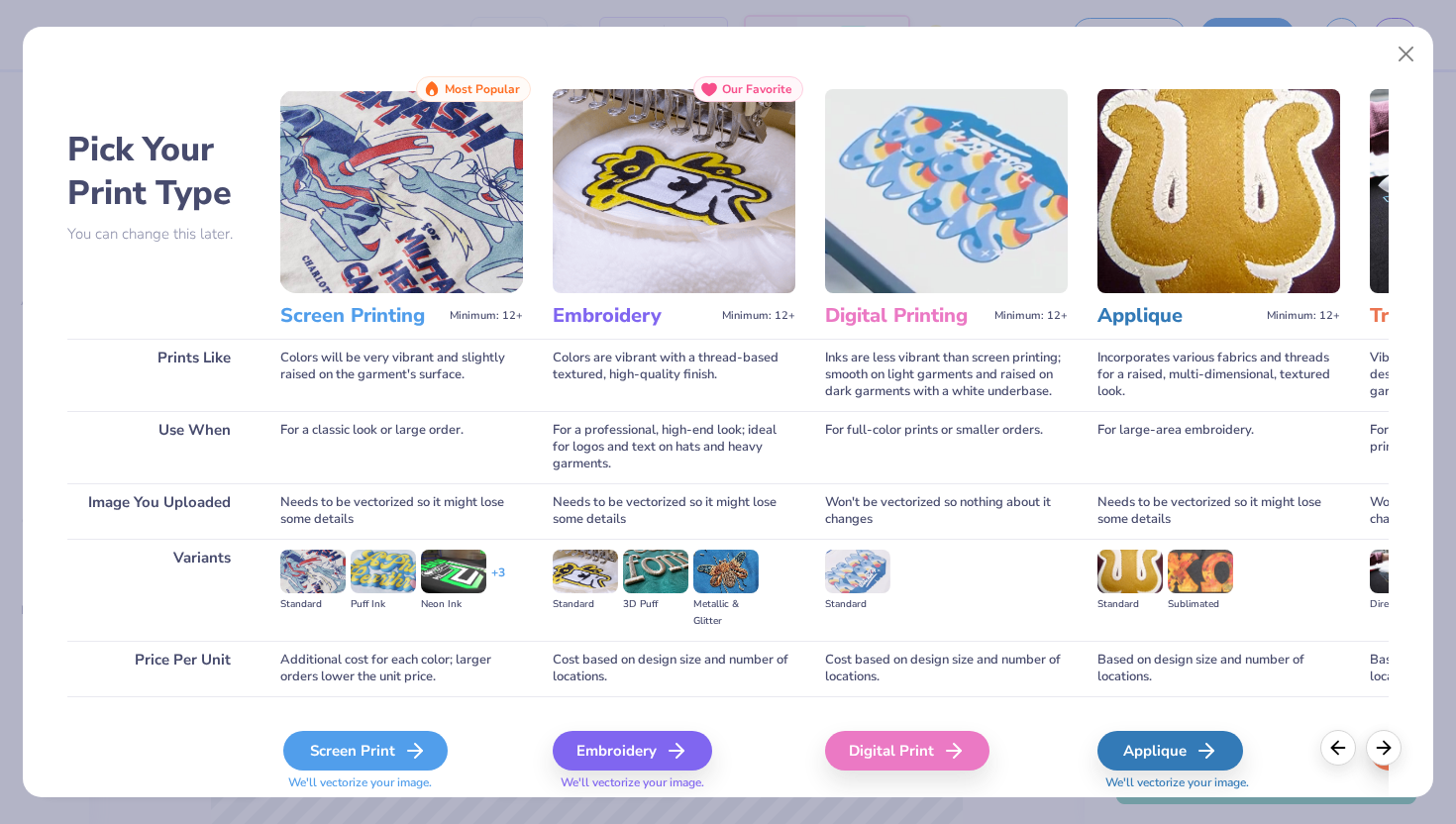 click on "Screen Print" at bounding box center [365, 751] 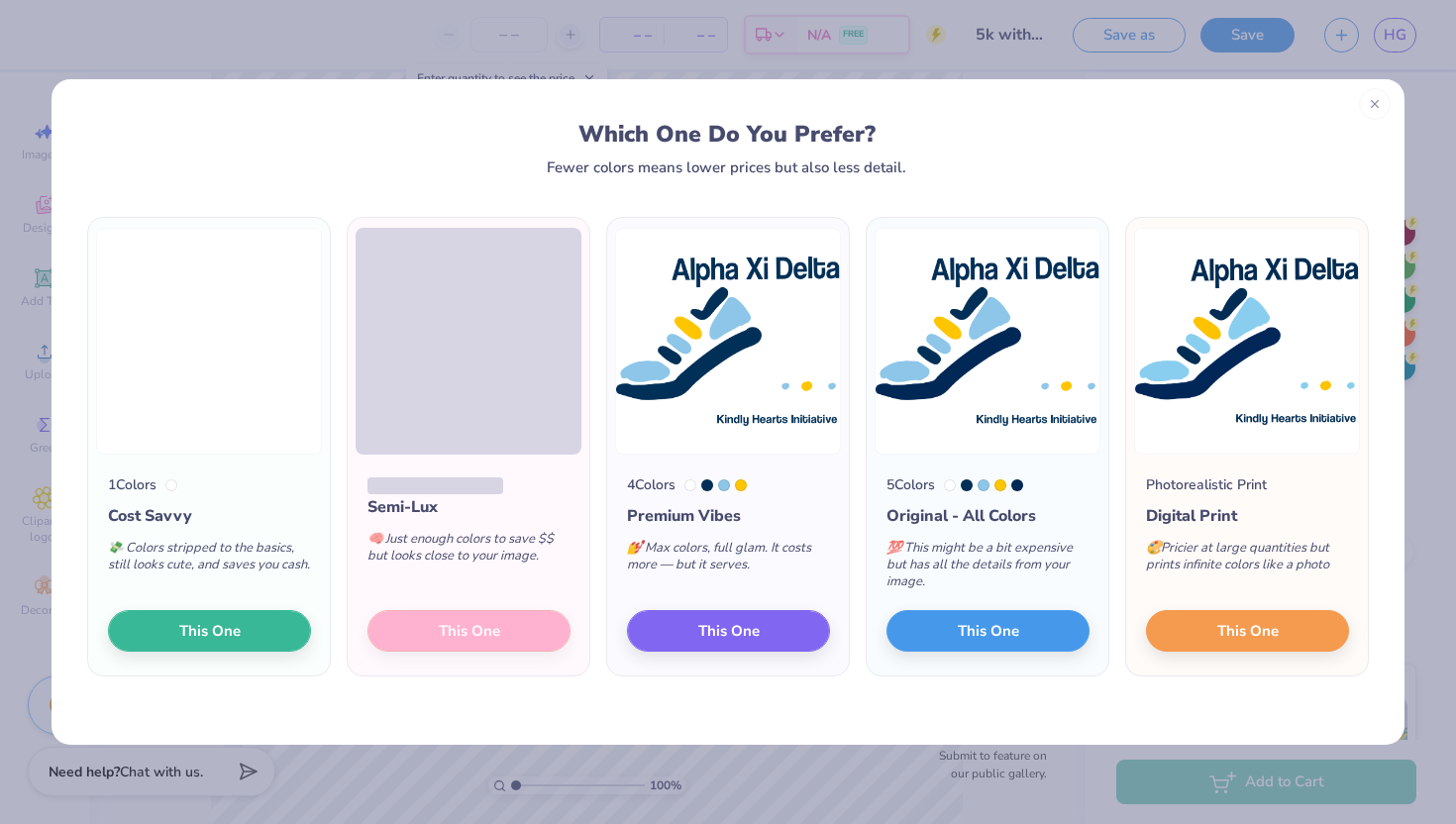 click at bounding box center (1375, 104) 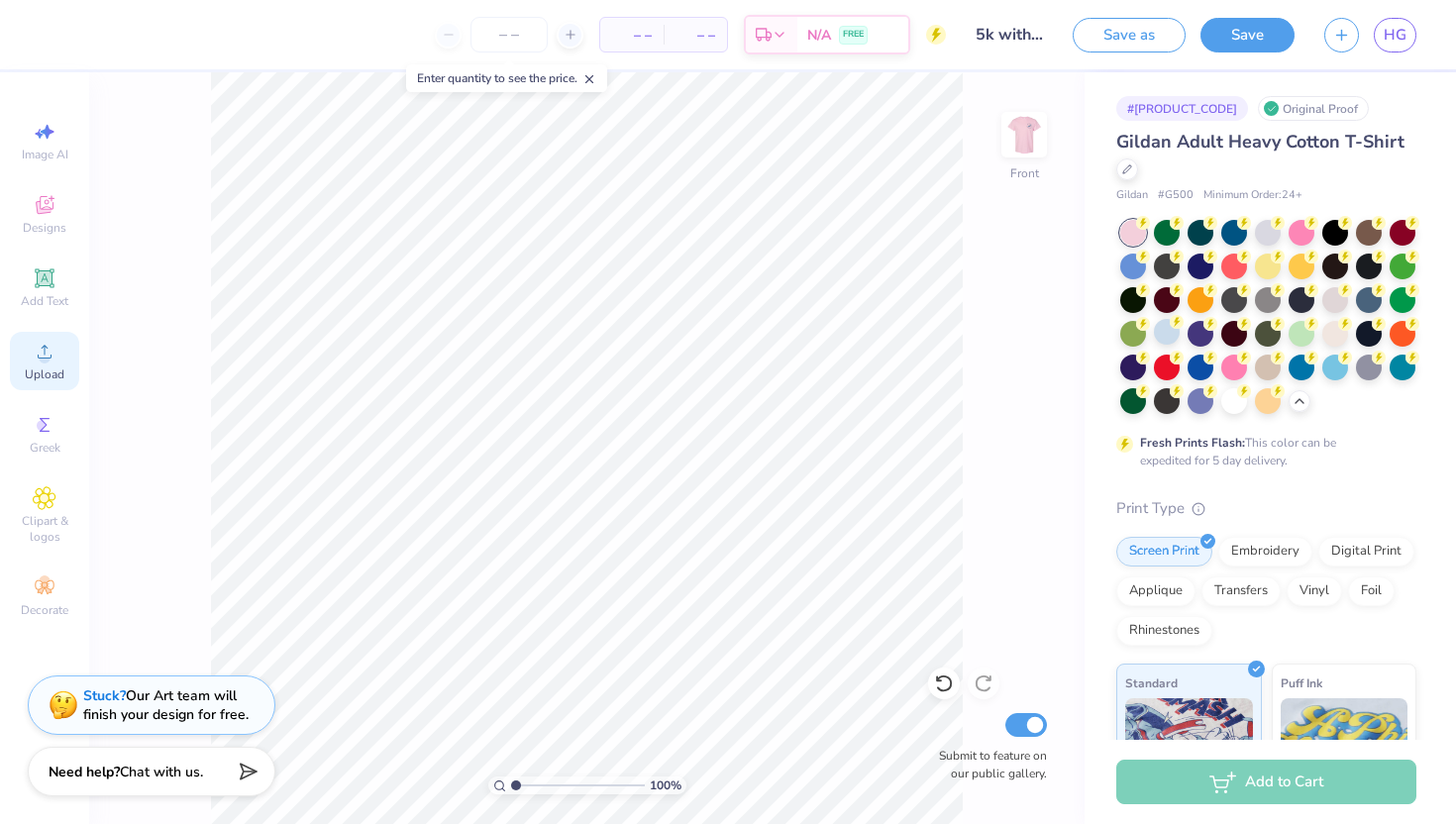 click 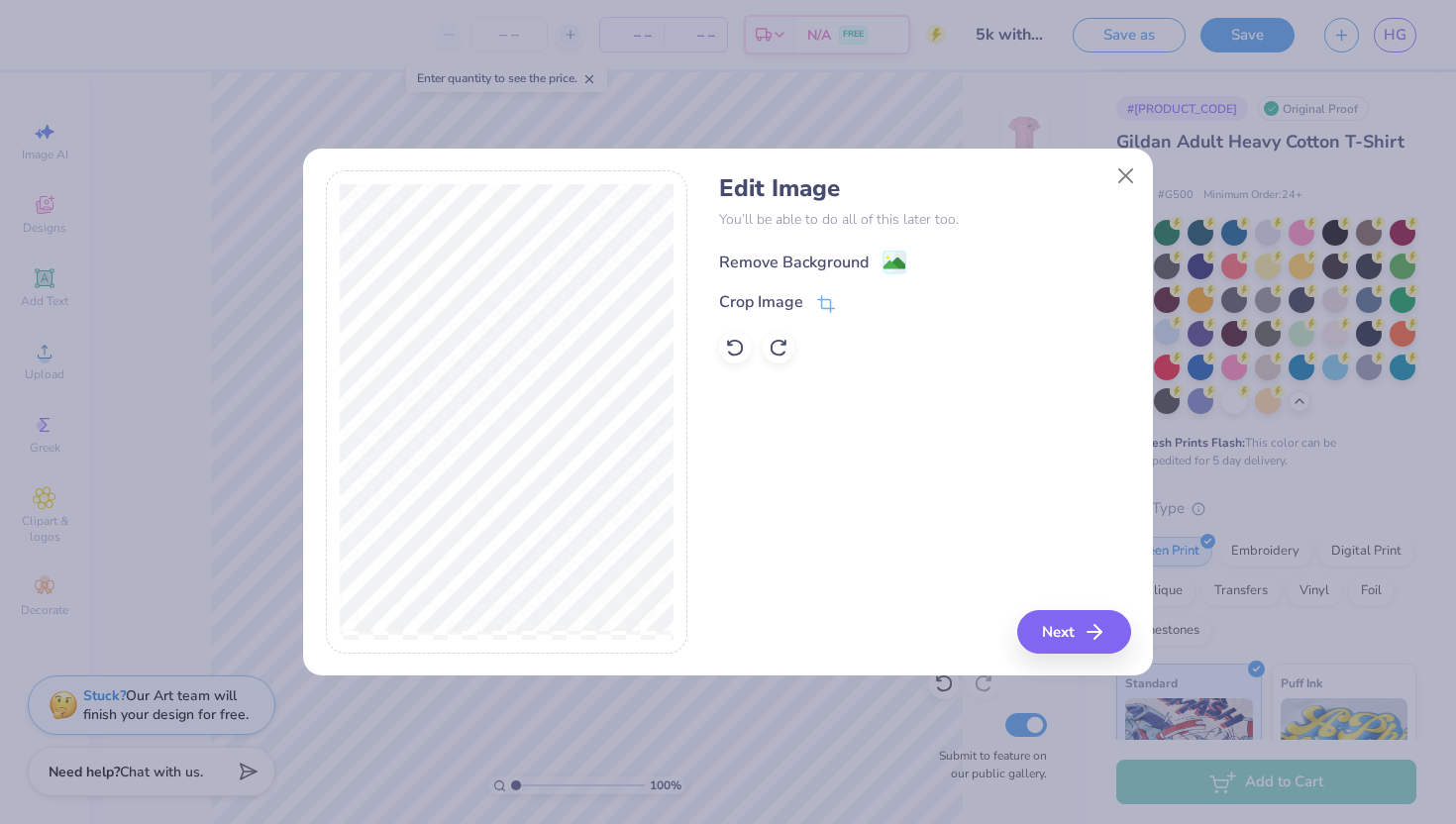 click on "Remove Background" at bounding box center [793, 262] 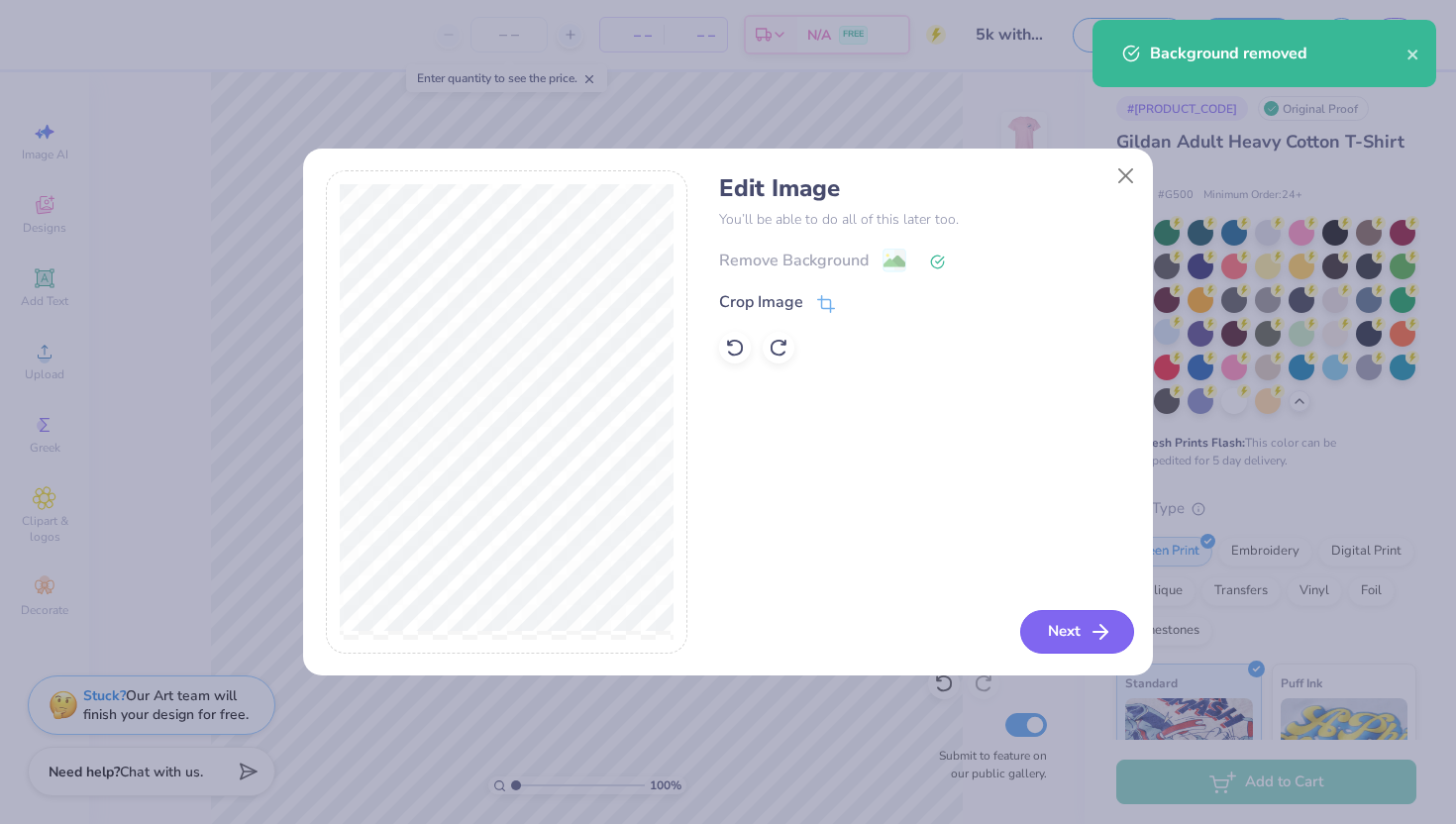click on "Next" at bounding box center (1077, 632) 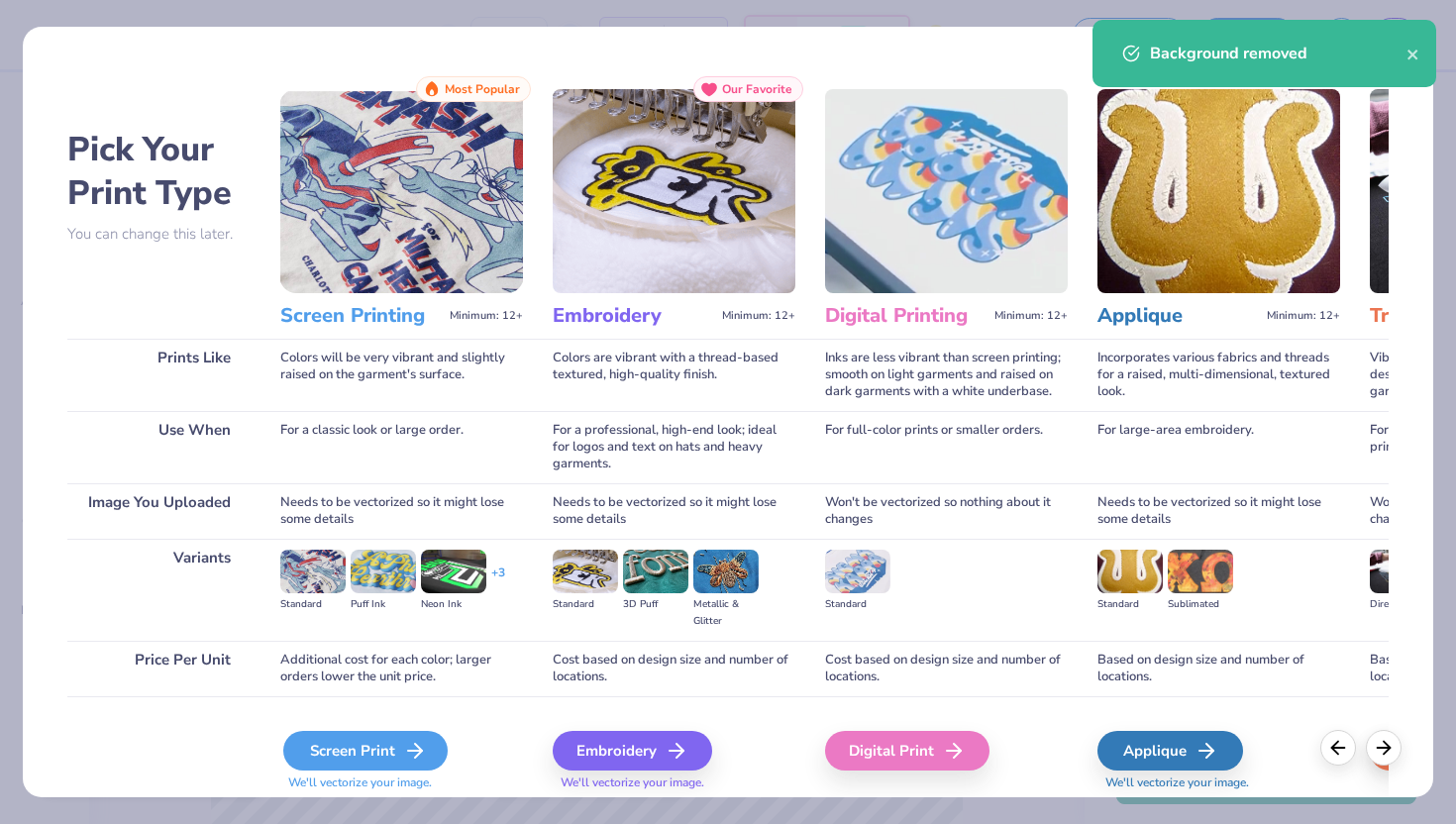click on "Screen Print" at bounding box center [365, 751] 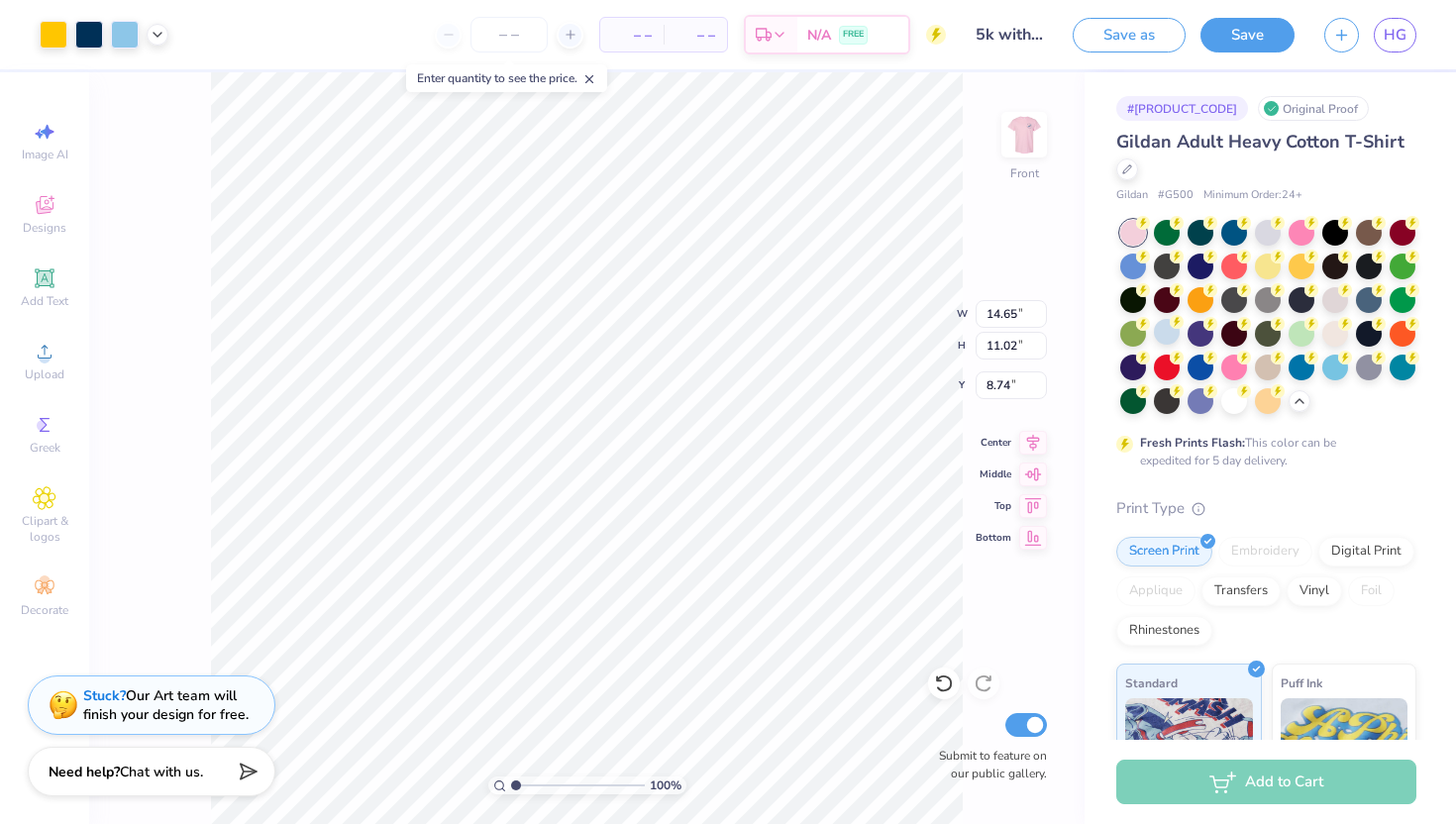 type on "10.87" 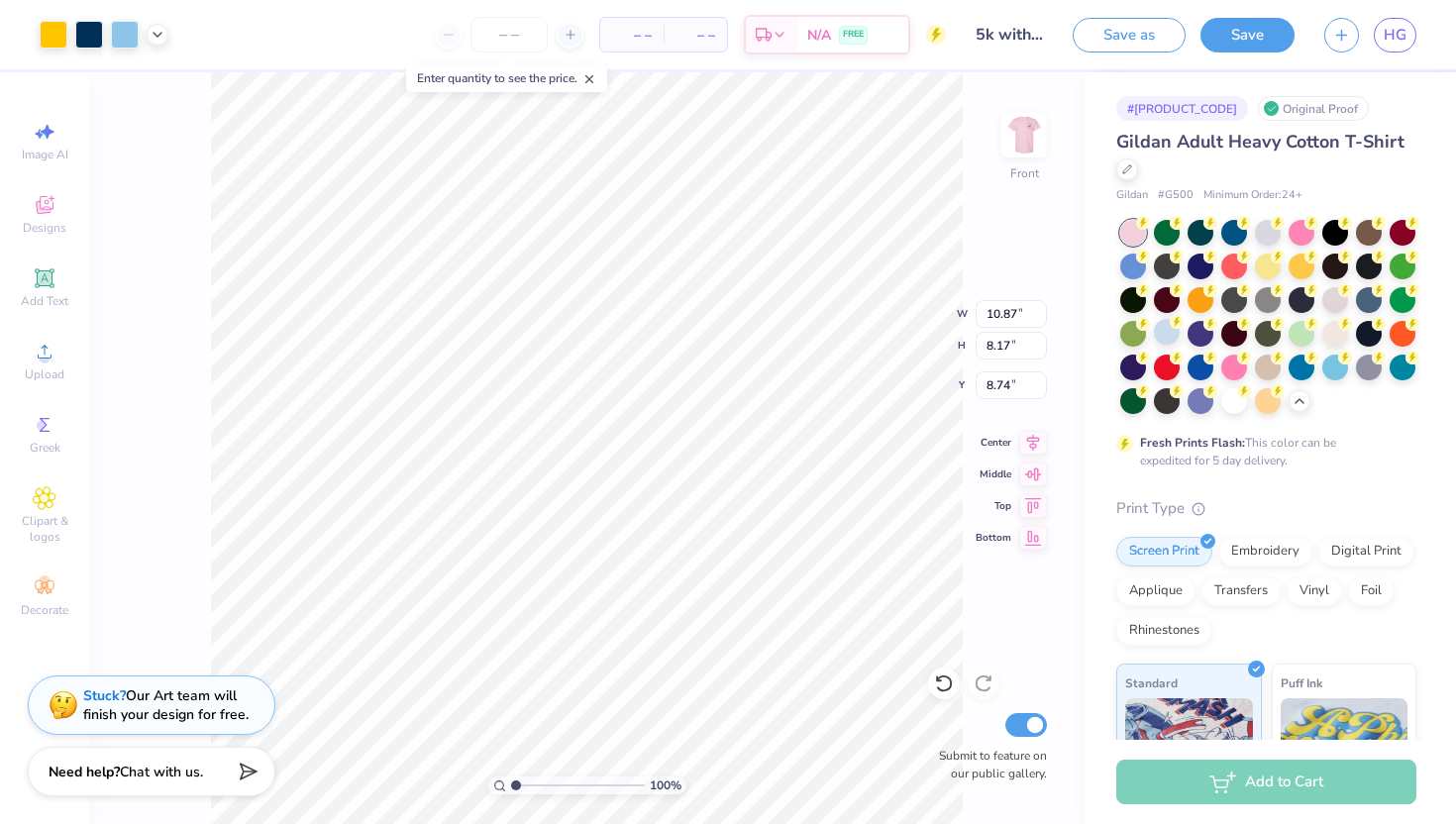 type on "5.25" 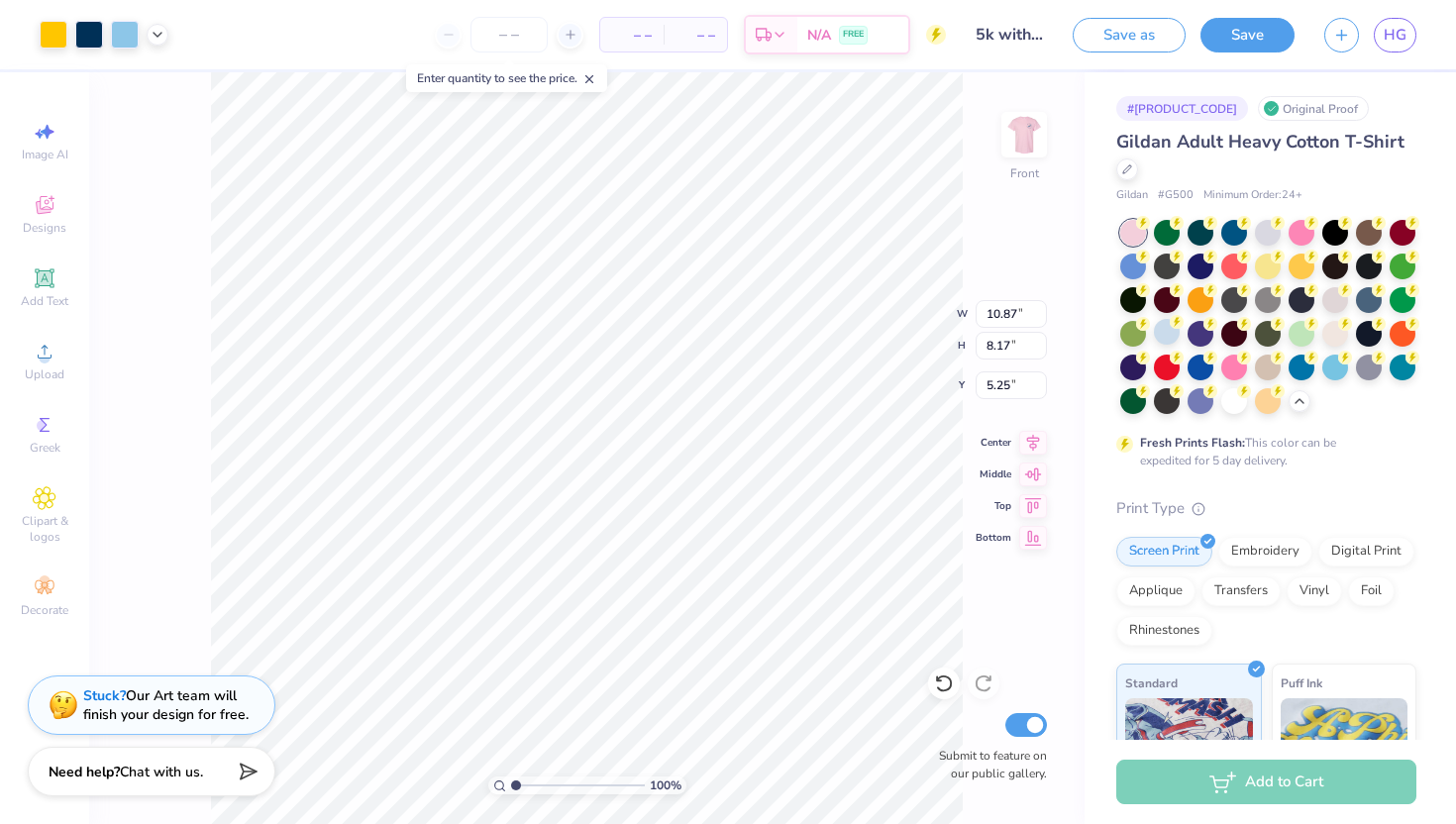 type on "13.77" 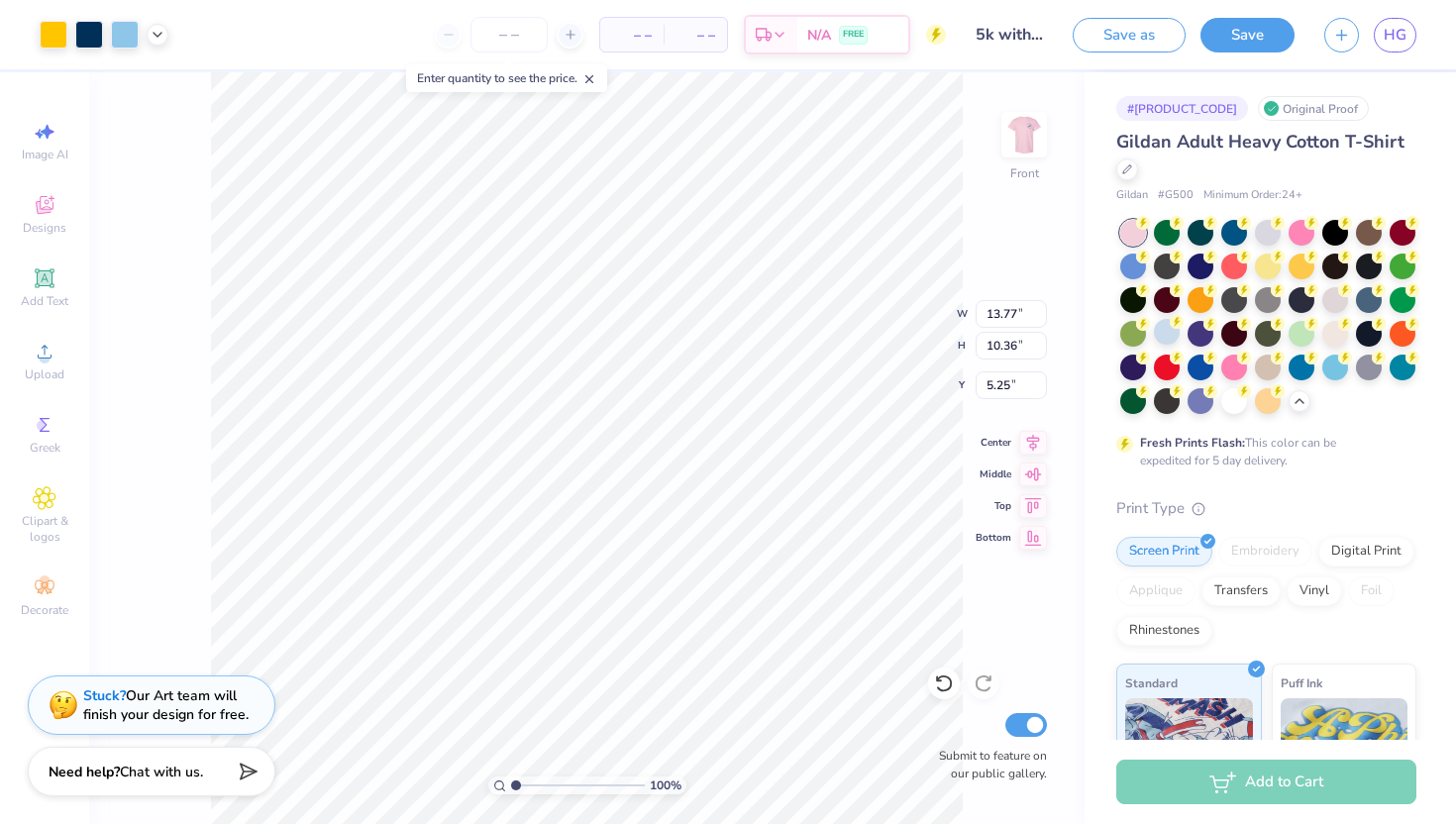 type on "5.45" 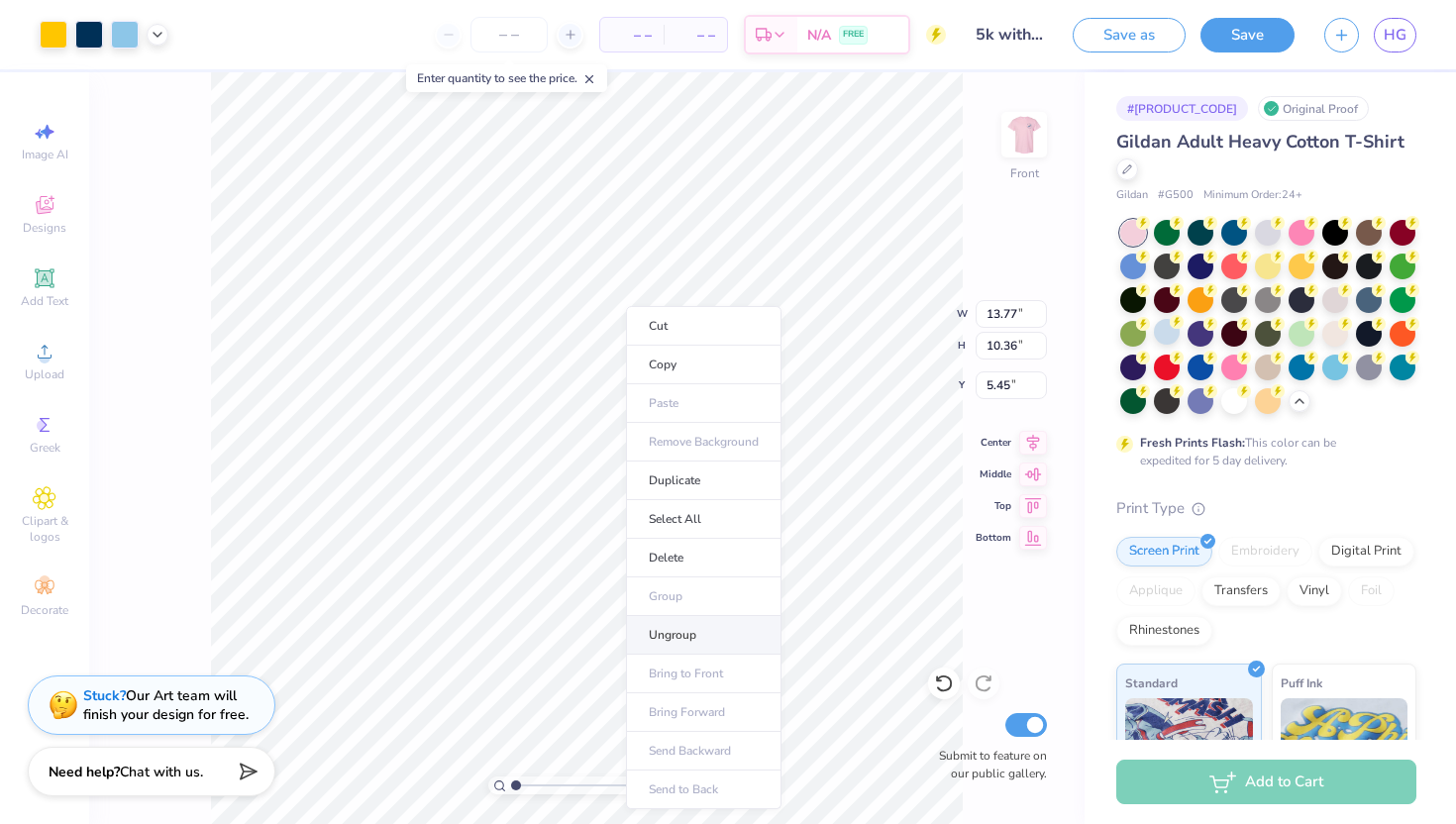 click on "Ungroup" at bounding box center (703, 635) 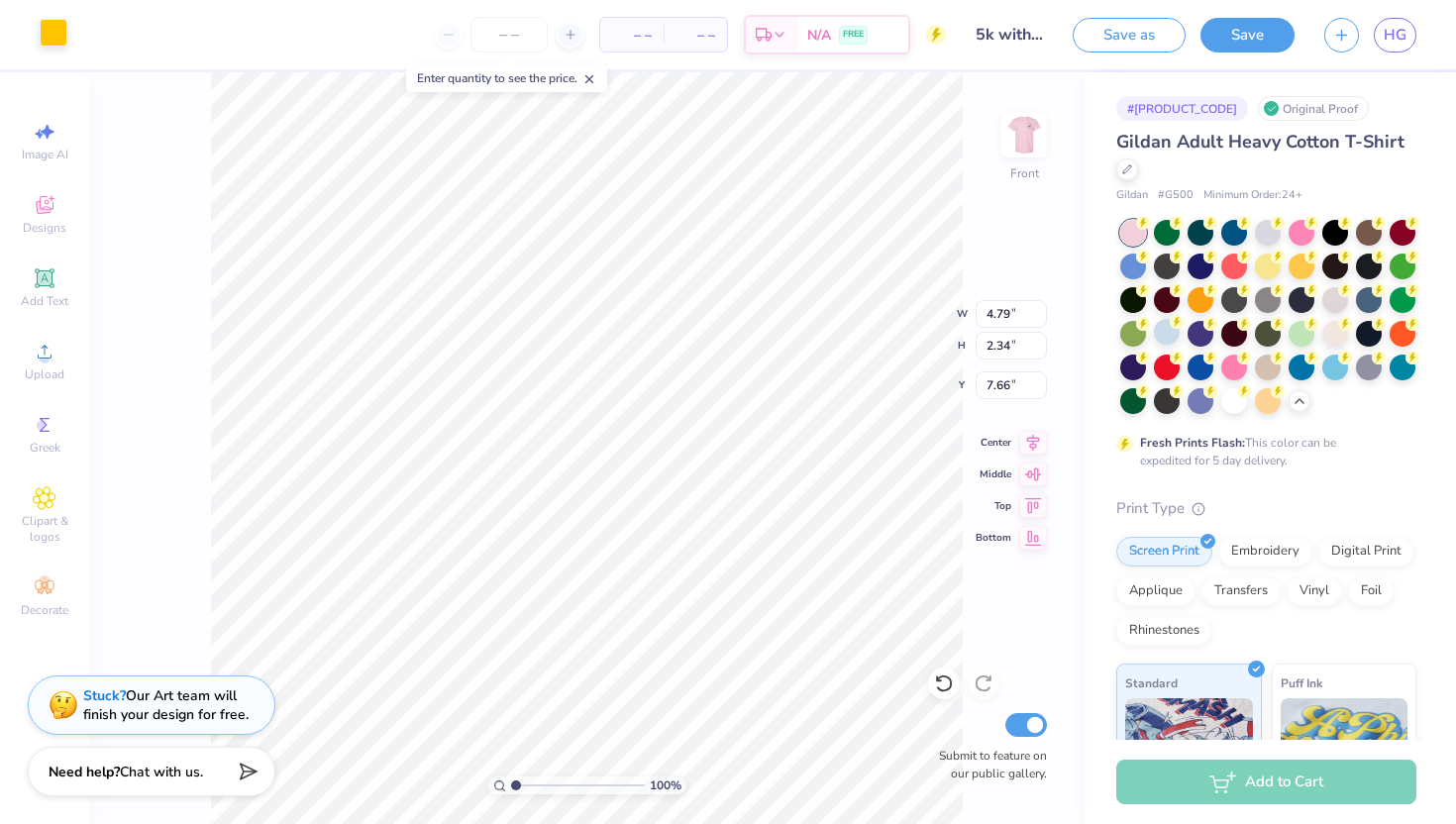 click at bounding box center (53, 33) 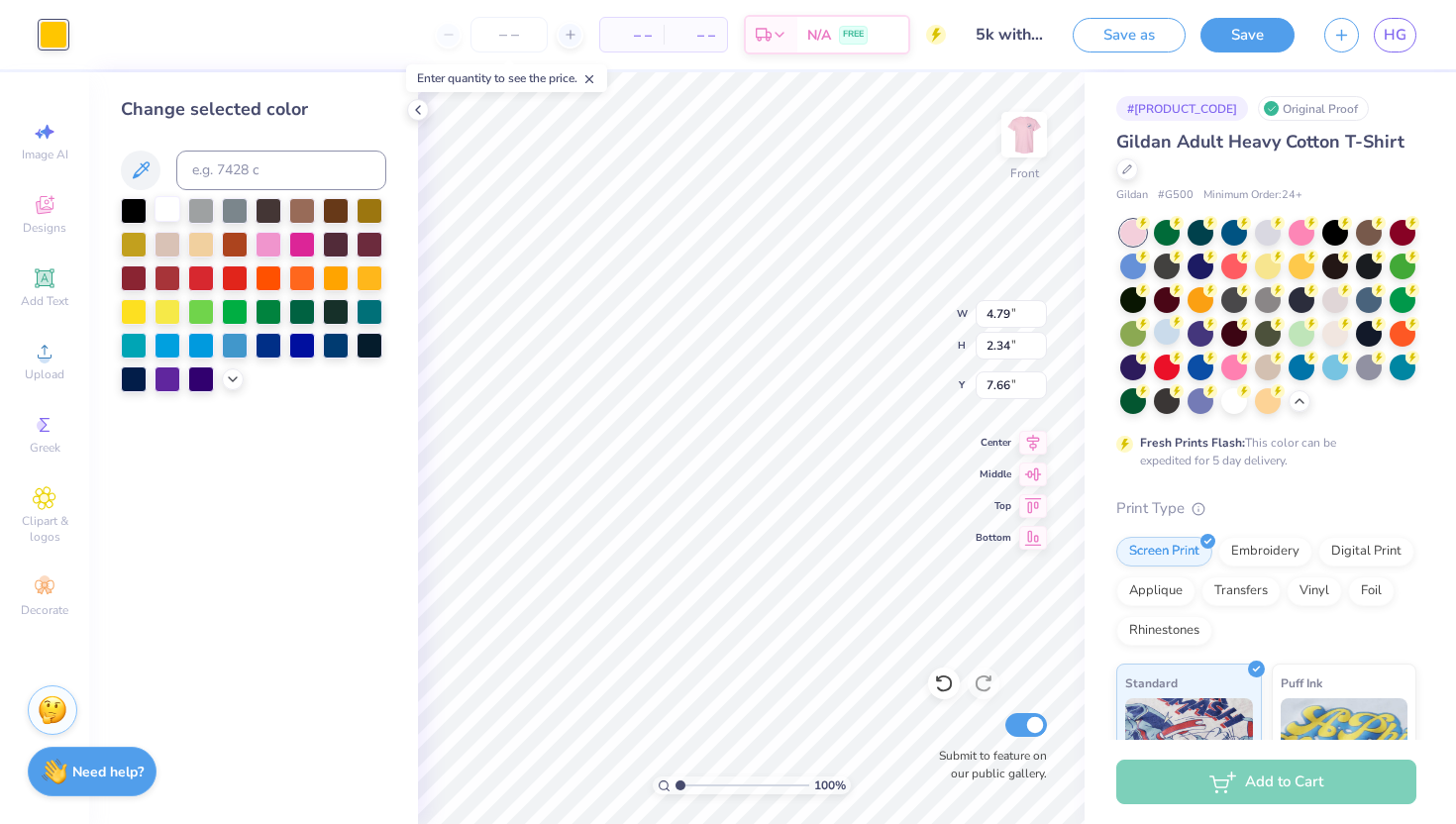 click at bounding box center (167, 209) 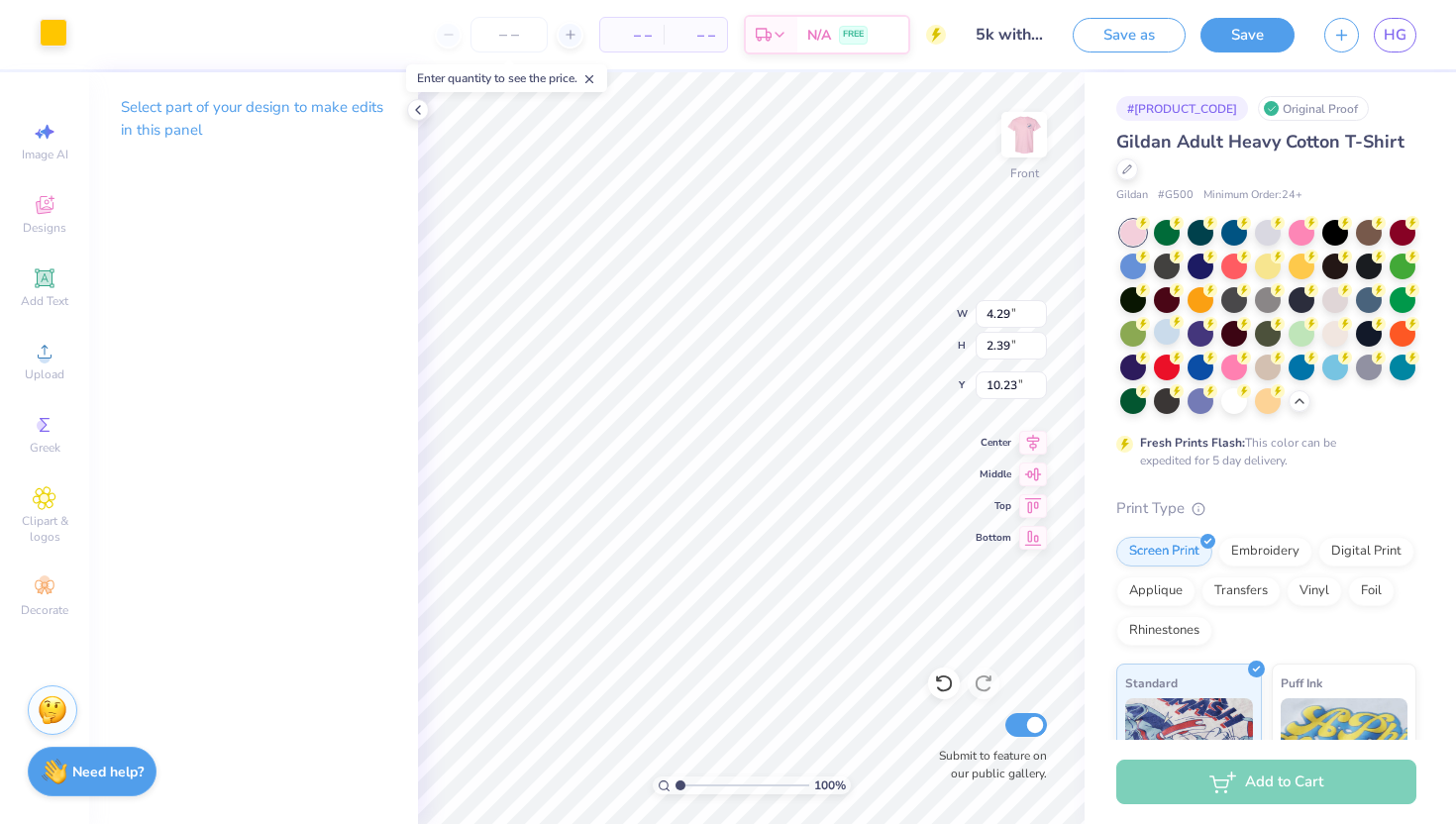 click at bounding box center [53, 33] 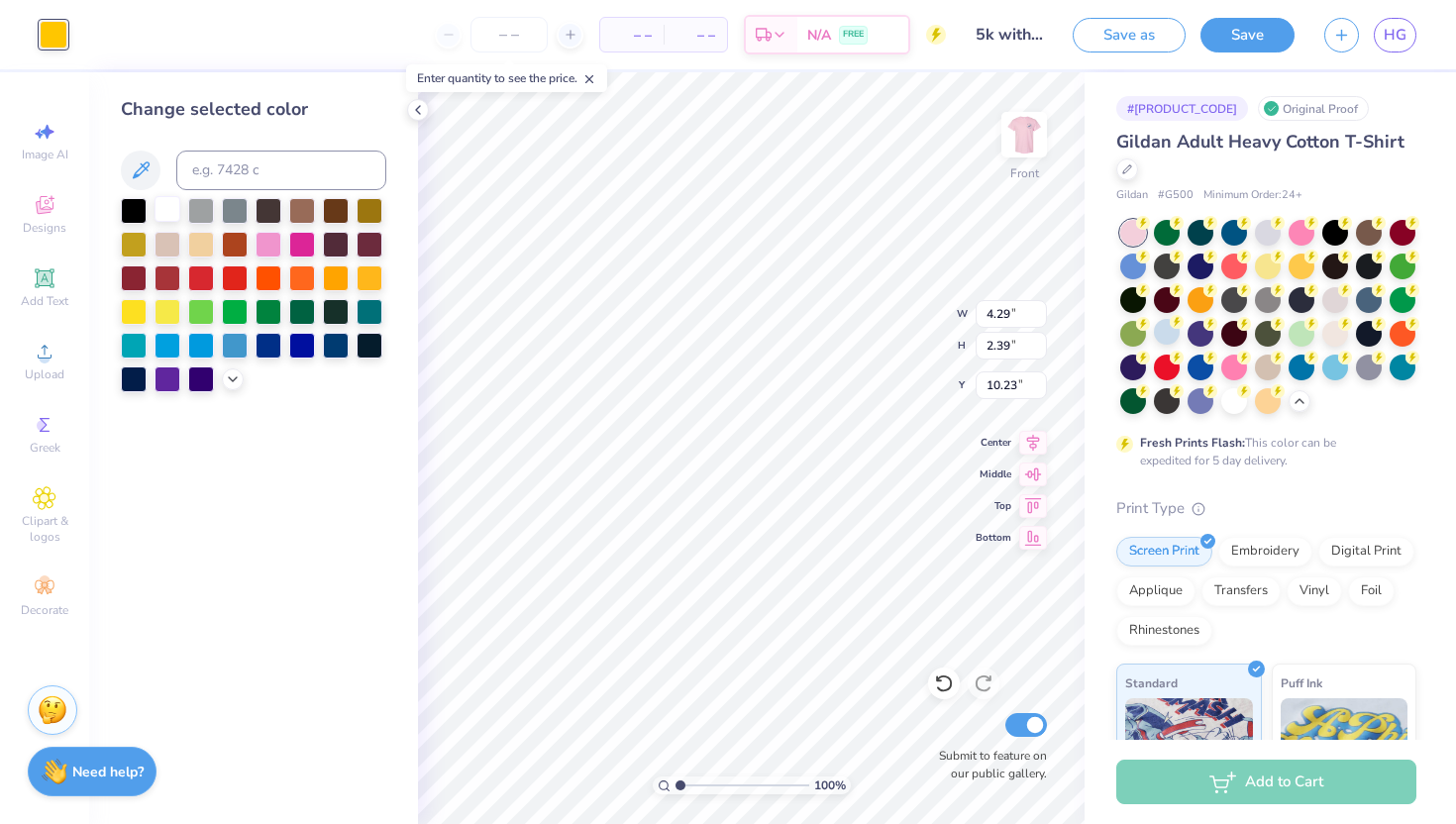 click at bounding box center (167, 209) 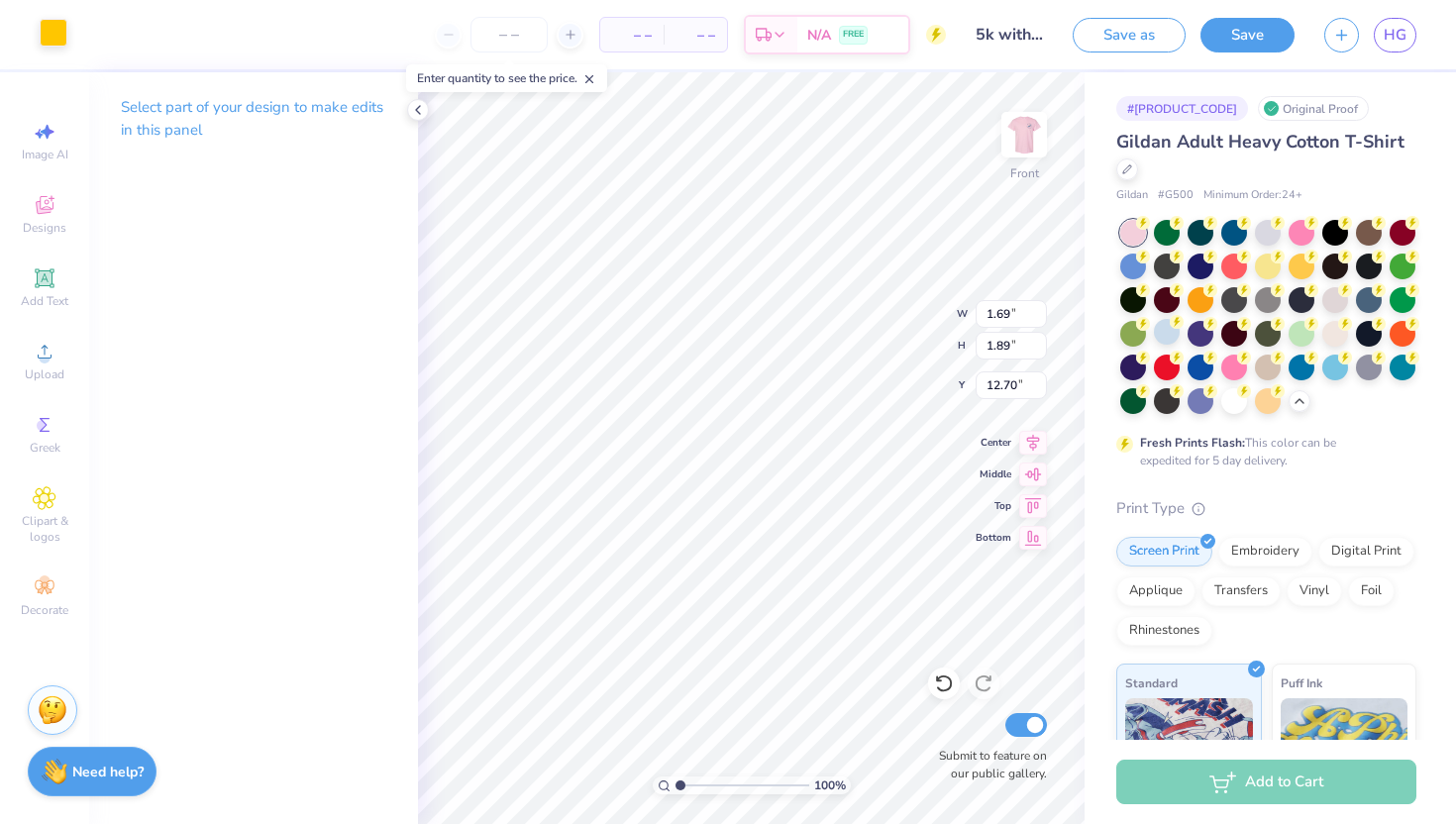 click at bounding box center [53, 33] 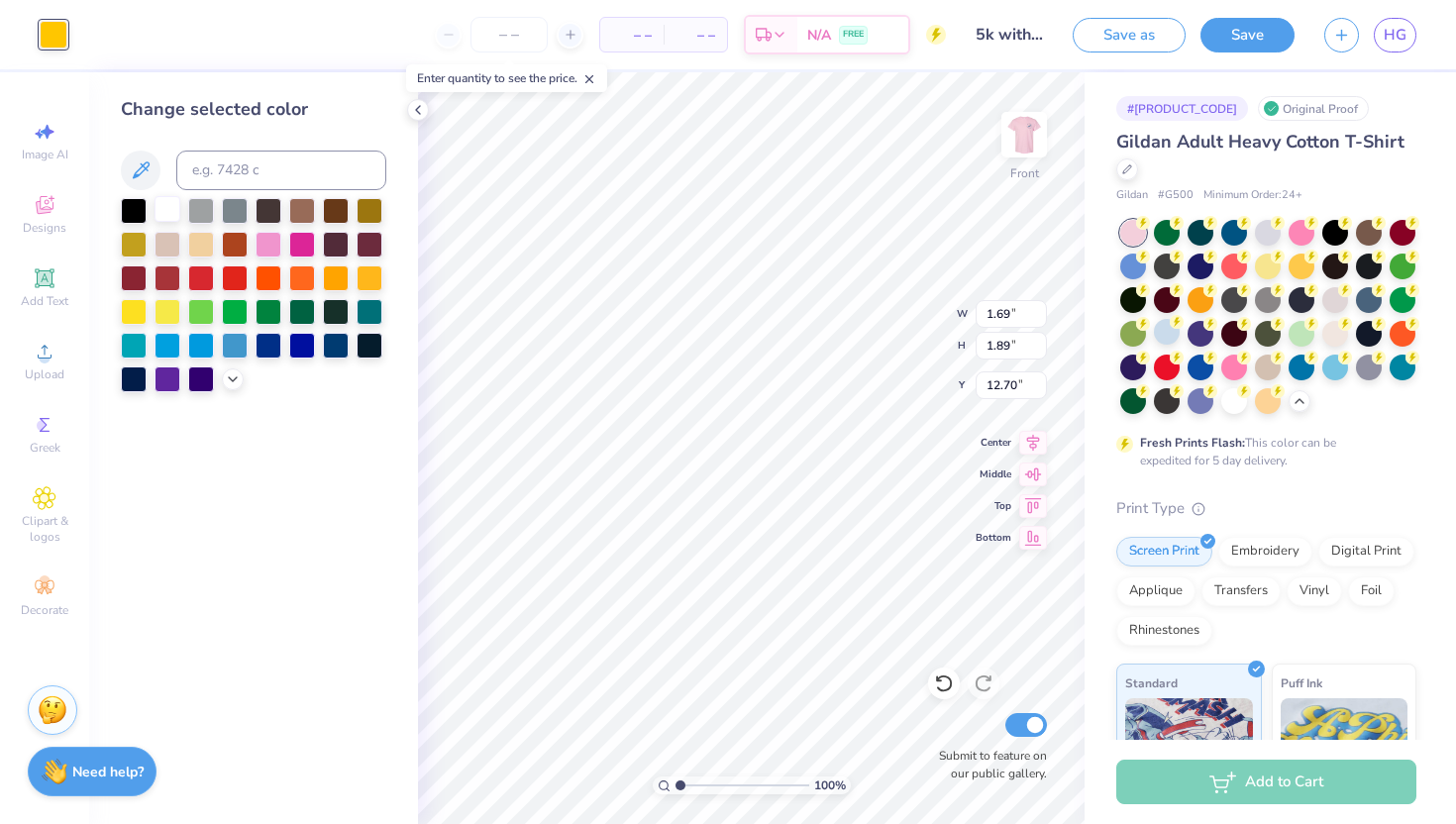 click at bounding box center [167, 209] 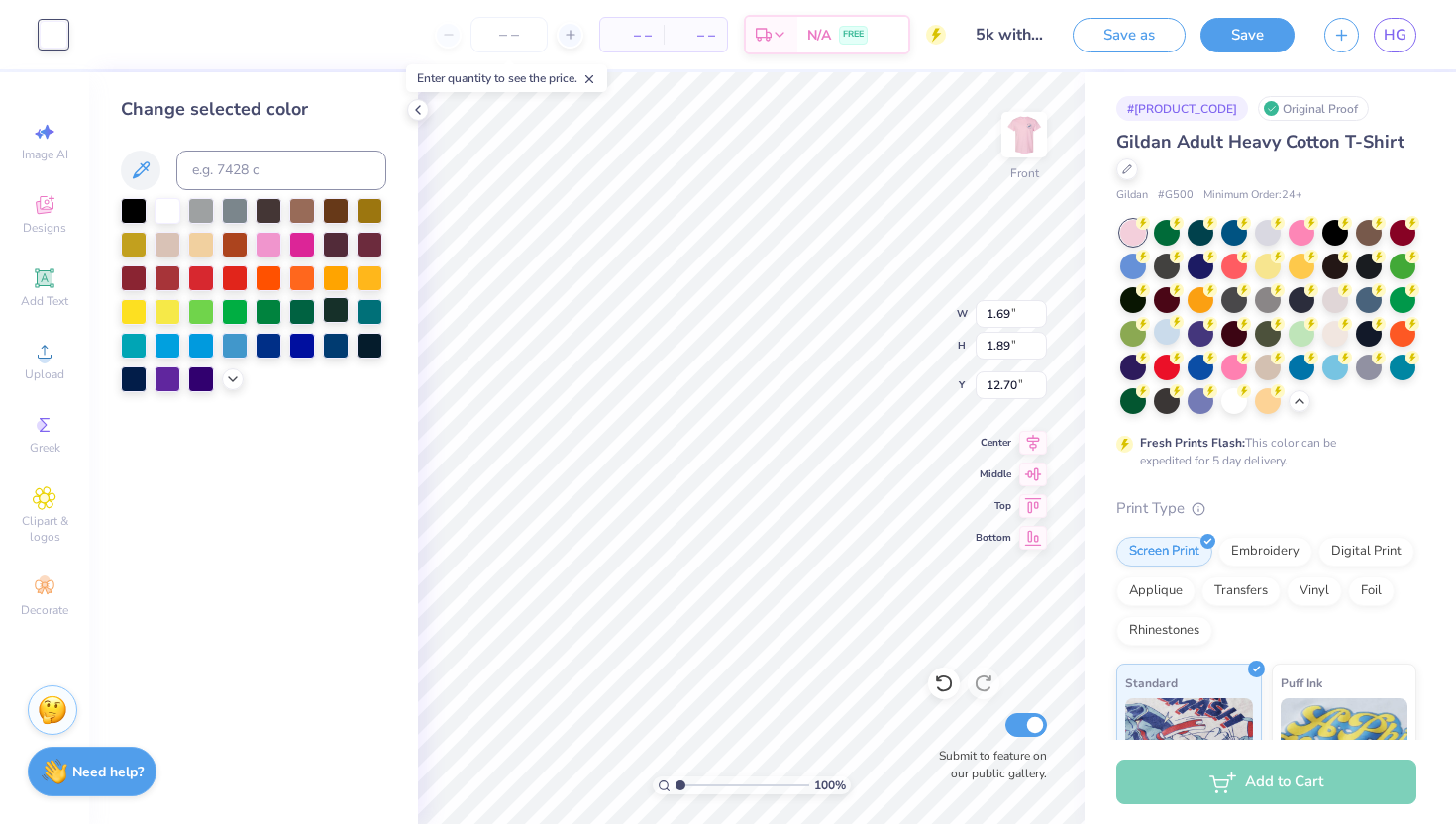 type on "1.32" 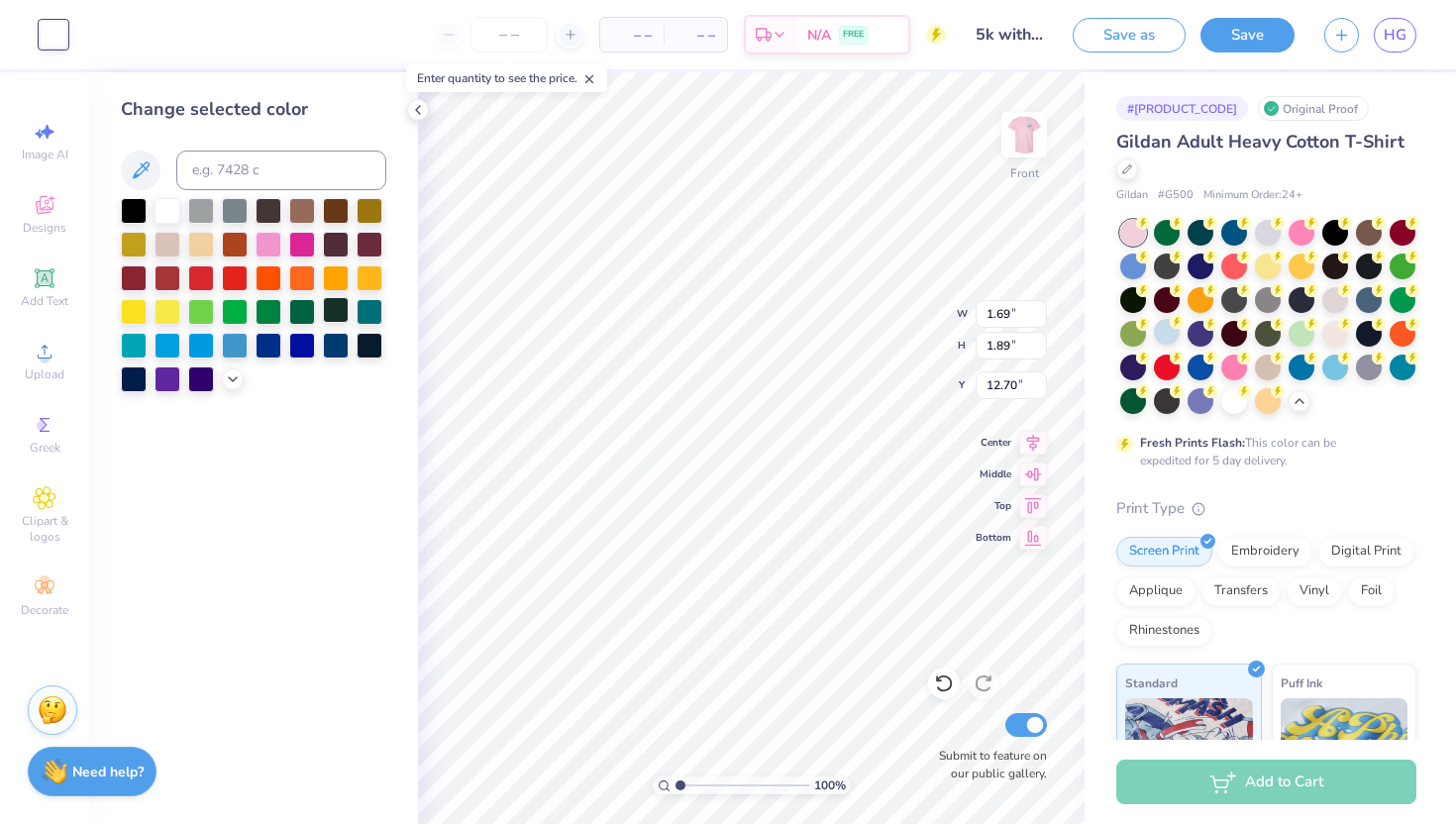 type on "1.95" 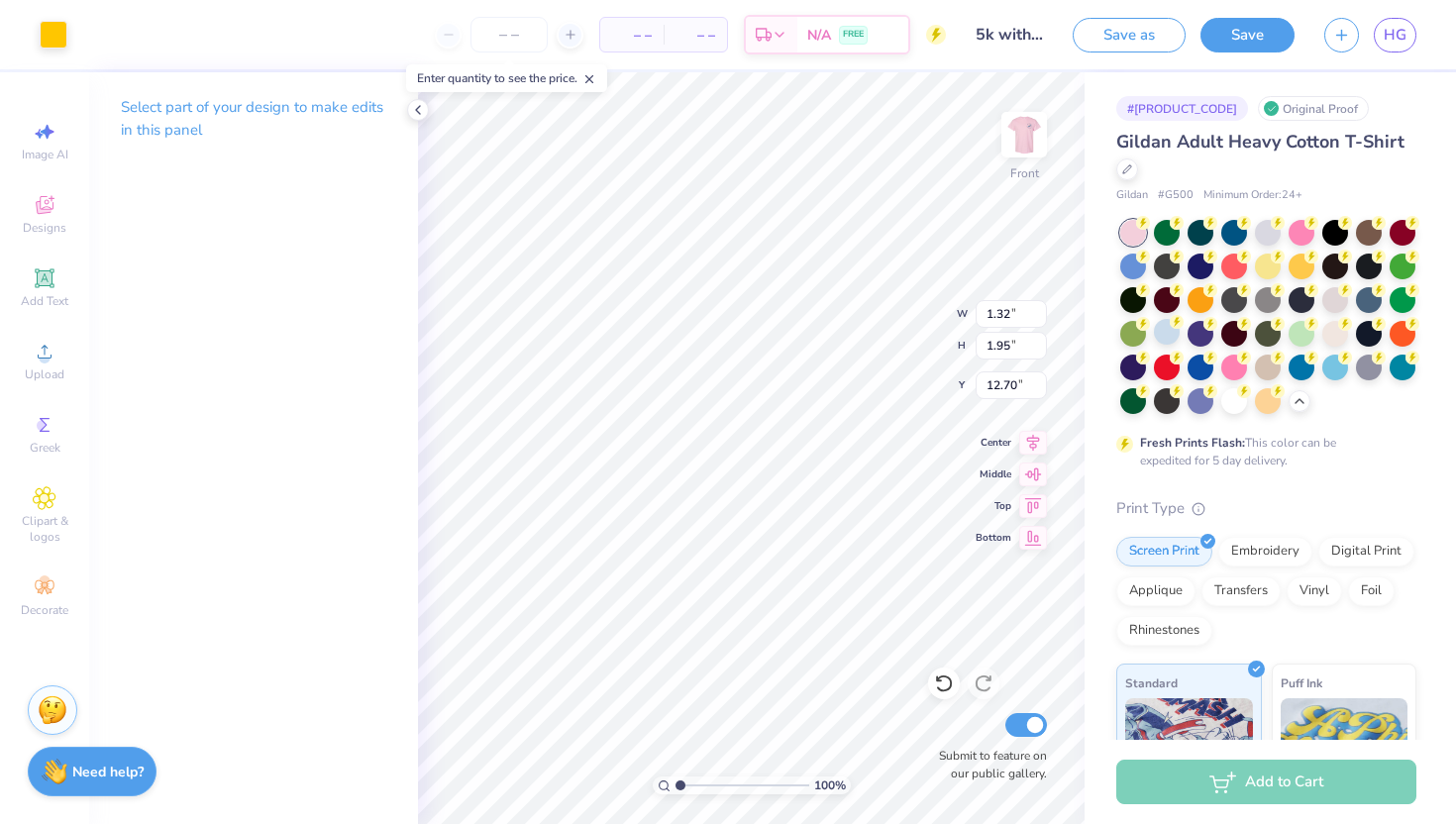 type on "12.60" 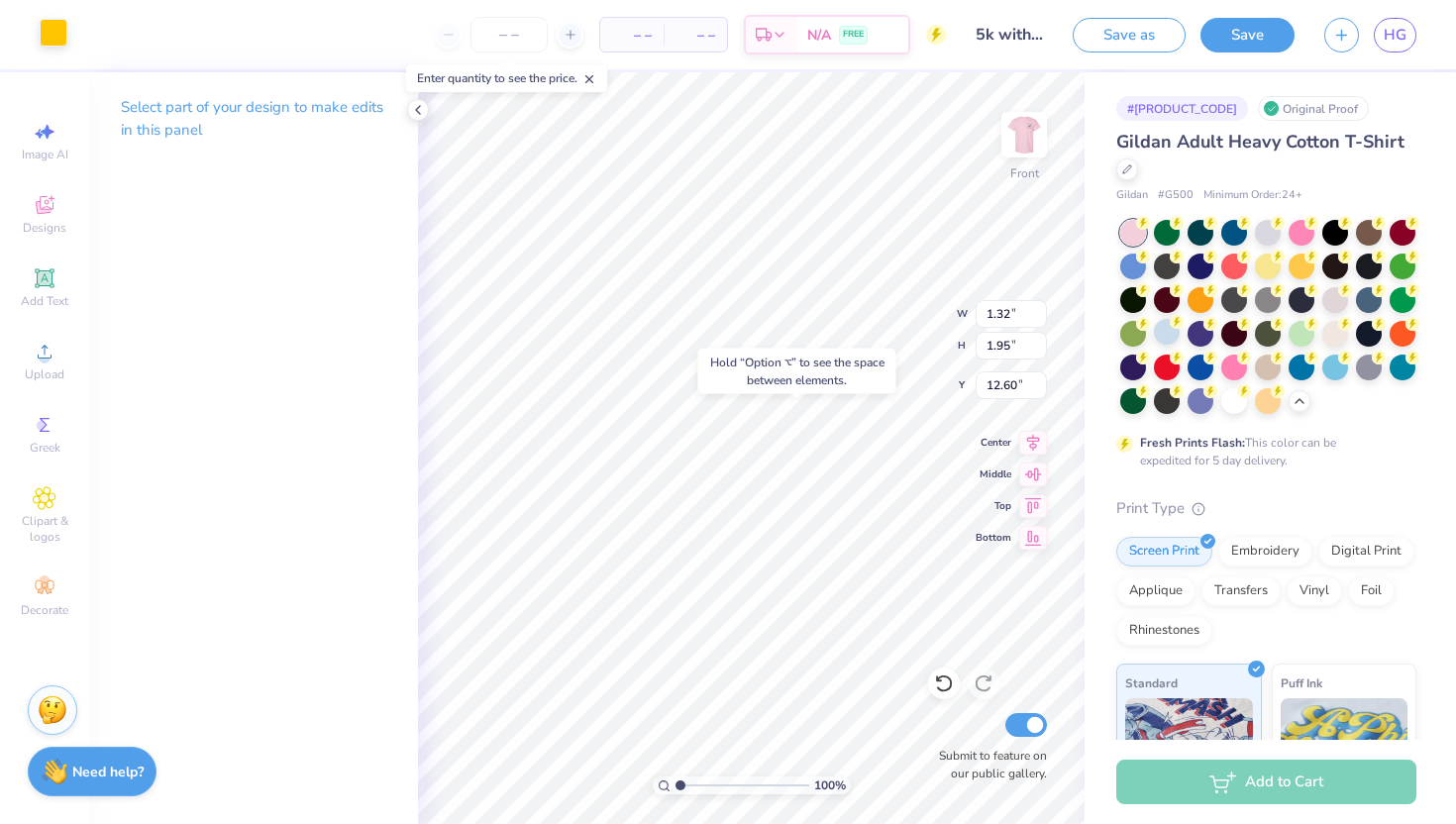 click at bounding box center [53, 33] 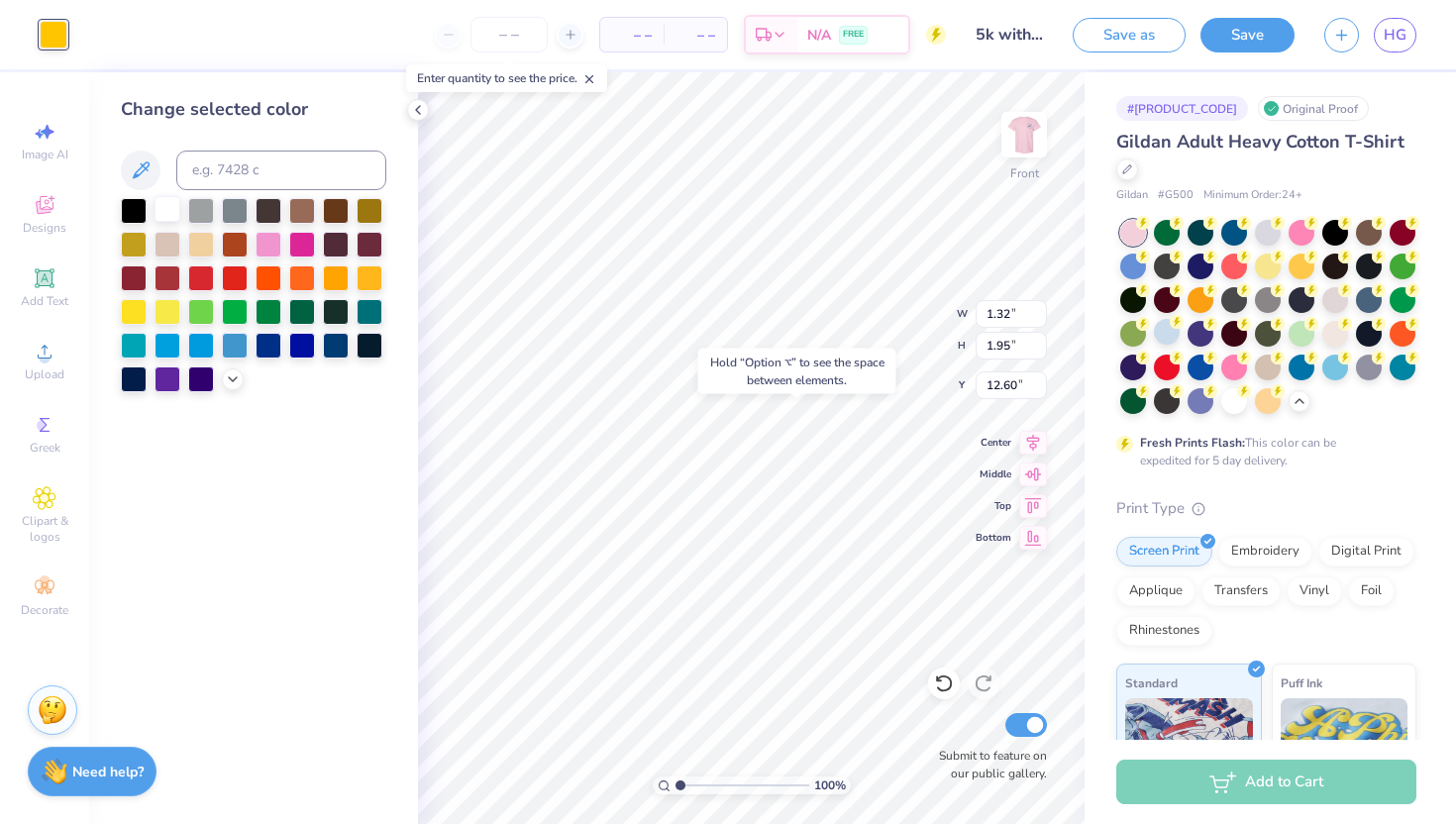 click at bounding box center (167, 209) 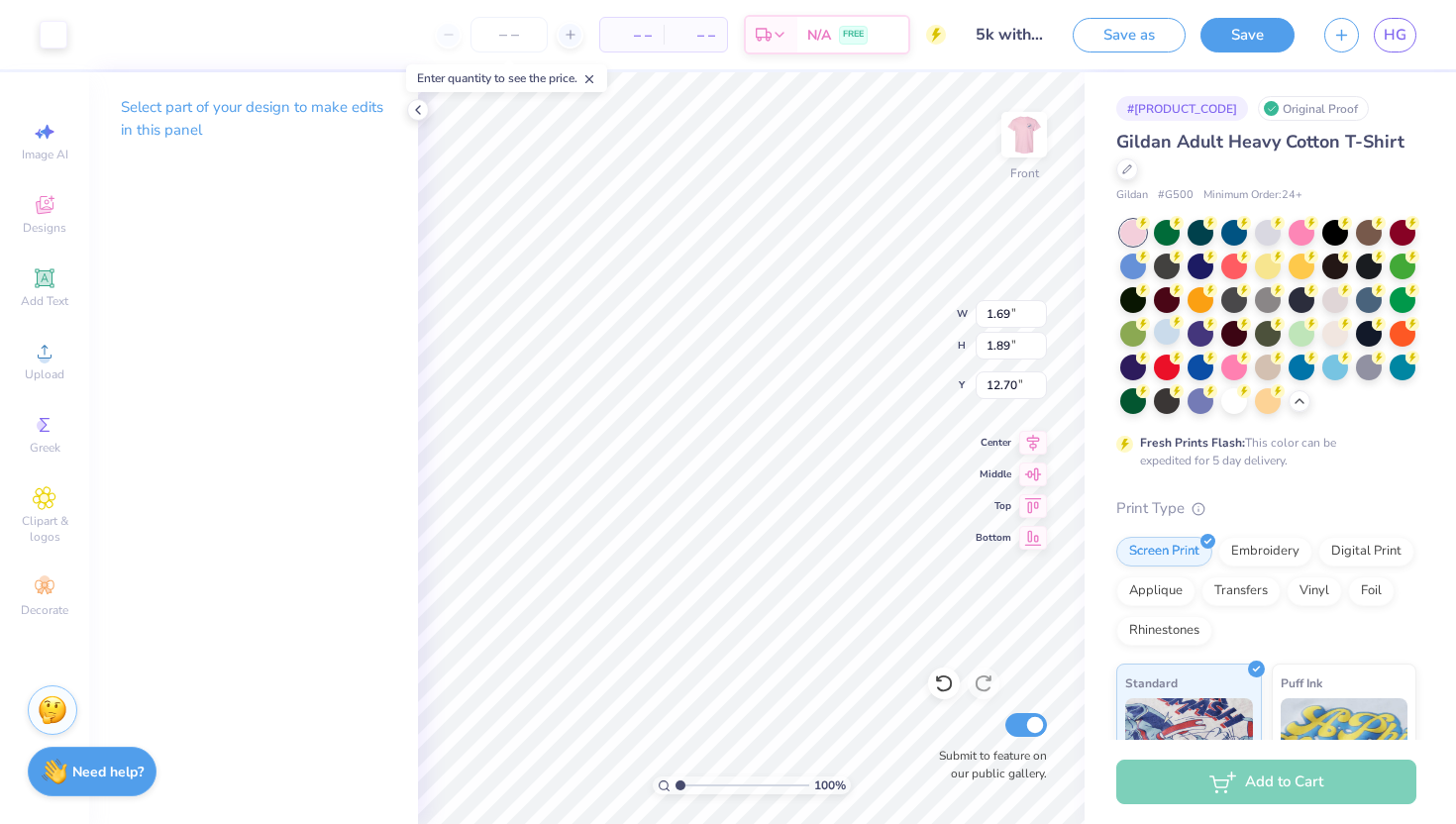 type on "12.63" 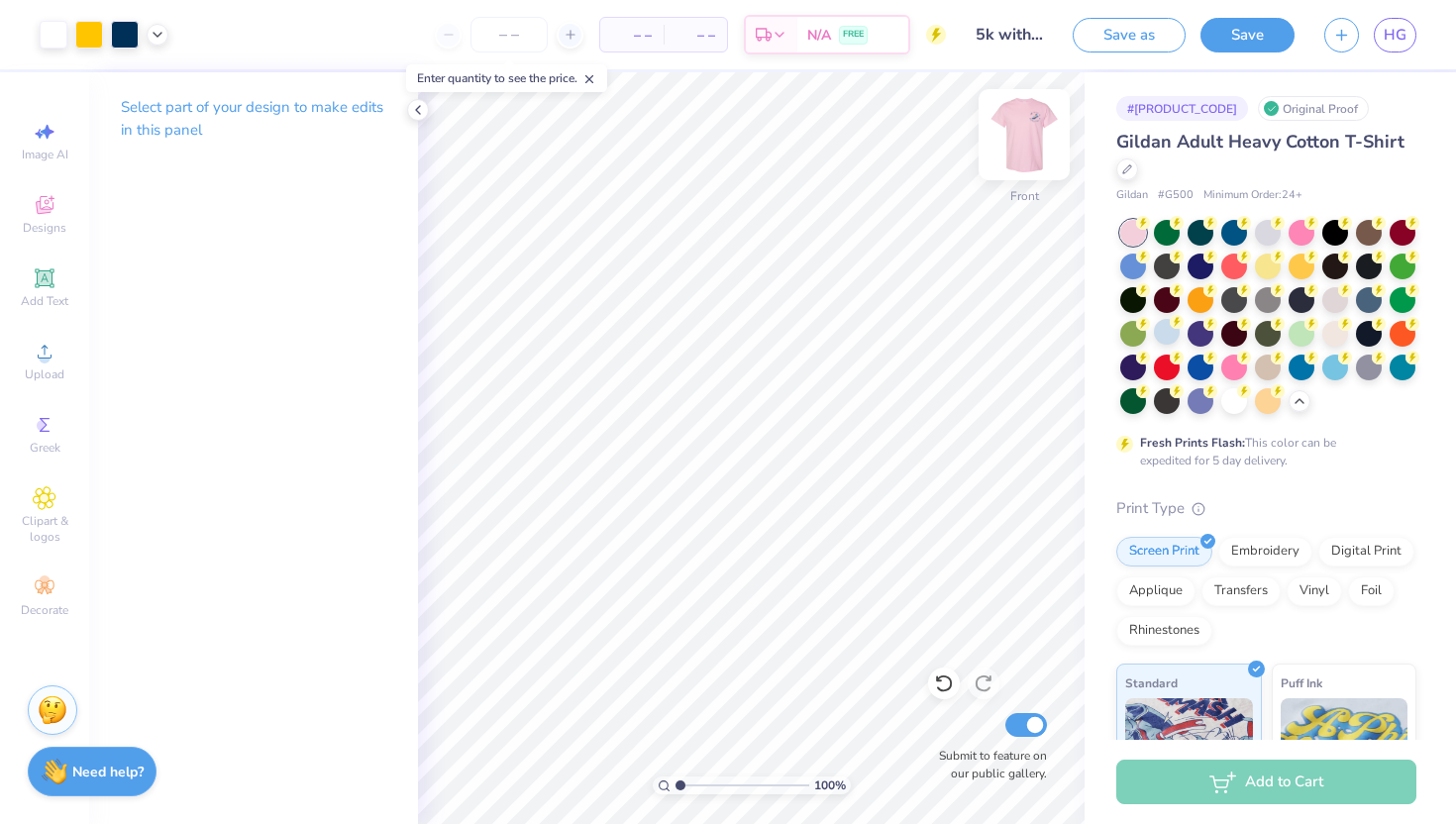 click at bounding box center [1024, 135] 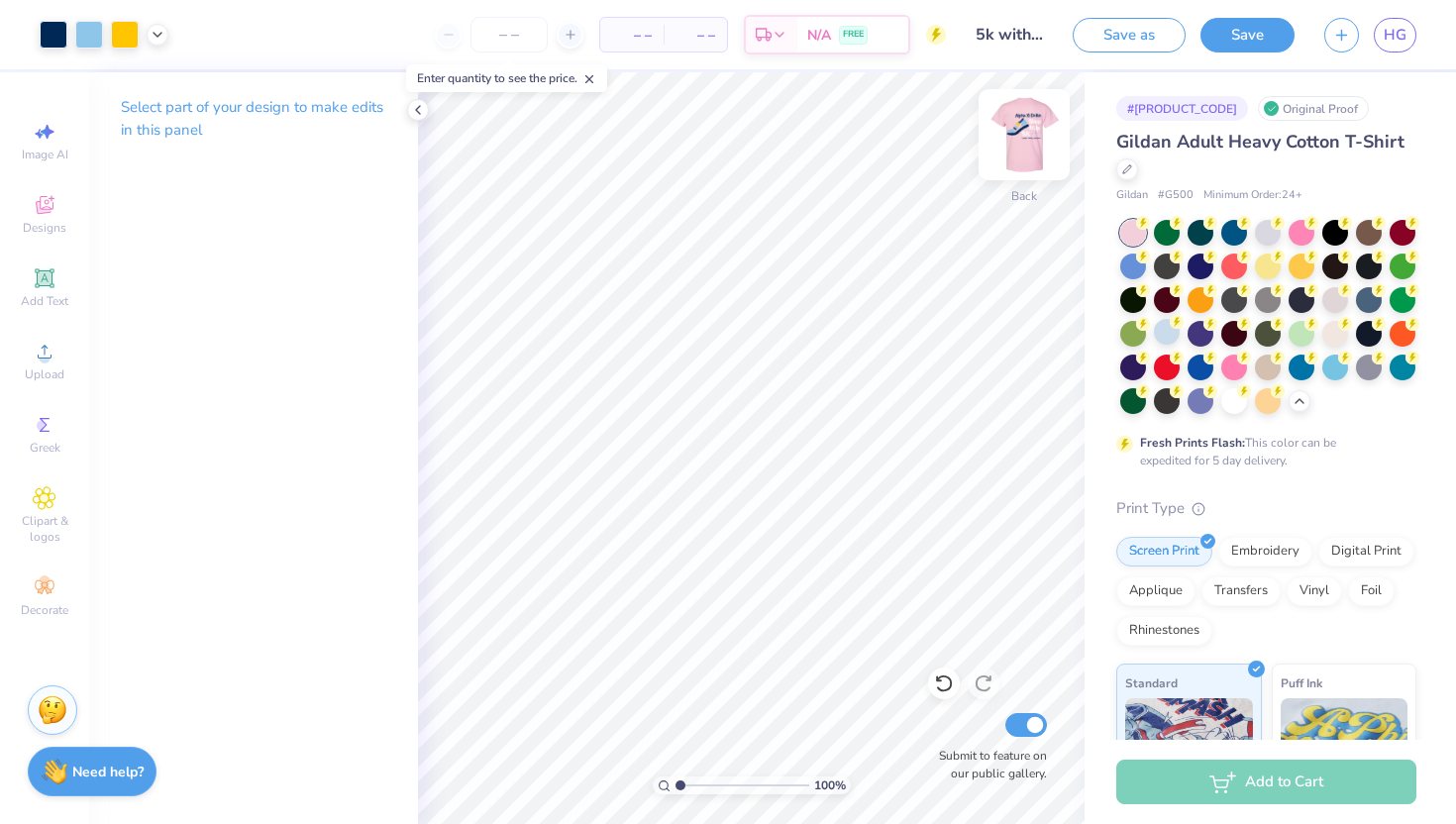click at bounding box center [1024, 135] 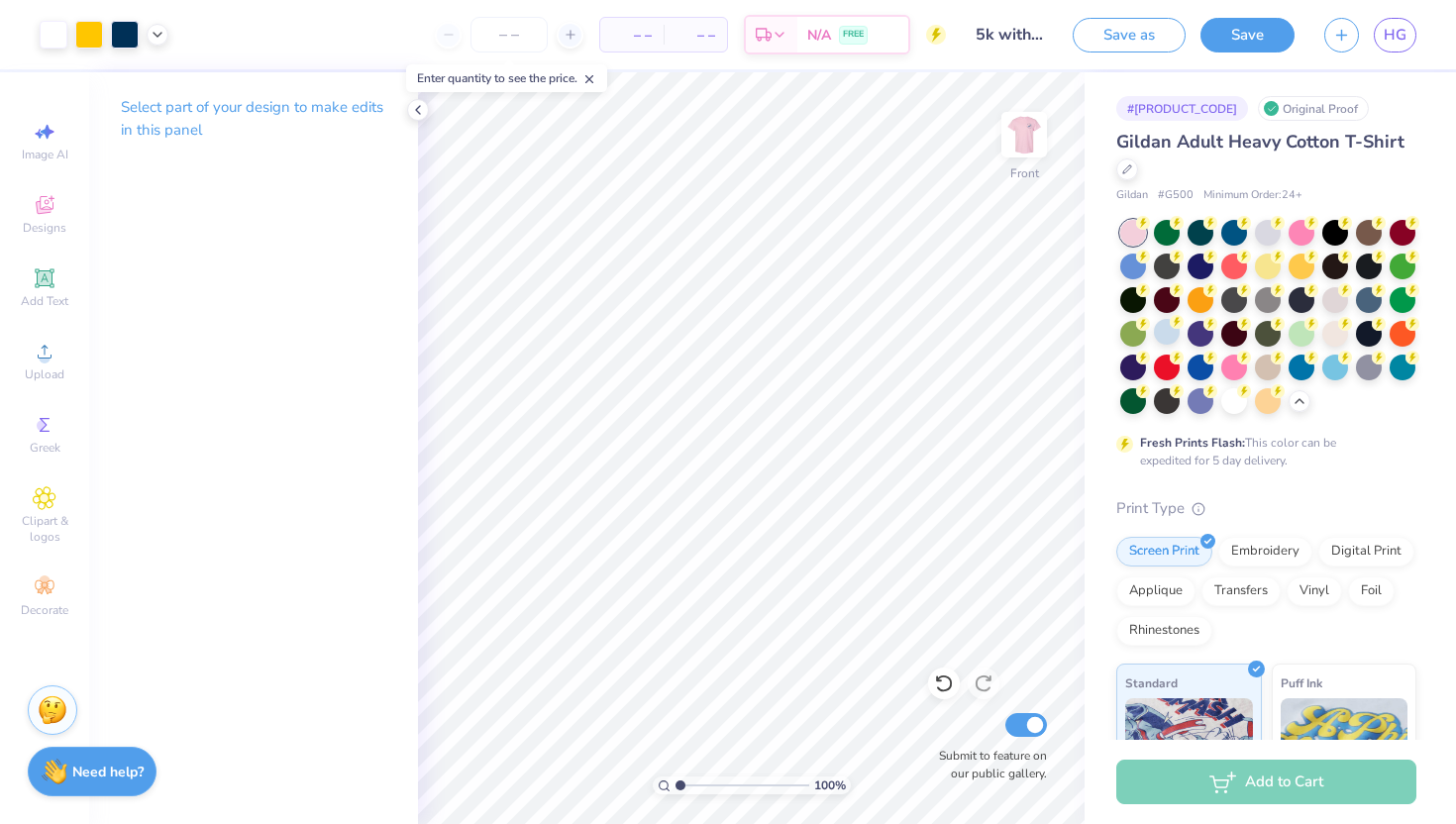 click on "5k with original design" at bounding box center [1009, 35] 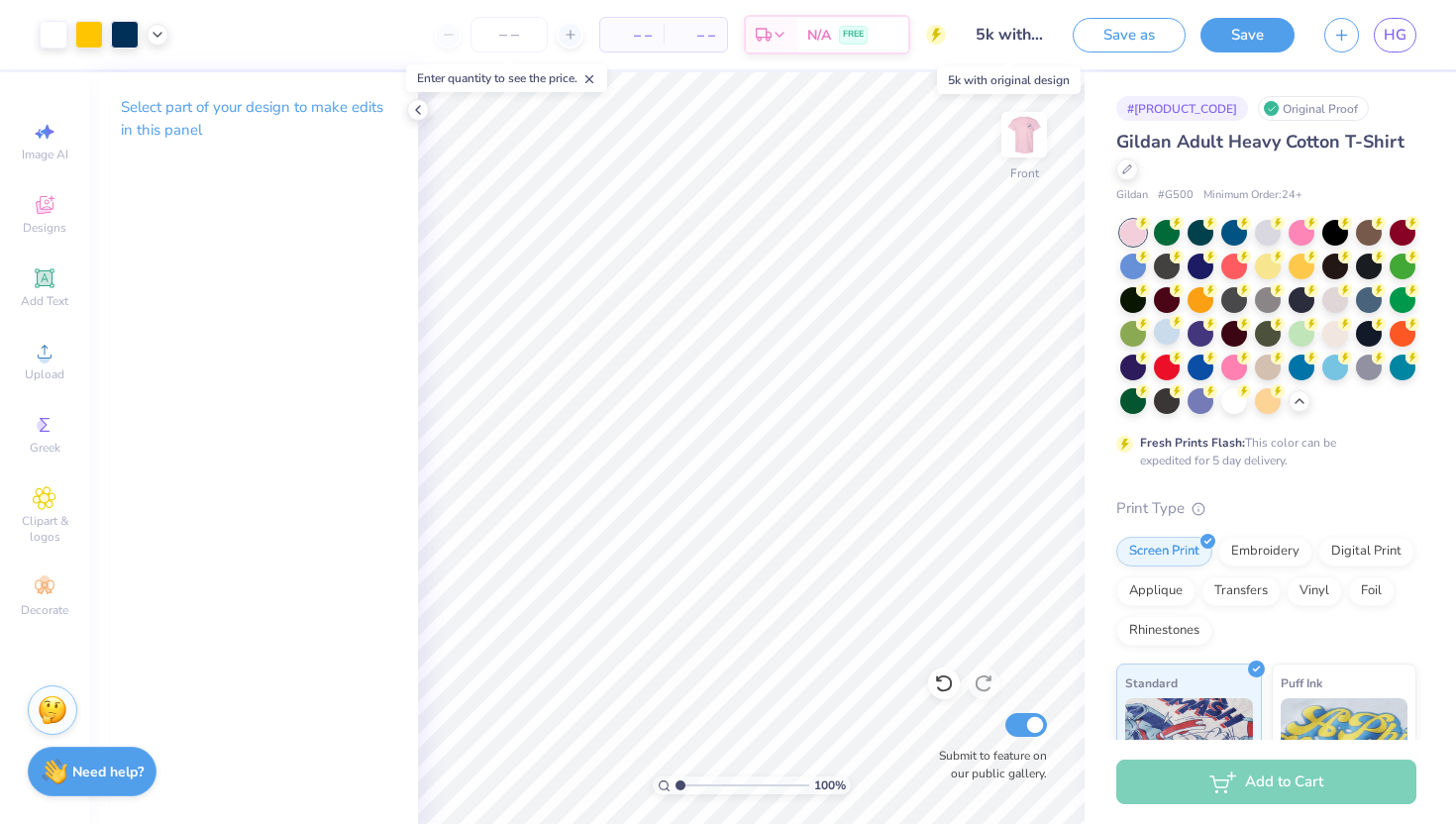 click on "5k with original design" at bounding box center (1009, 35) 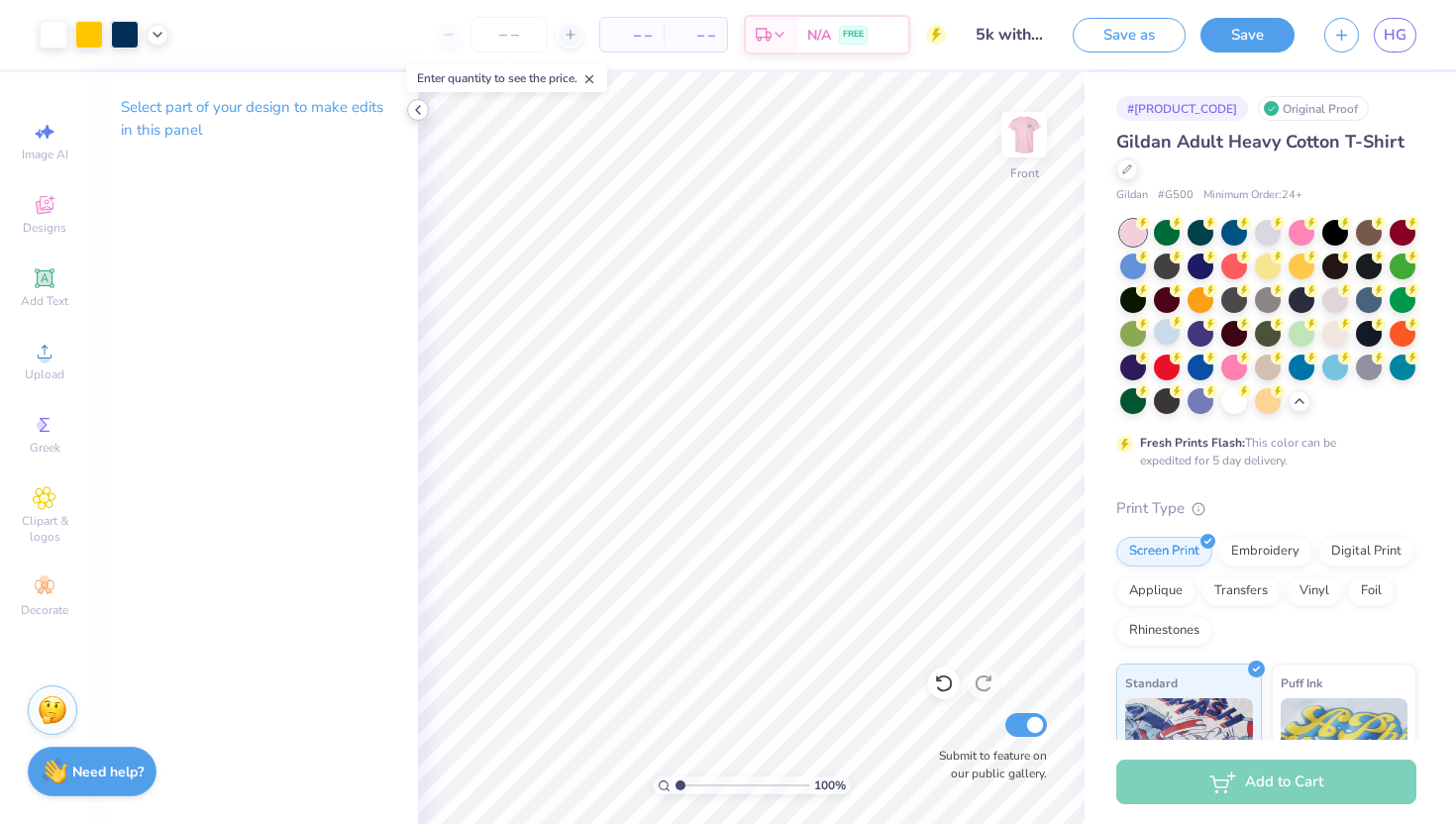 click 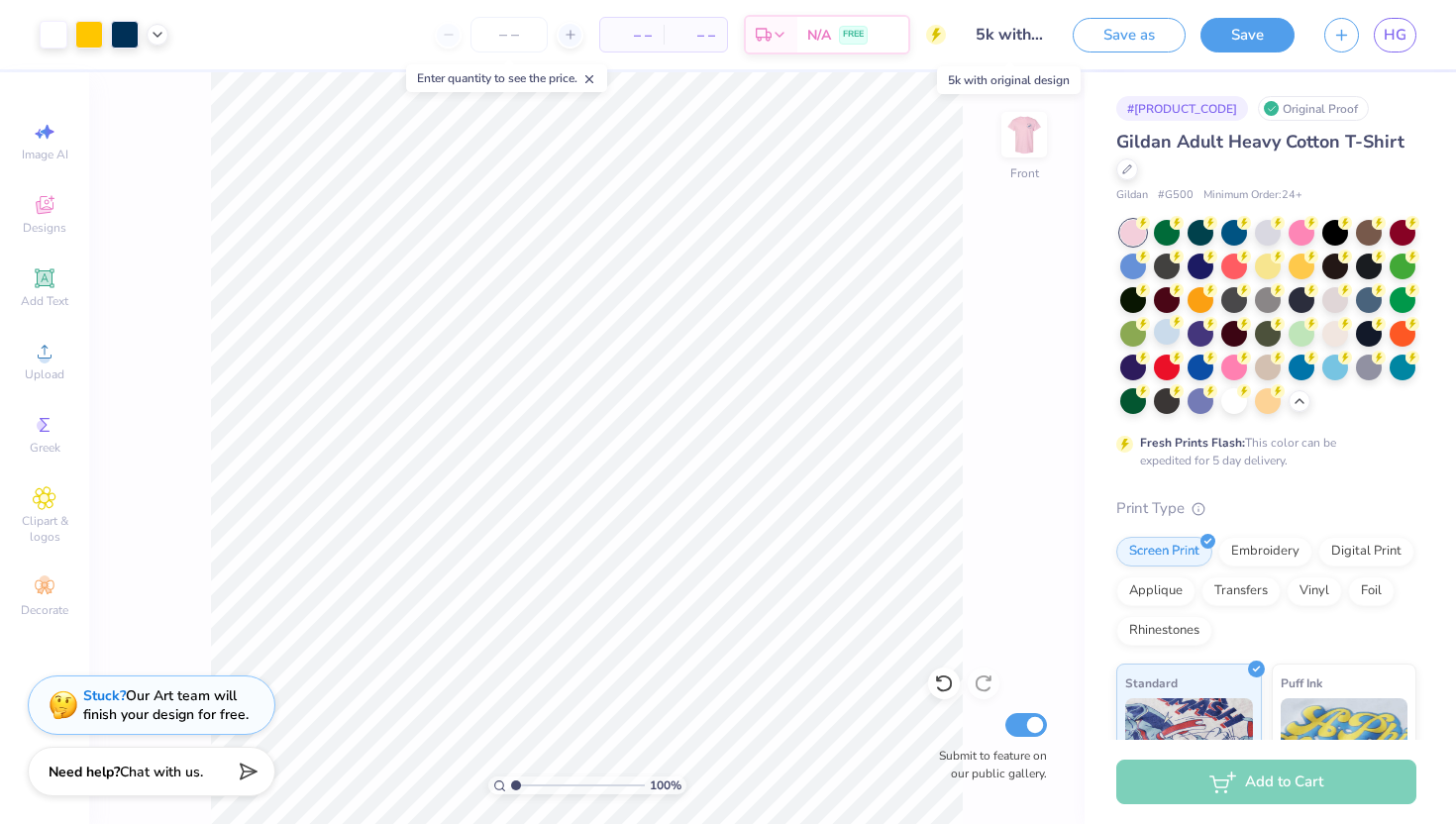 click on "5k with original design" at bounding box center (1009, 35) 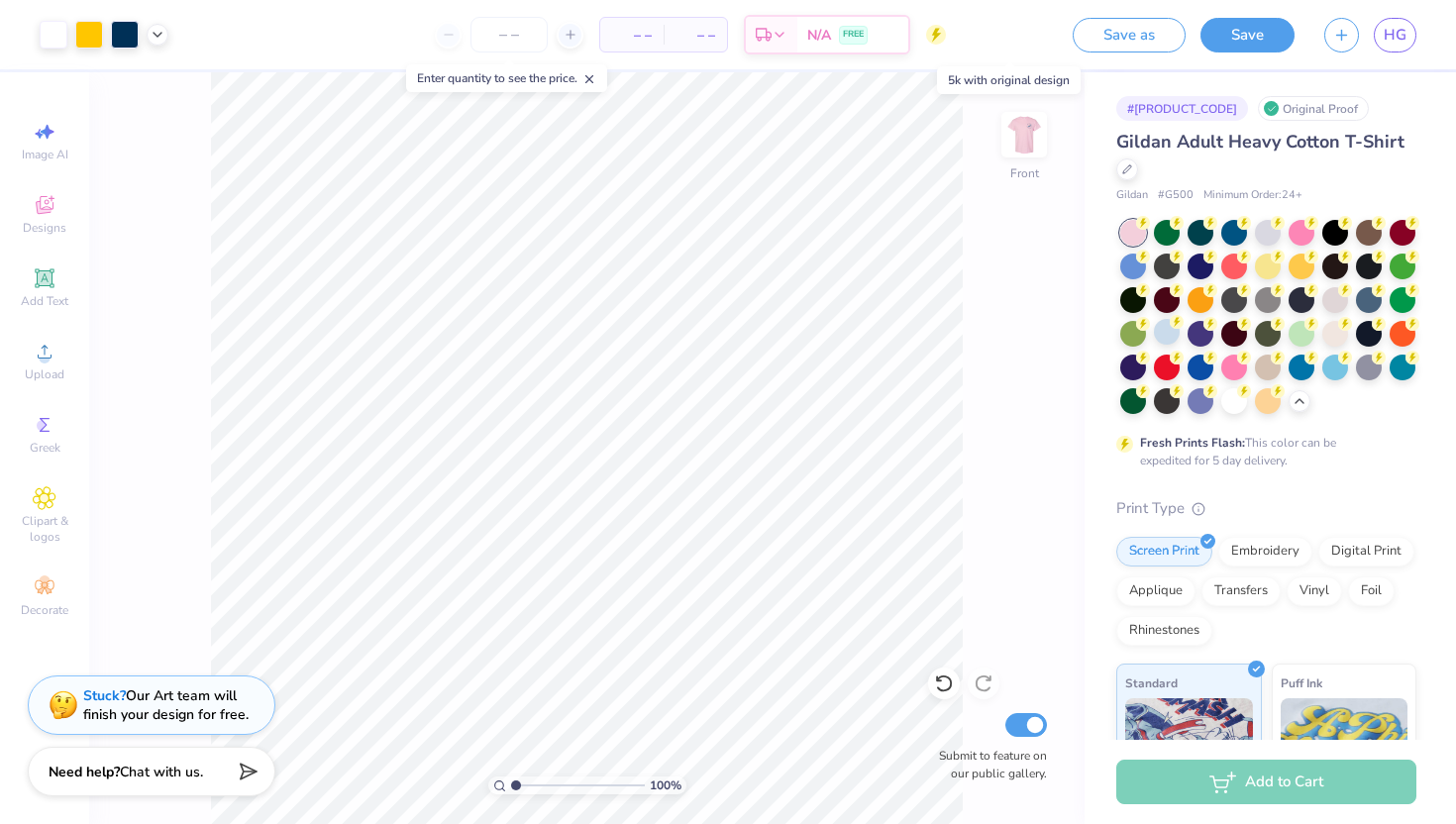 drag, startPoint x: 970, startPoint y: 31, endPoint x: 1057, endPoint y: 34, distance: 87.051709 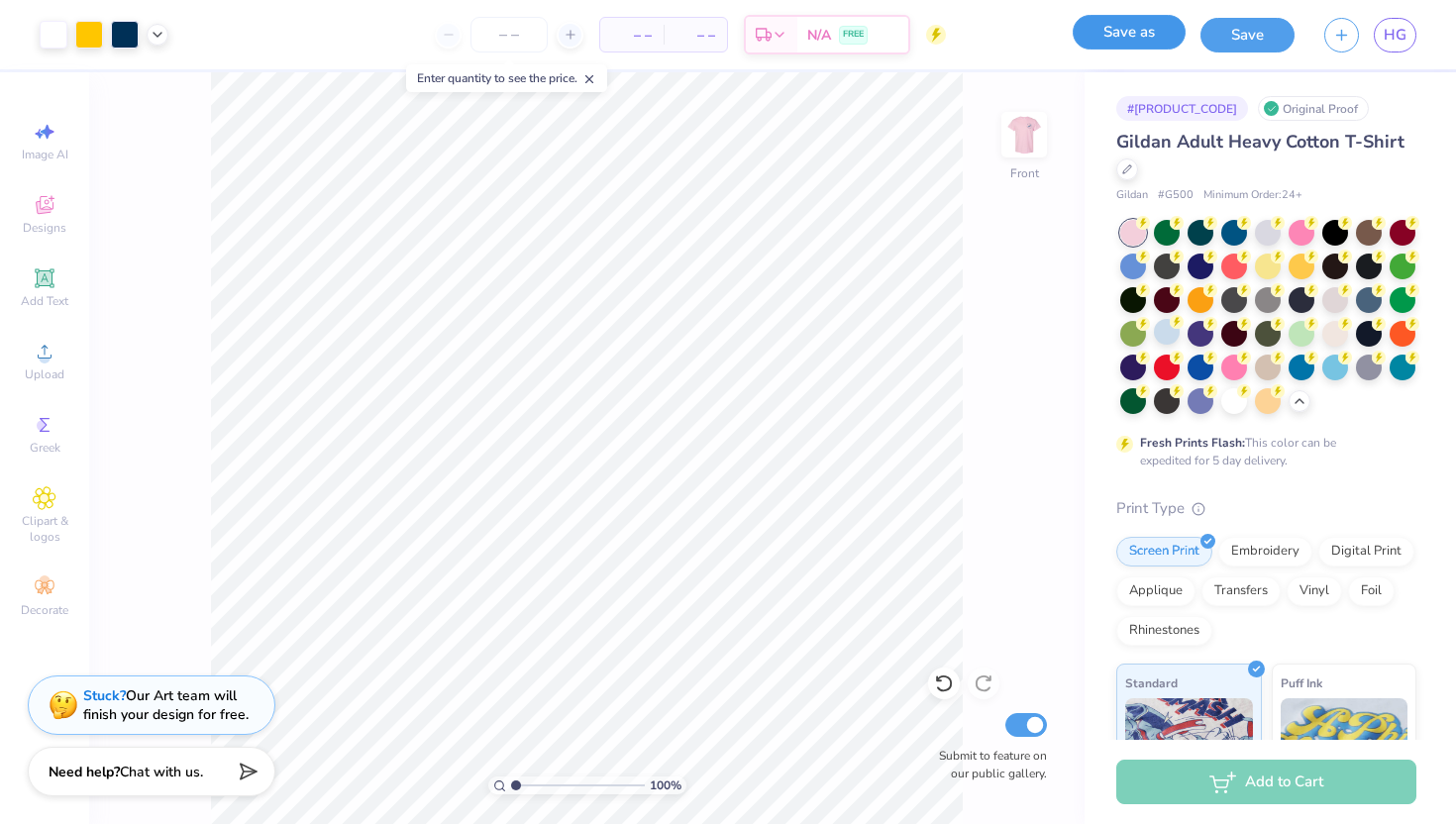 click on "Save as" at bounding box center (1129, 32) 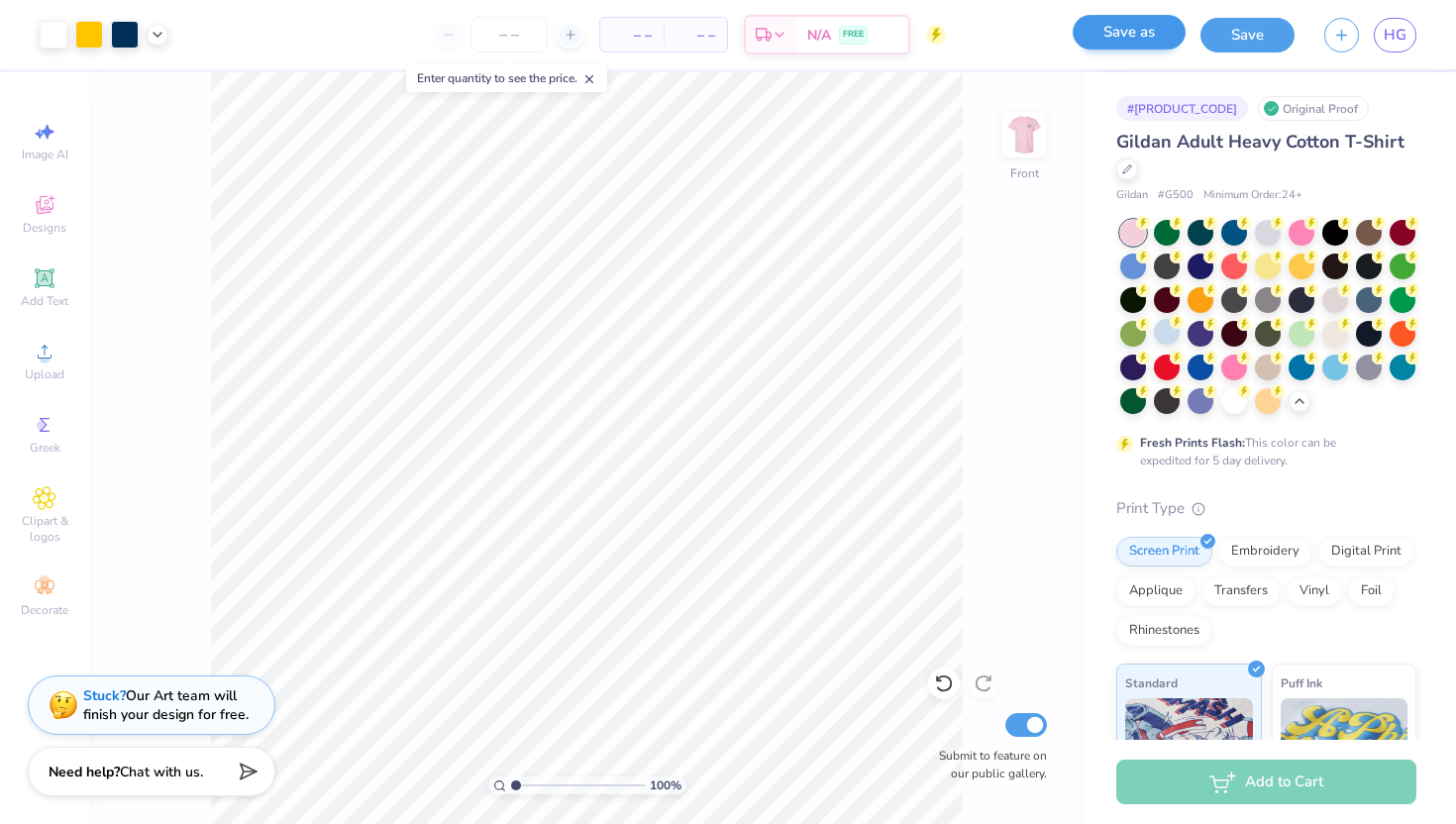 scroll, scrollTop: 0, scrollLeft: 0, axis: both 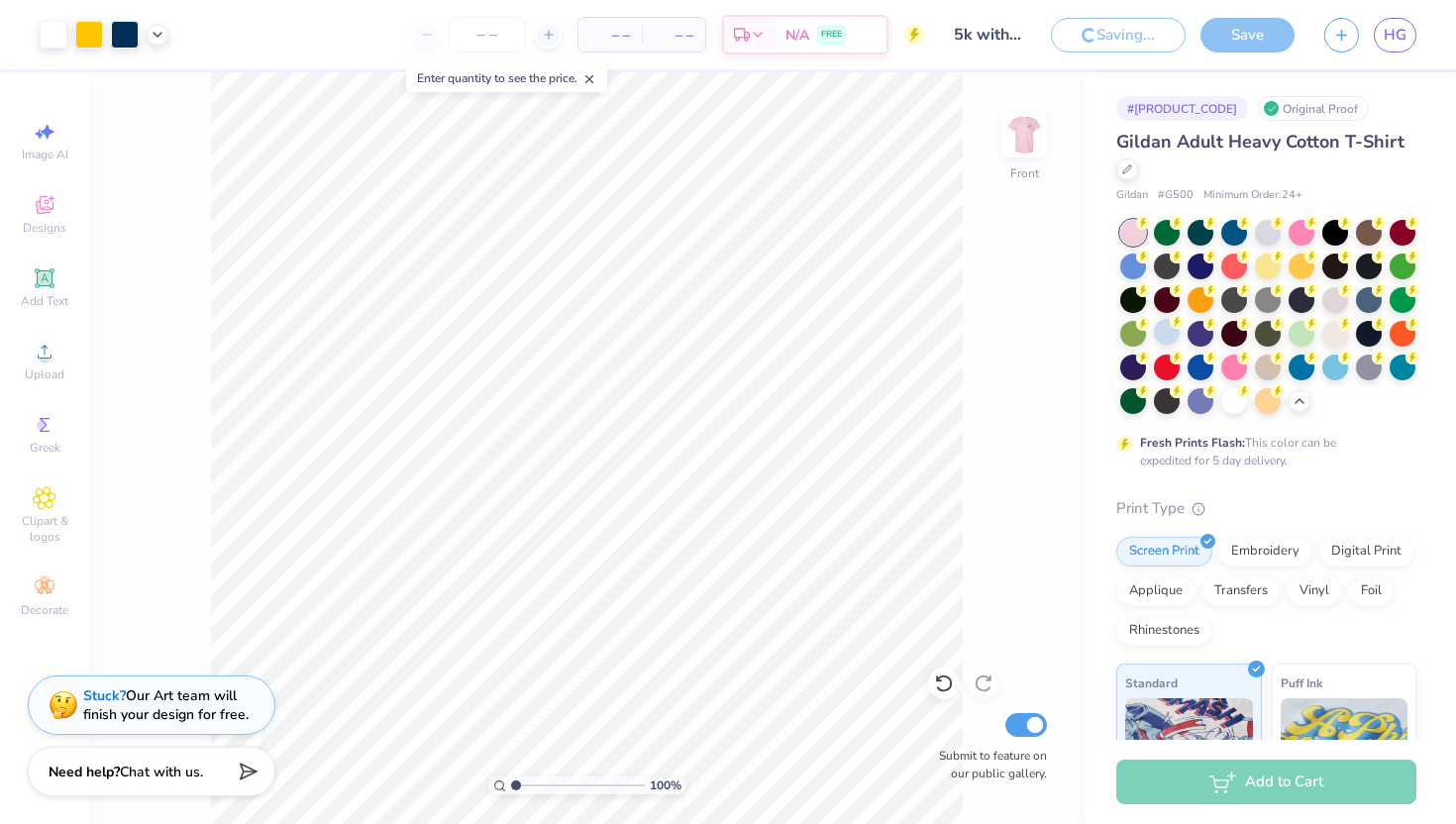 click on "5k with original design" at bounding box center [988, 35] 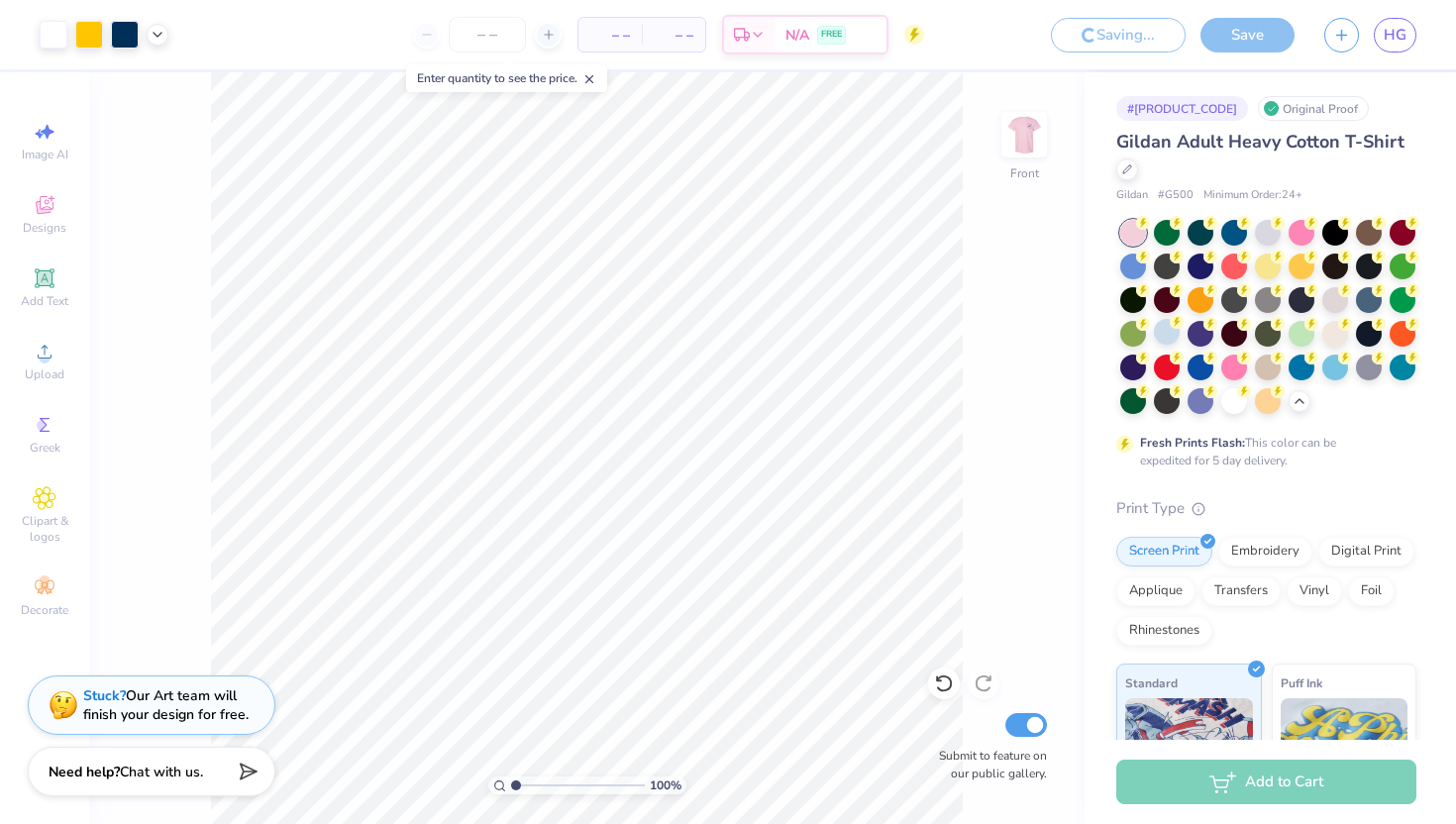drag, startPoint x: 958, startPoint y: 33, endPoint x: 1056, endPoint y: 40, distance: 98.24968 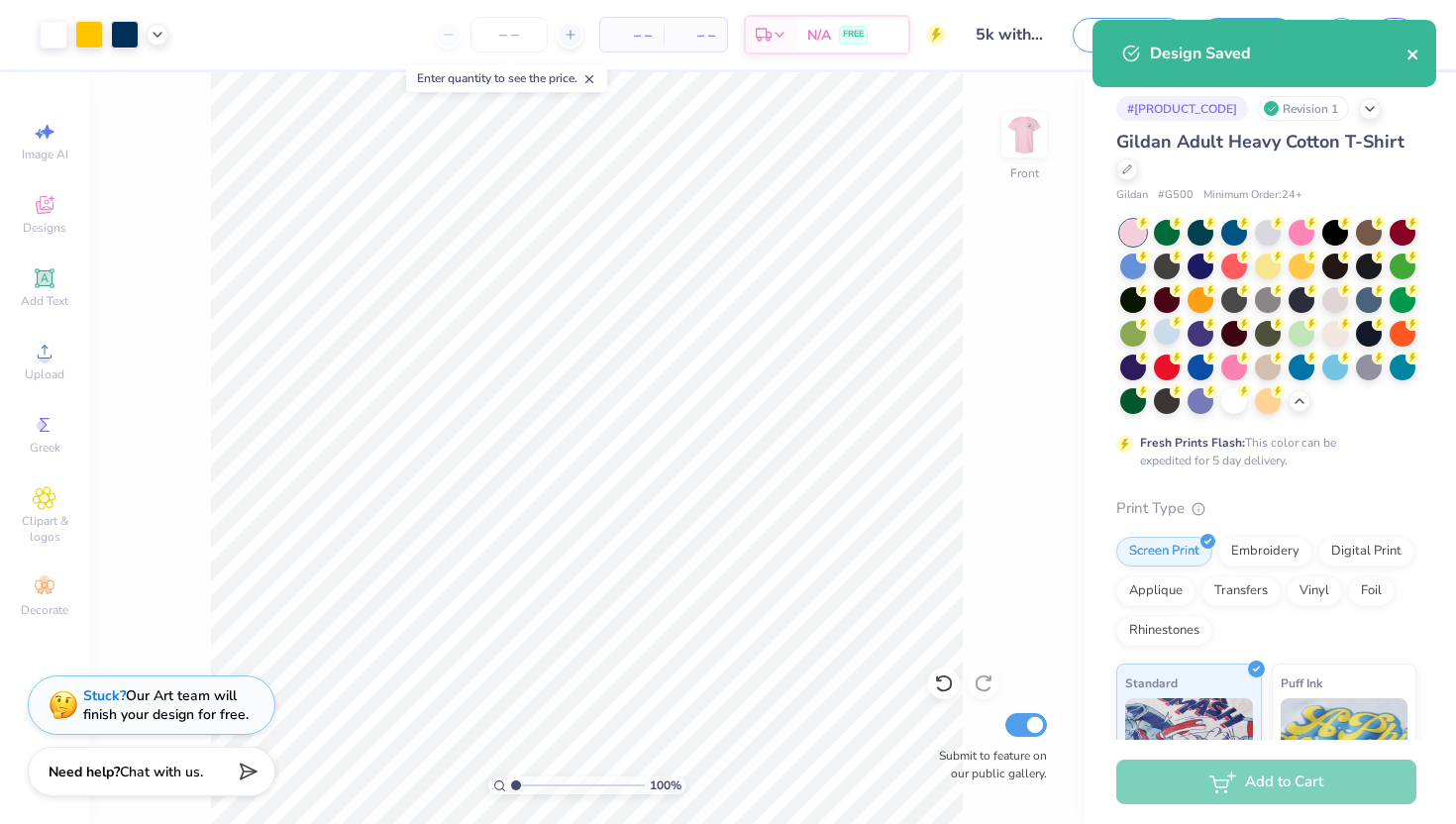 click 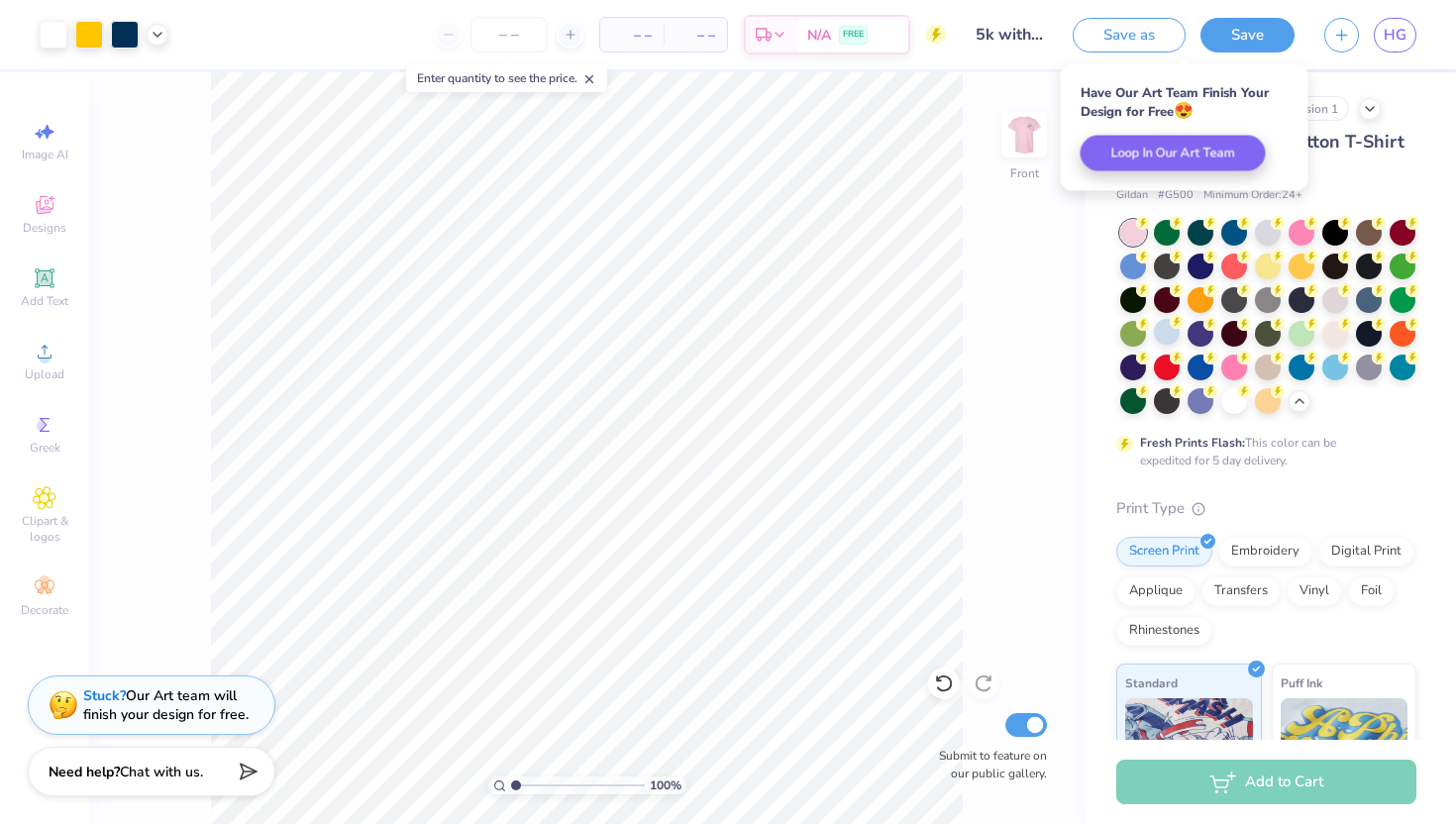 click on "5k with original design" at bounding box center (1009, 35) 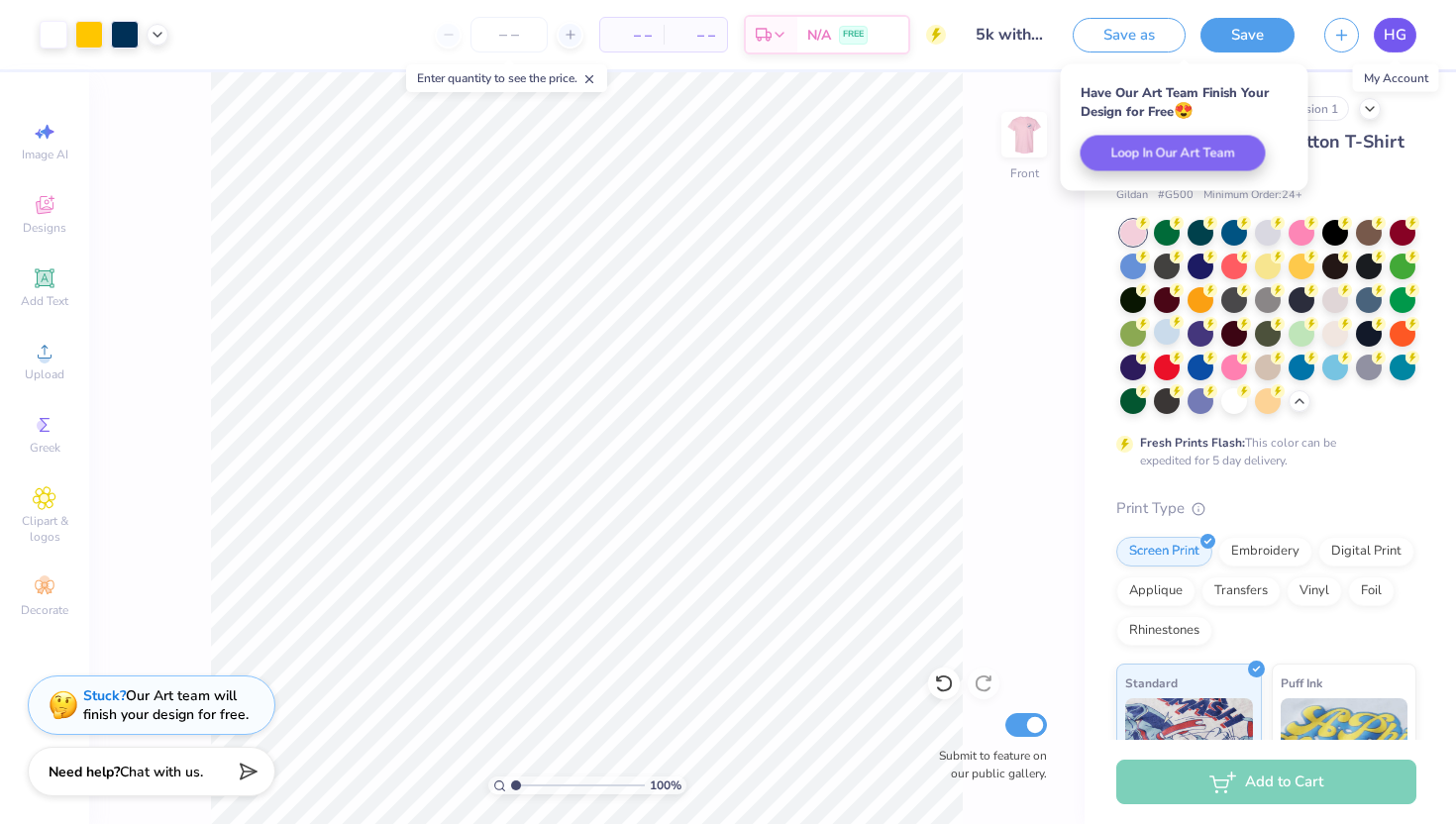 click on "HG" at bounding box center (1395, 35) 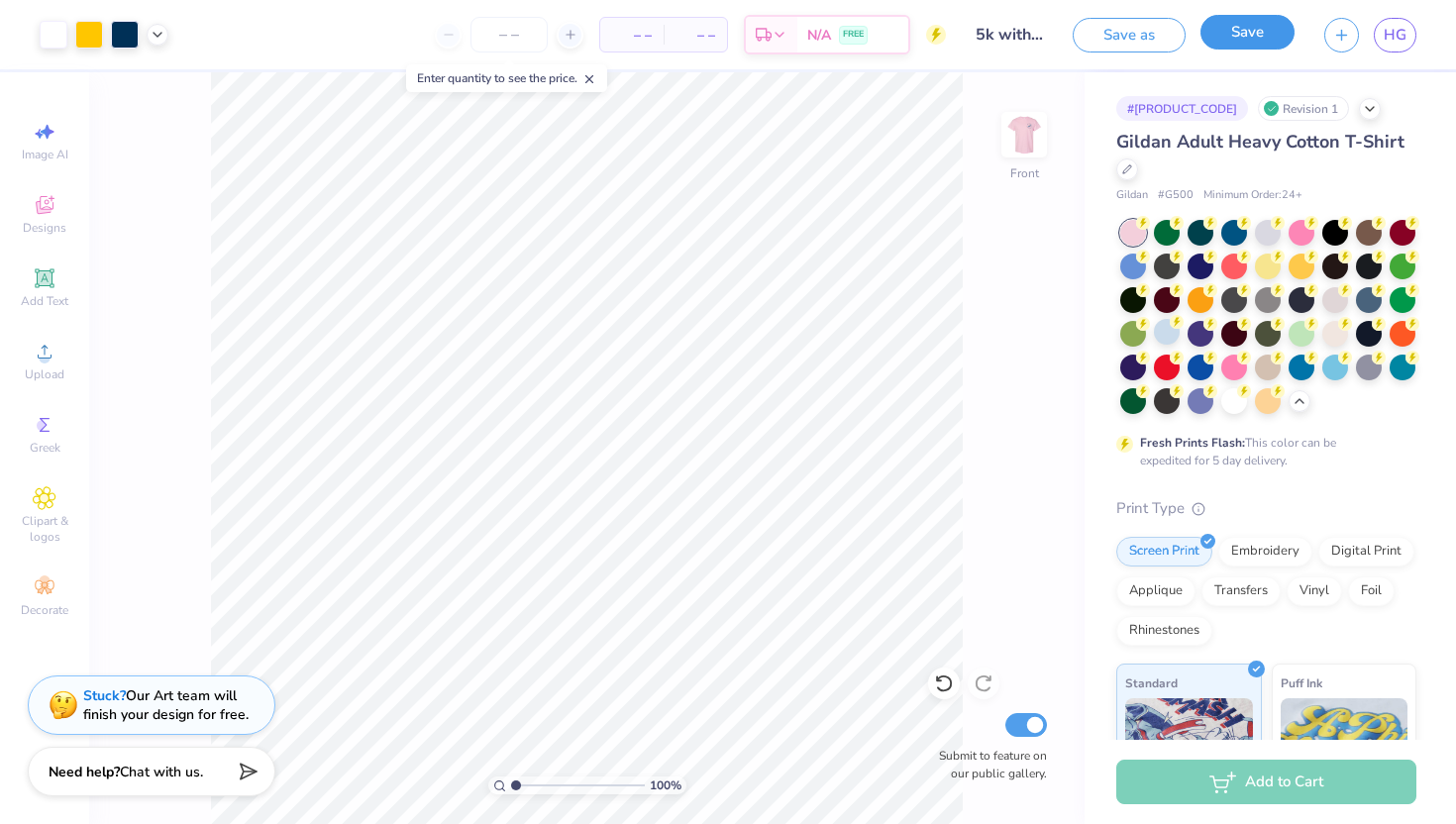 click on "Save" at bounding box center (1247, 32) 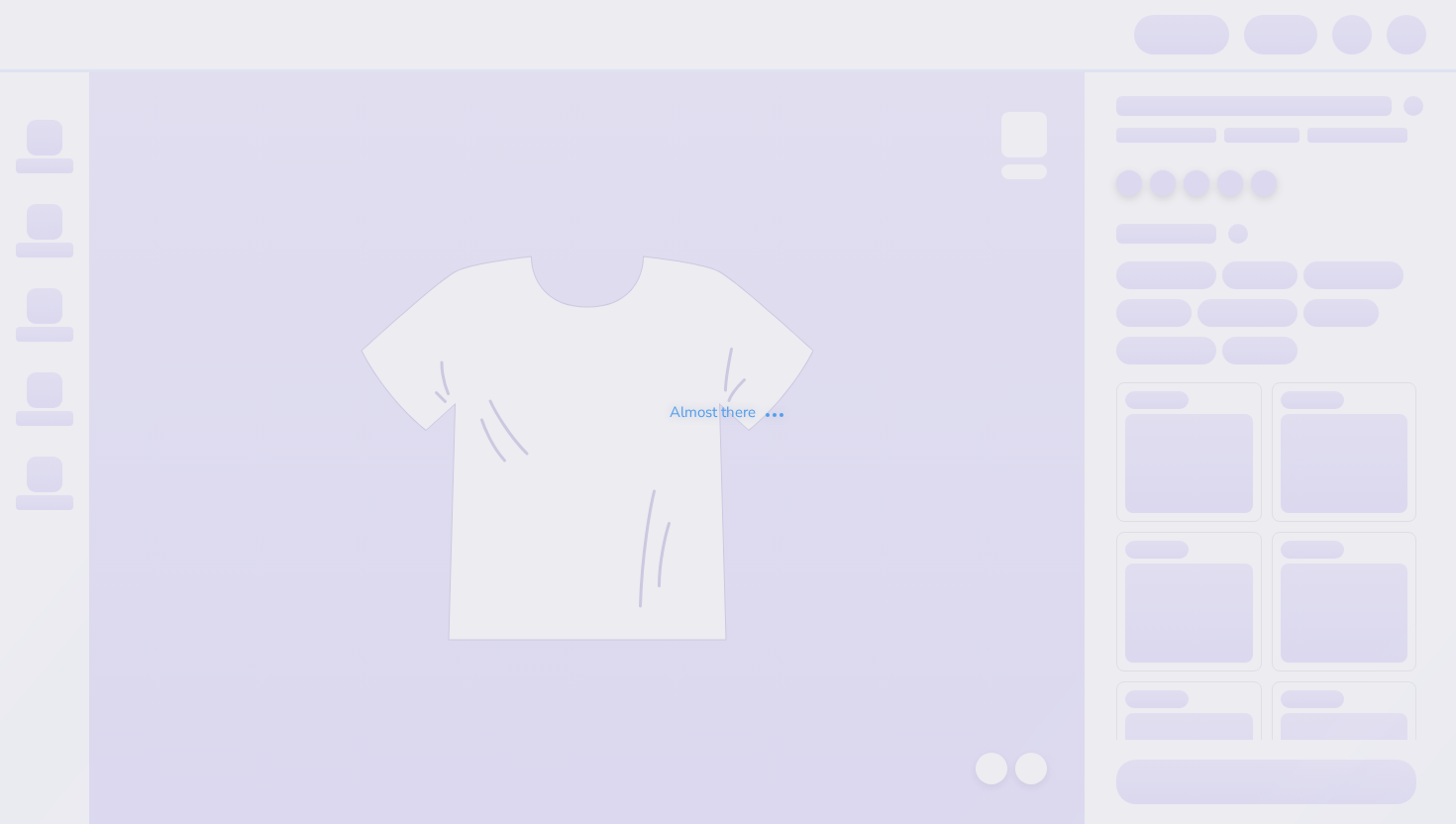 scroll, scrollTop: 0, scrollLeft: 0, axis: both 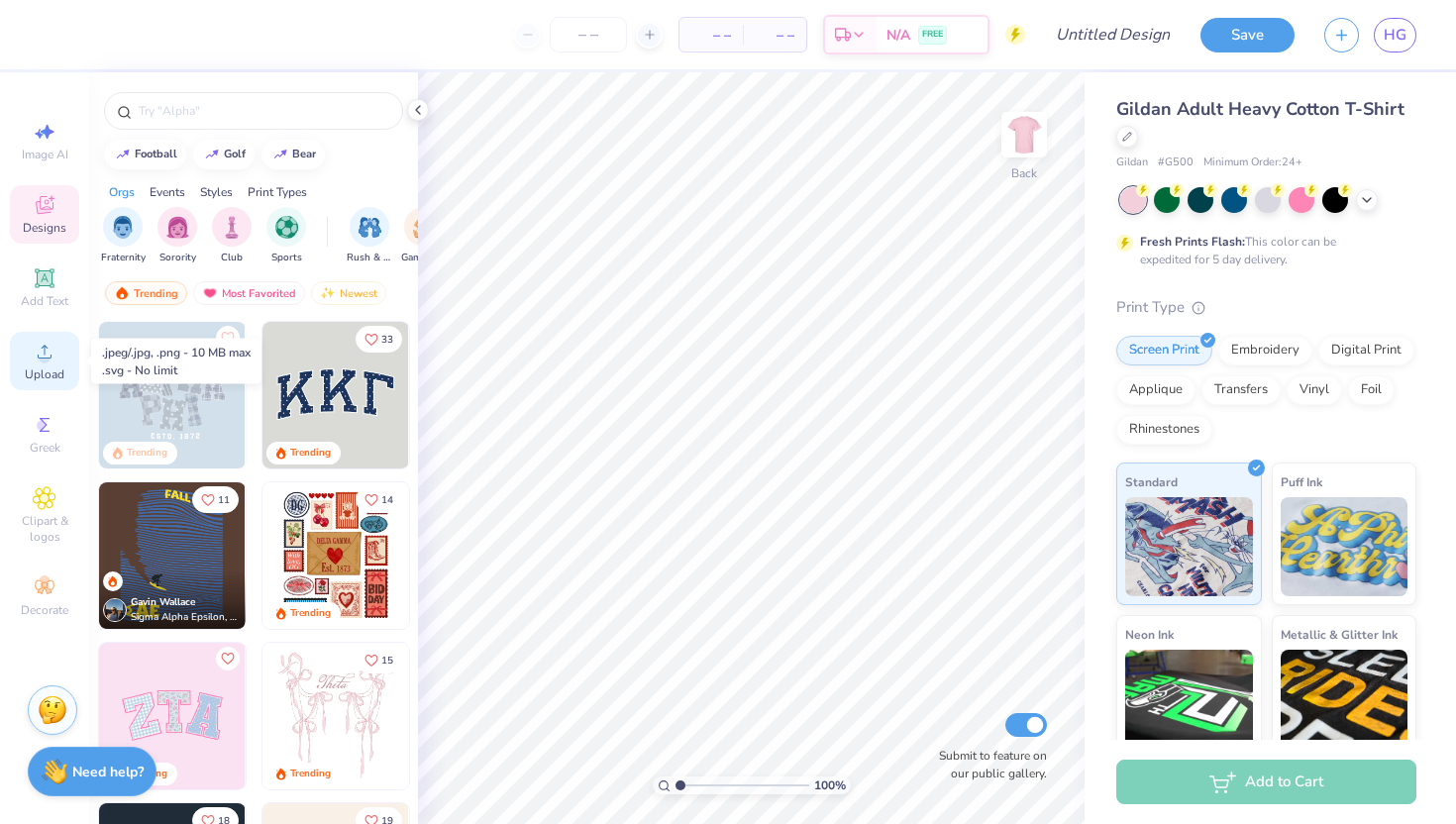 click on "Upload" at bounding box center [45, 374] 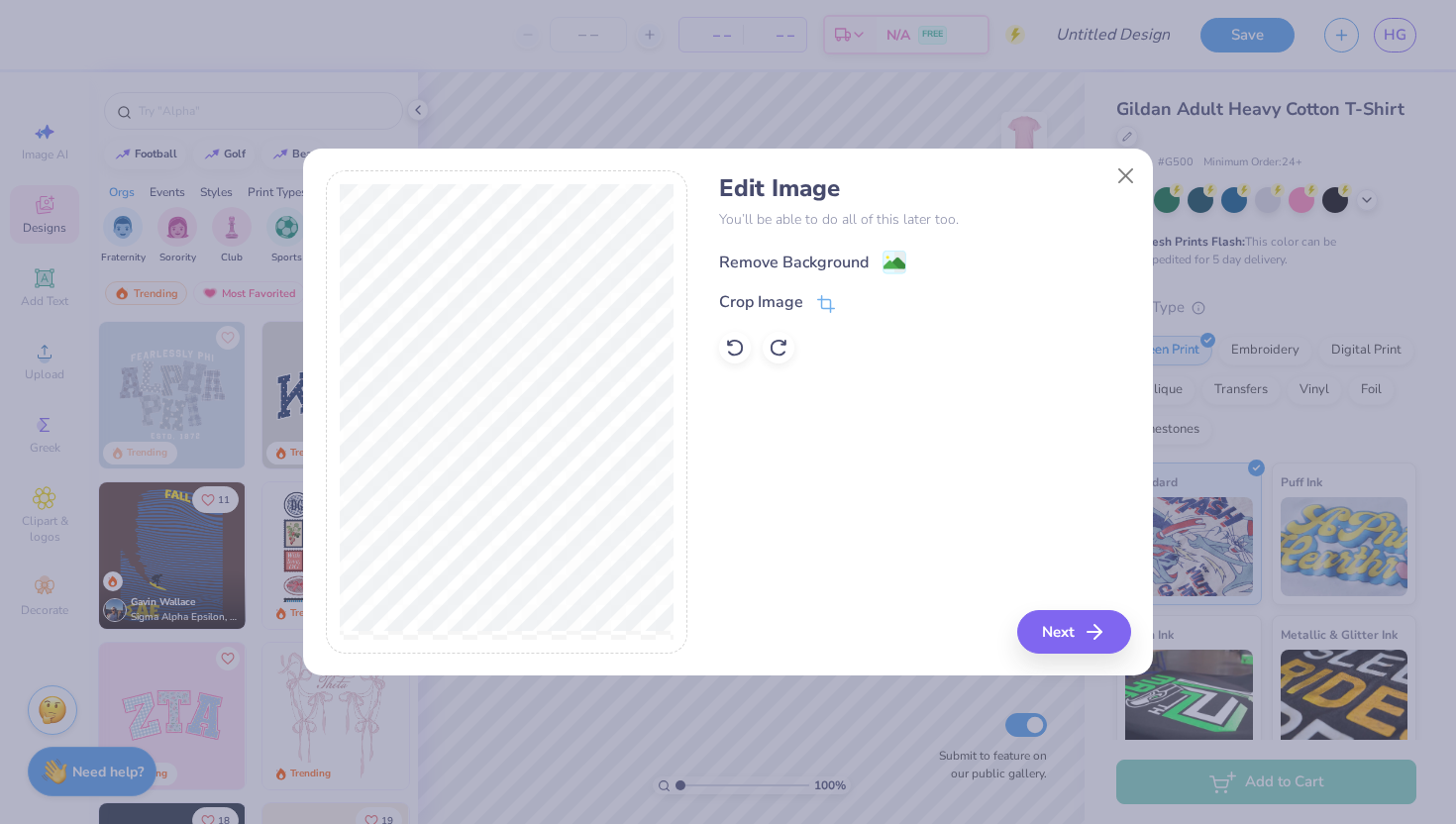 click on "Remove Background" at bounding box center (793, 262) 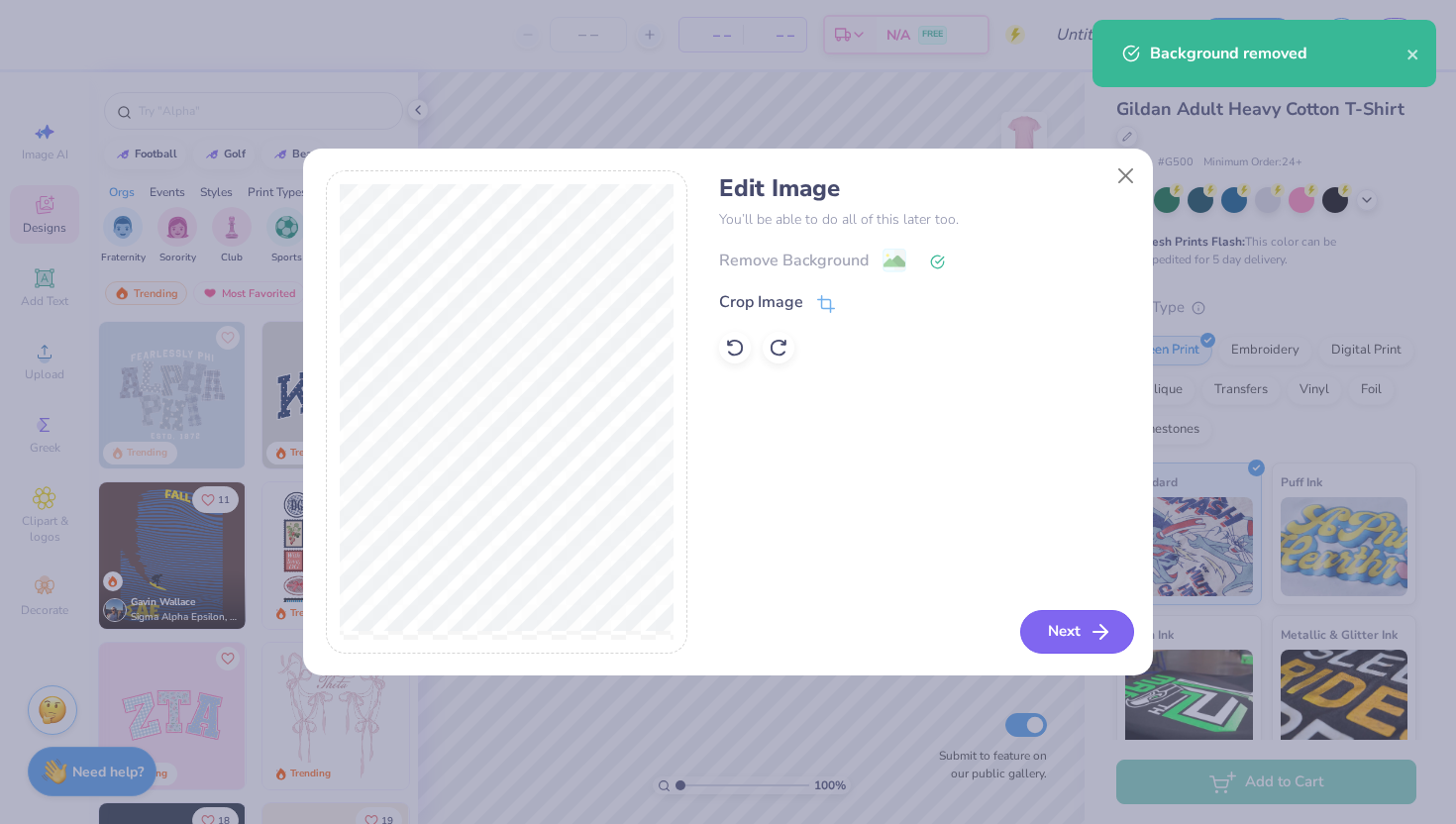 click on "Next" at bounding box center (1077, 632) 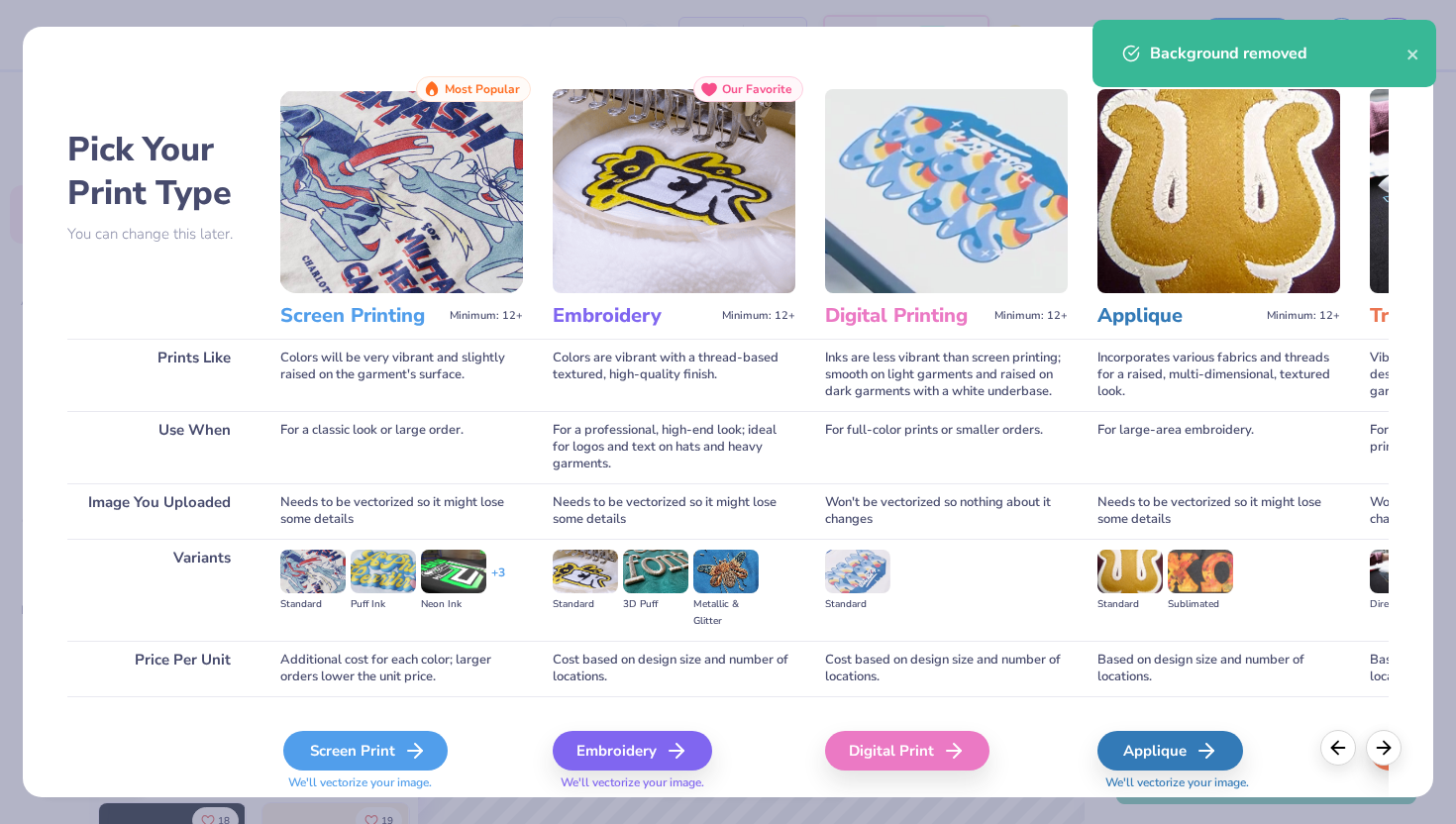 click 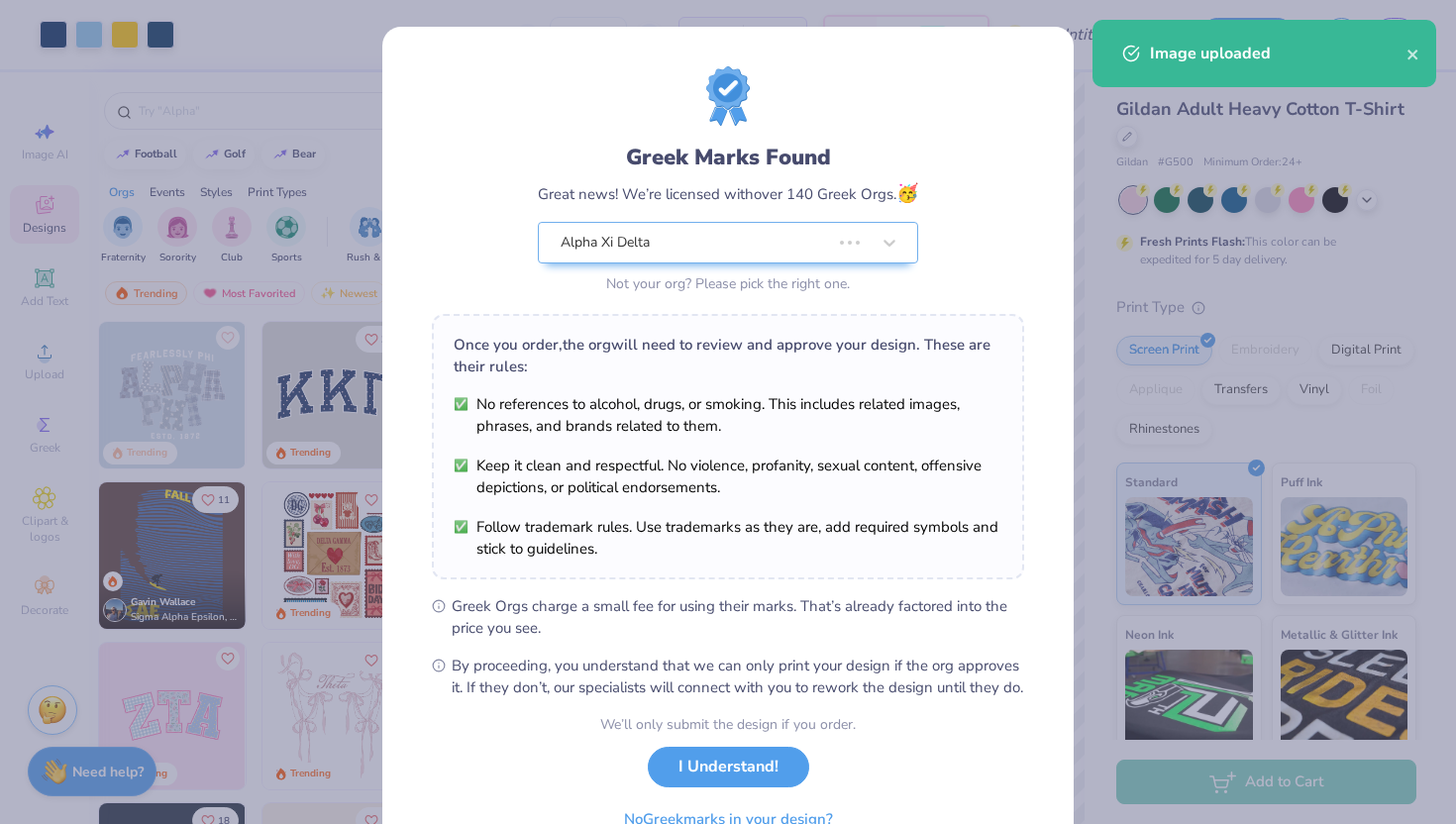 click on "Greek Marks Found Great news! We’re licensed with  over 140 Greek Orgs. 🥳 Alpha Xi Delta Not your org? Please pick the right one. Once you order,  the org  will need to review and approve your design. These are their rules: No references to alcohol, drugs, or smoking. This includes related images, phrases, and brands related to them. Keep it clean and respectful. No violence, profanity, sexual content, offensive depictions, or political endorsements. Follow trademark rules. Use trademarks as they are, add required symbols and stick to guidelines. Greek Orgs charge a small fee for using their marks. That’s already factored into the price you see. By proceeding, you understand that we can only print your design if the org approves it. If they don’t, our specialists will connect with you to rework the design until they do. We’ll only submit the design if you order. I Understand! No  Greek  marks in your design?" at bounding box center (728, 453) 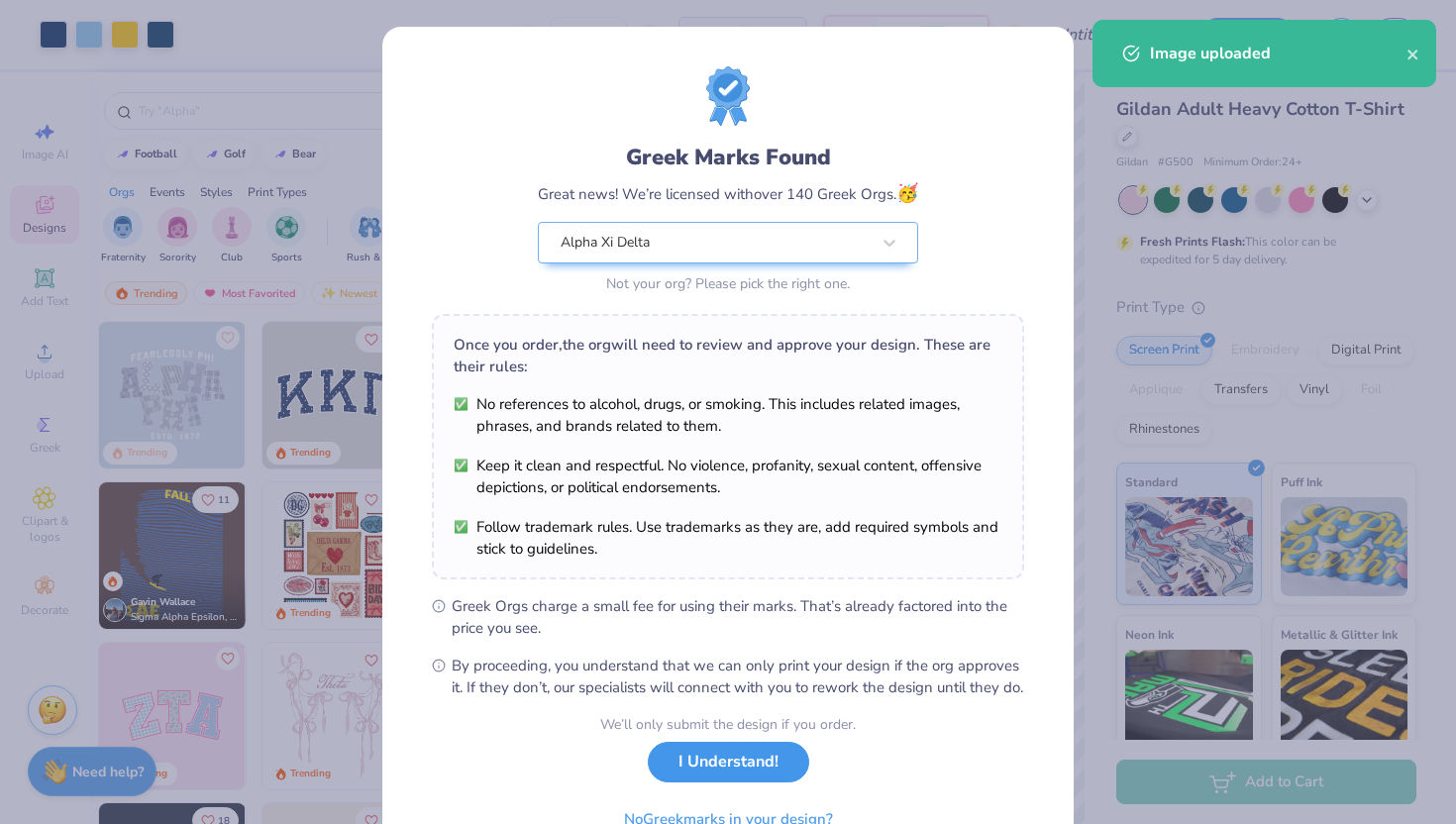 click on "I Understand!" at bounding box center (728, 762) 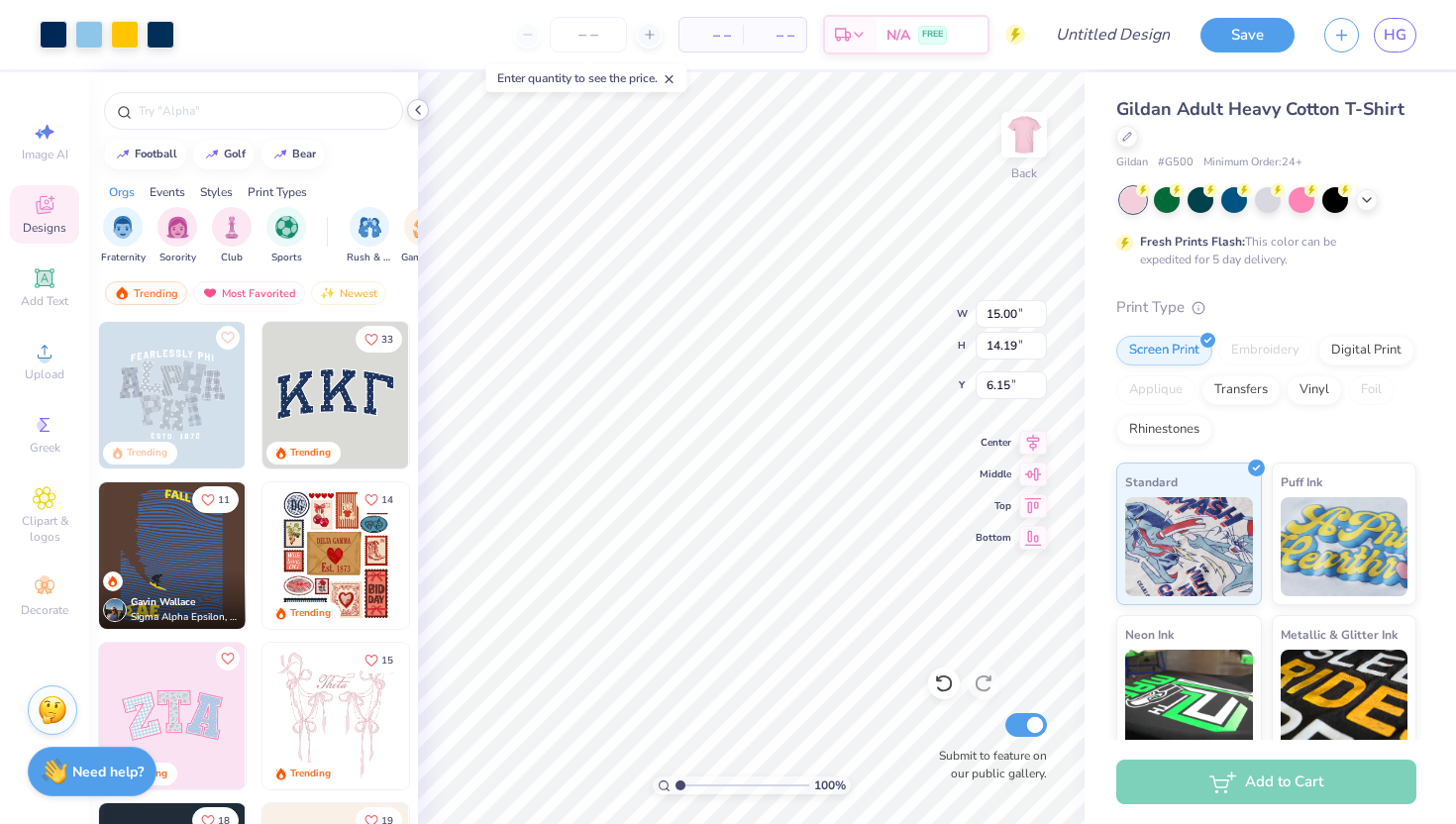 click 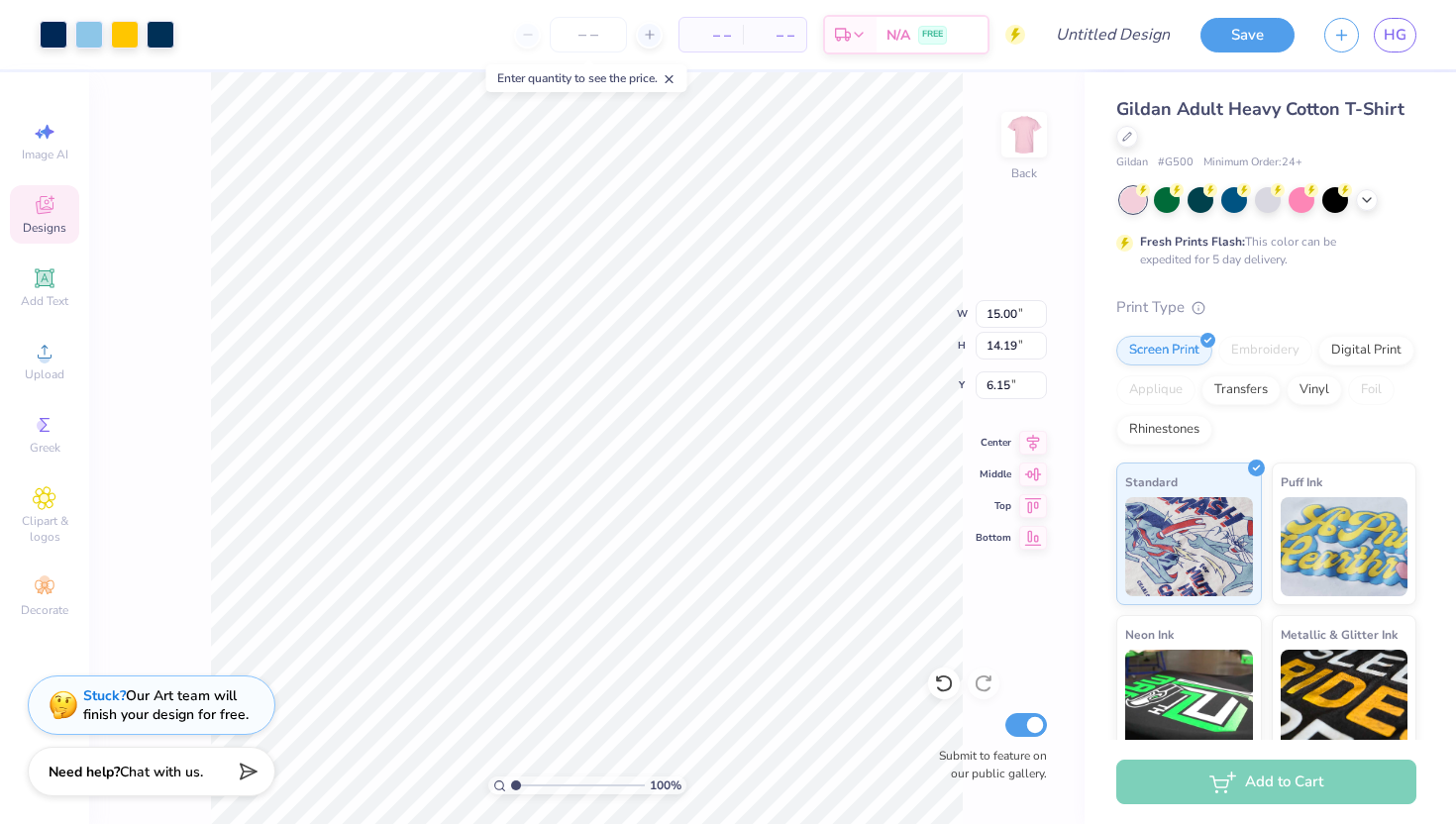 type on "5.89" 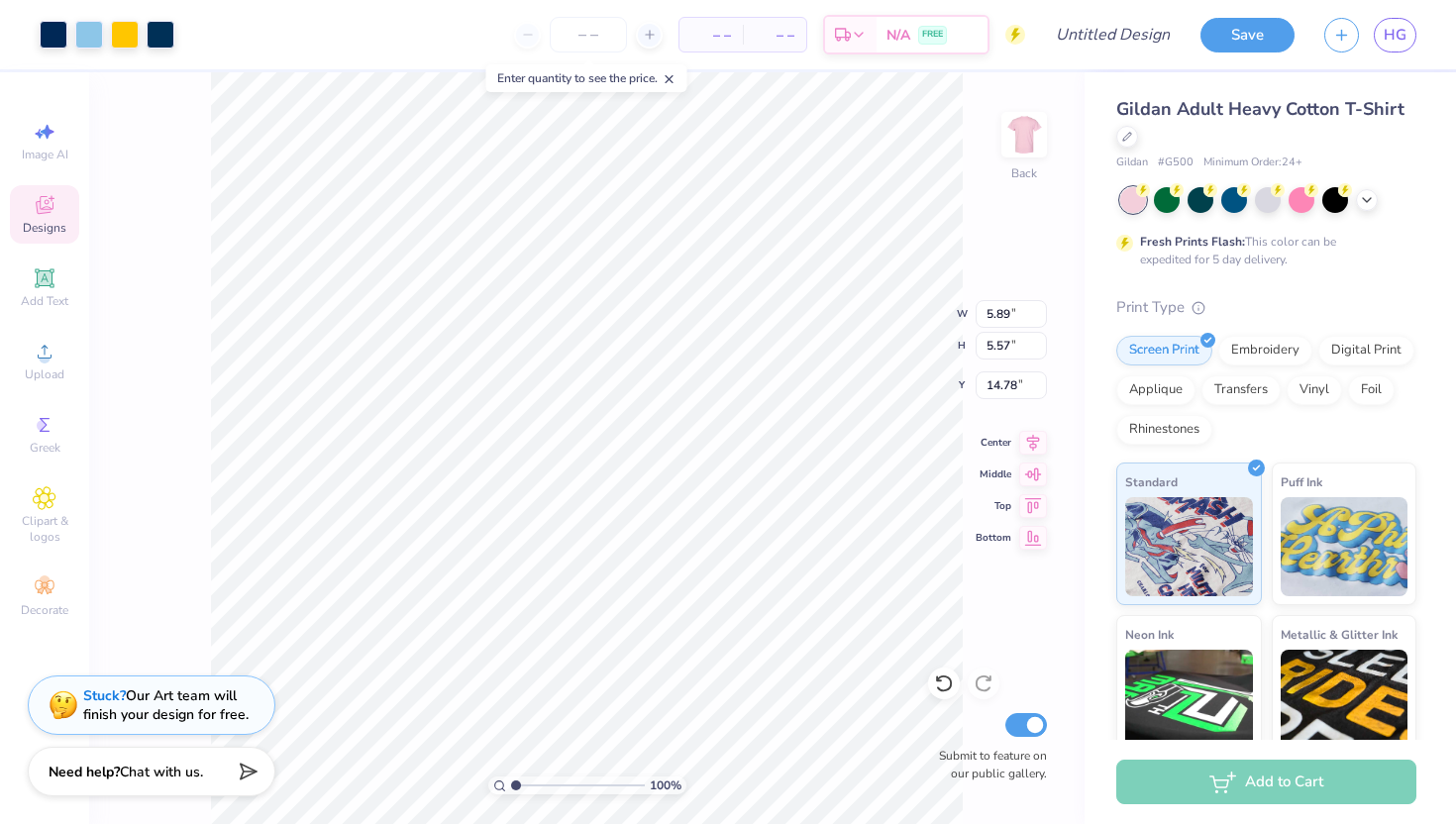 type on "3.00" 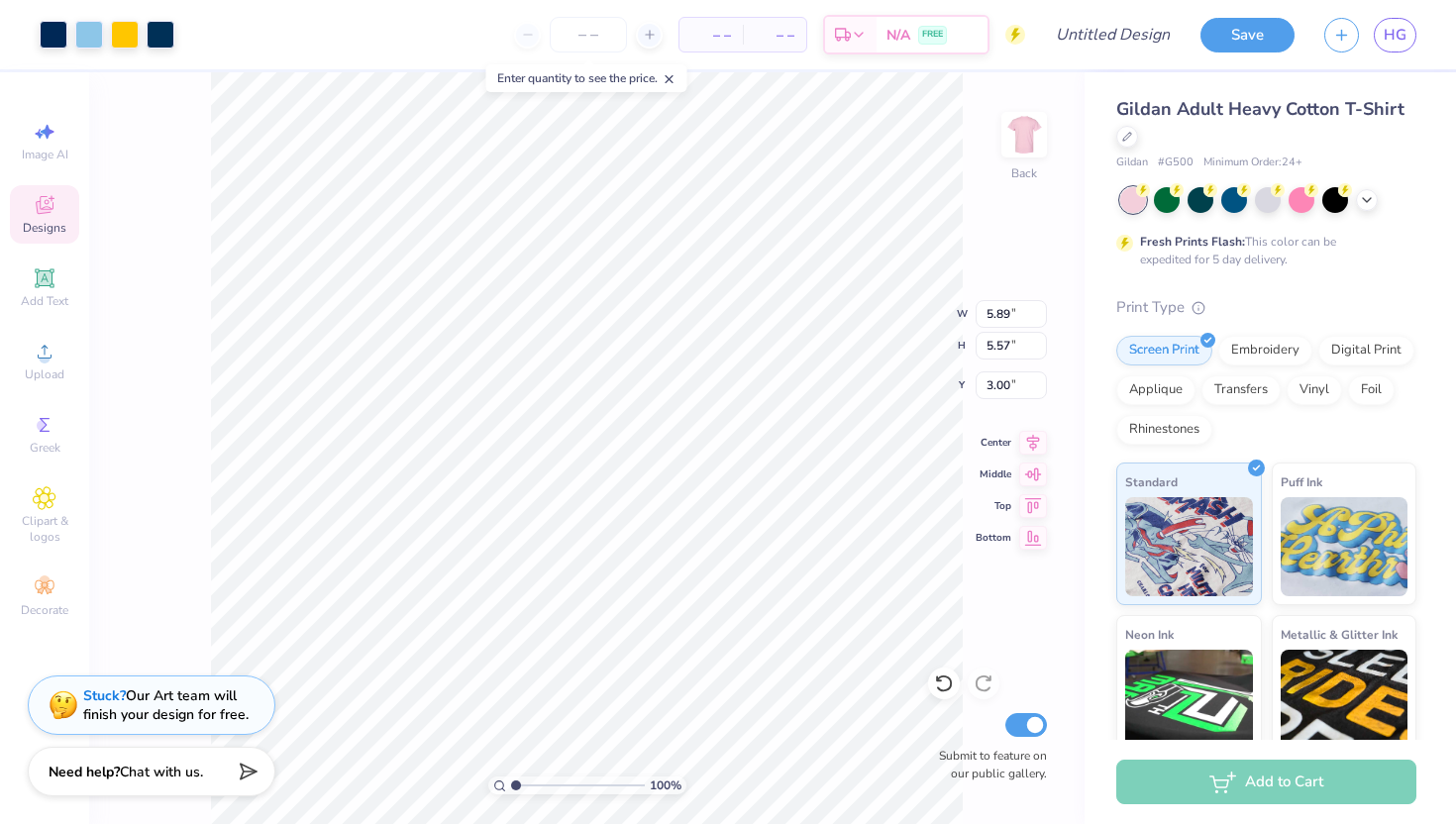 type on "4.29" 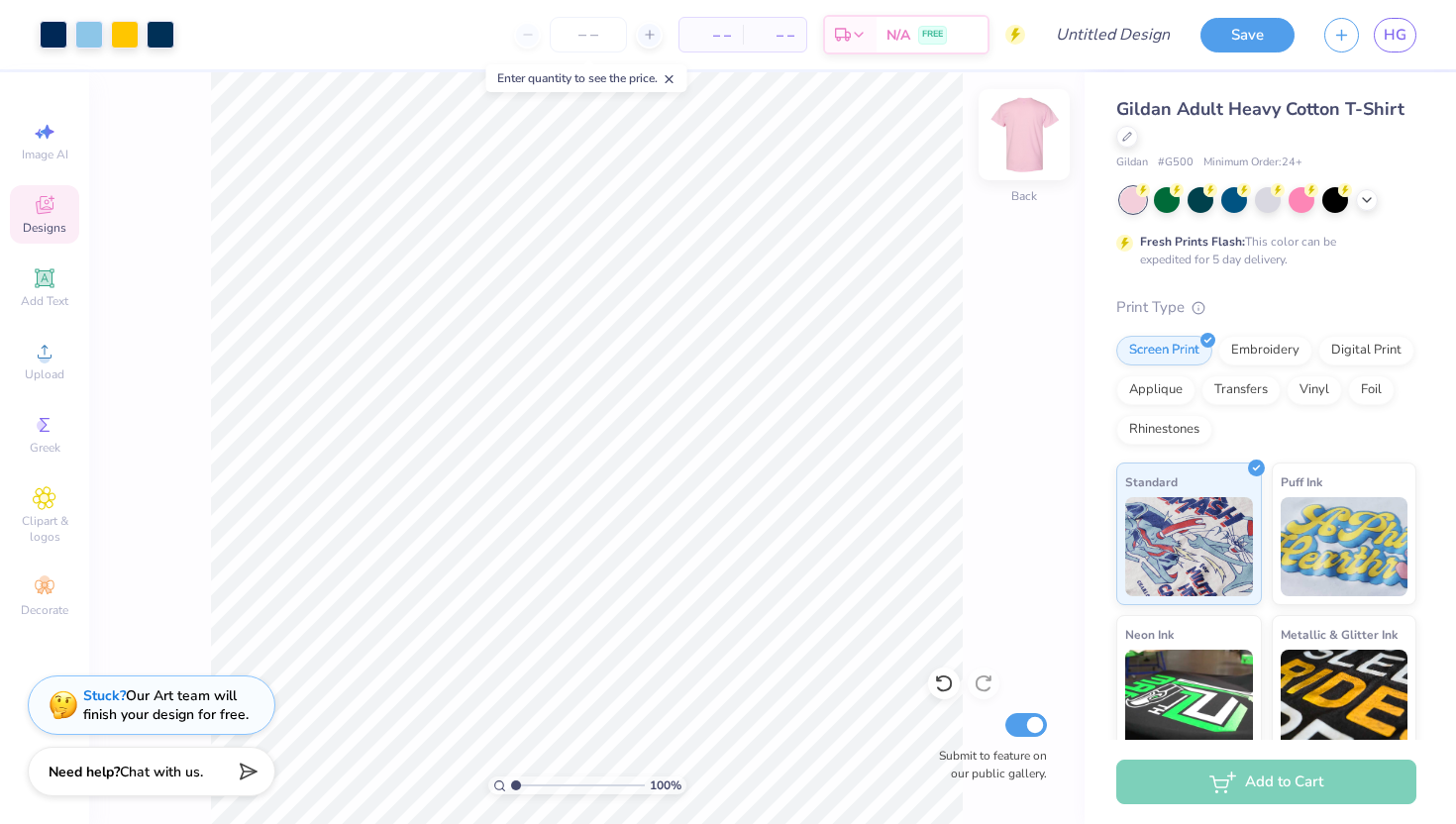 click at bounding box center (1024, 135) 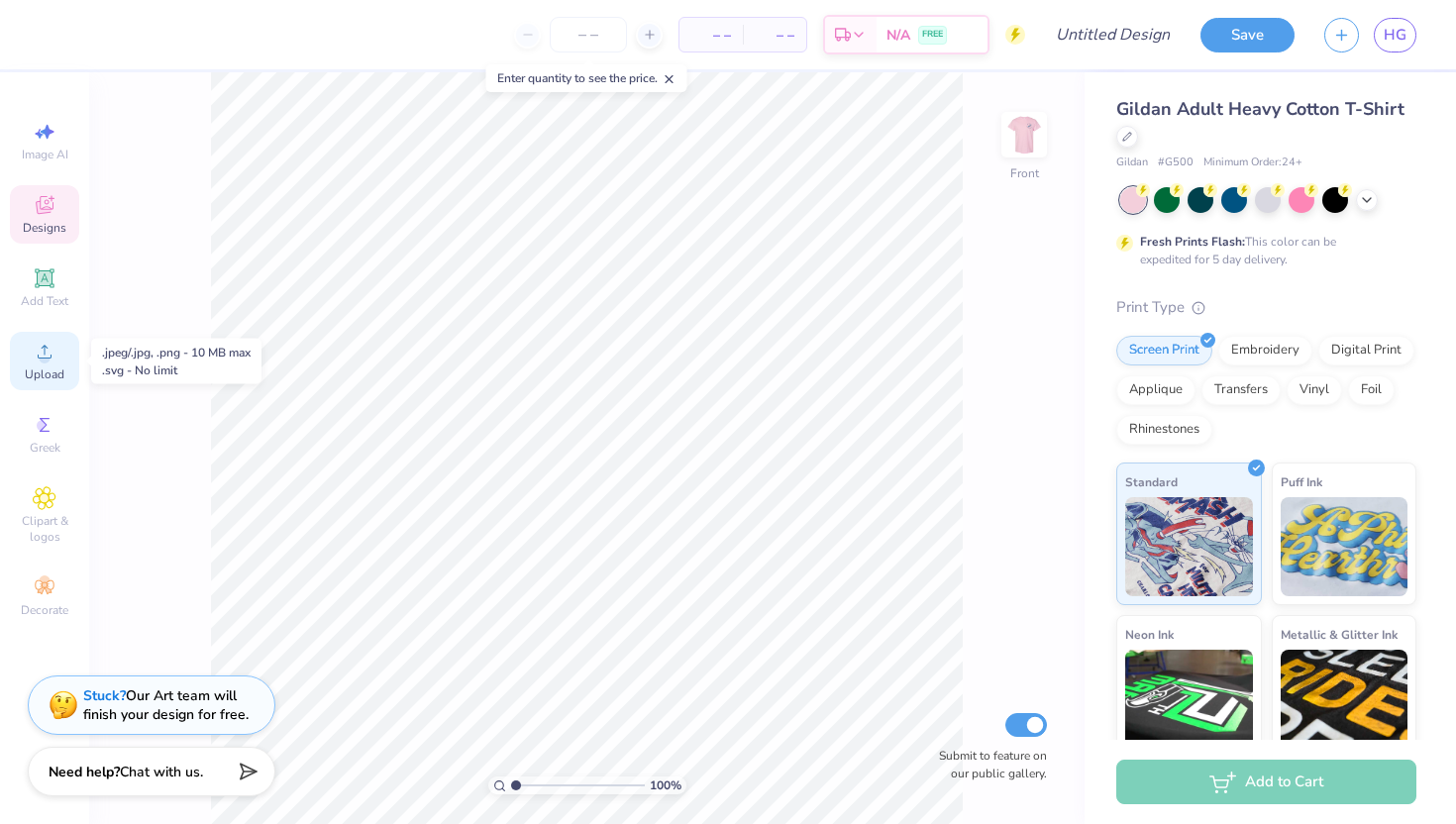 click on "Upload" at bounding box center [45, 374] 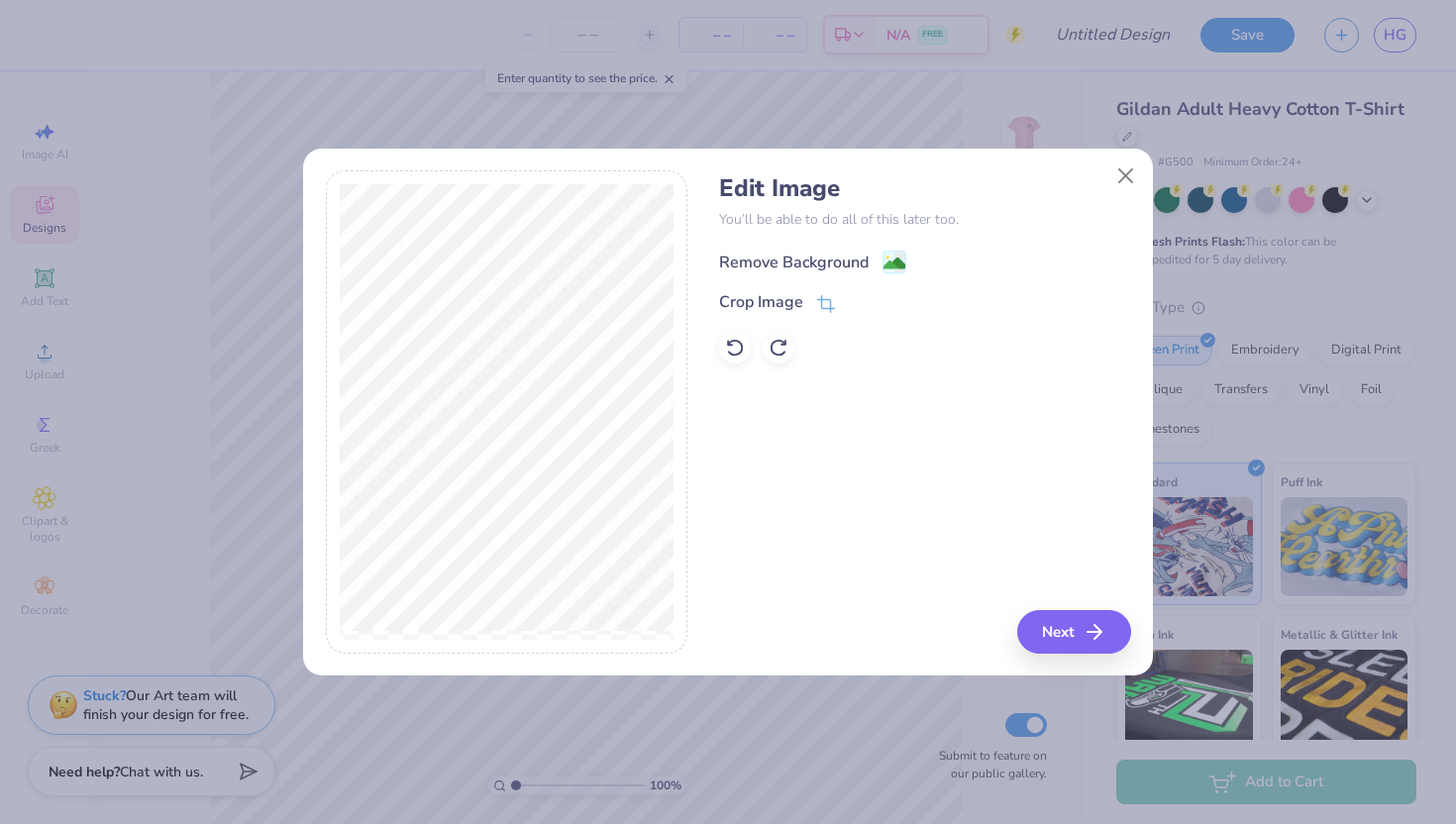 click on "Remove Background" at bounding box center [793, 262] 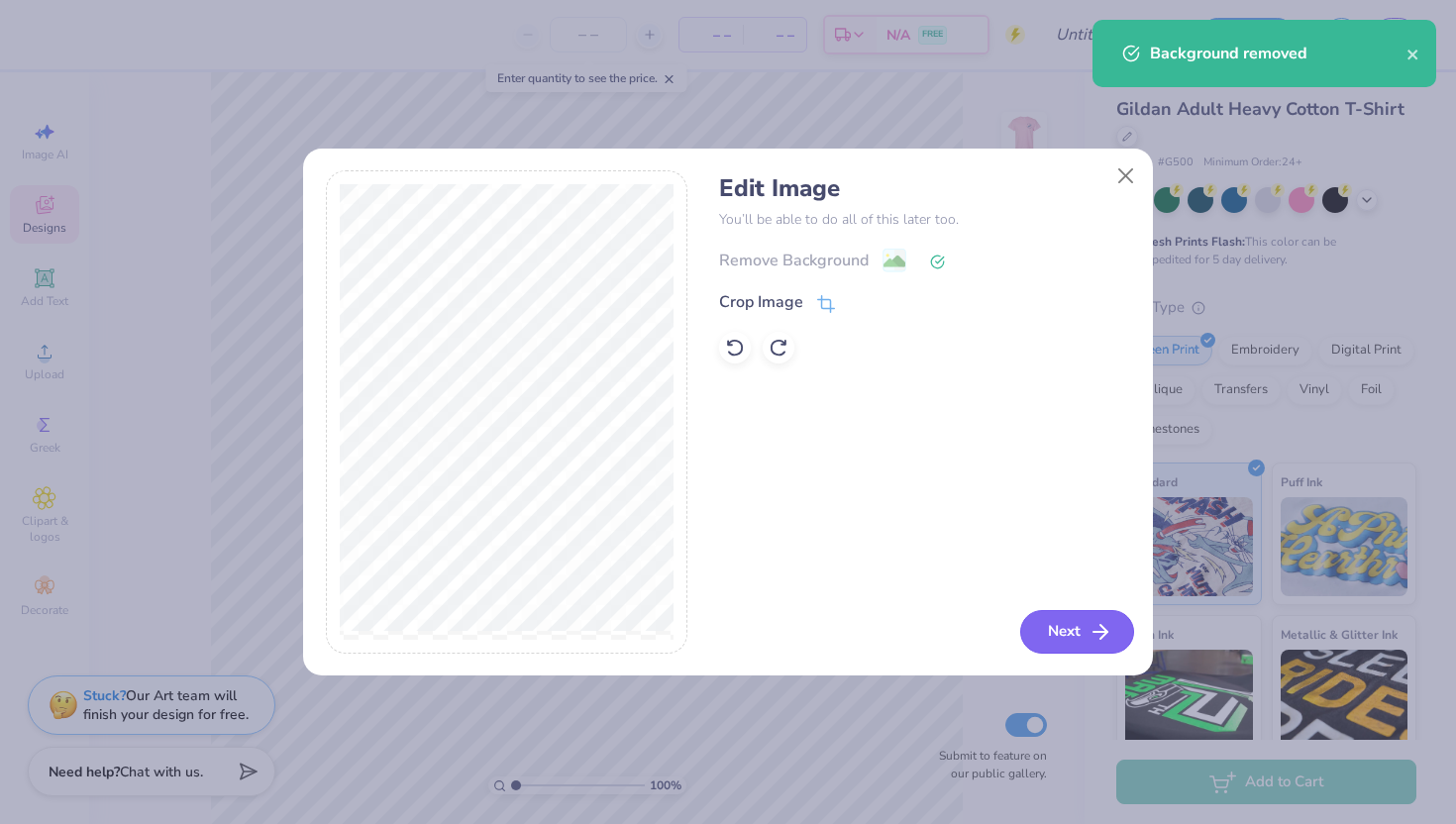 click 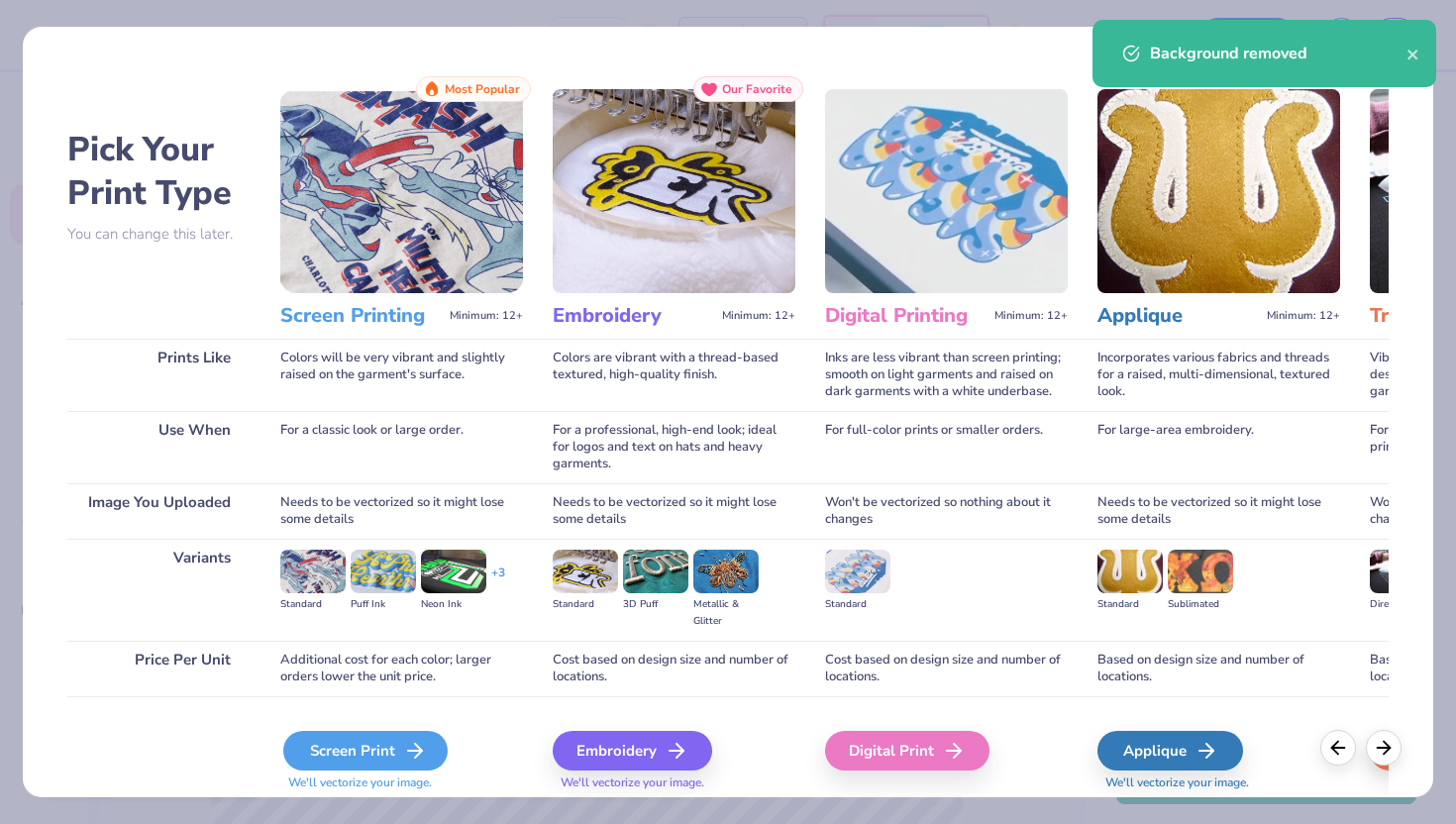 click on "Screen Print" at bounding box center [365, 751] 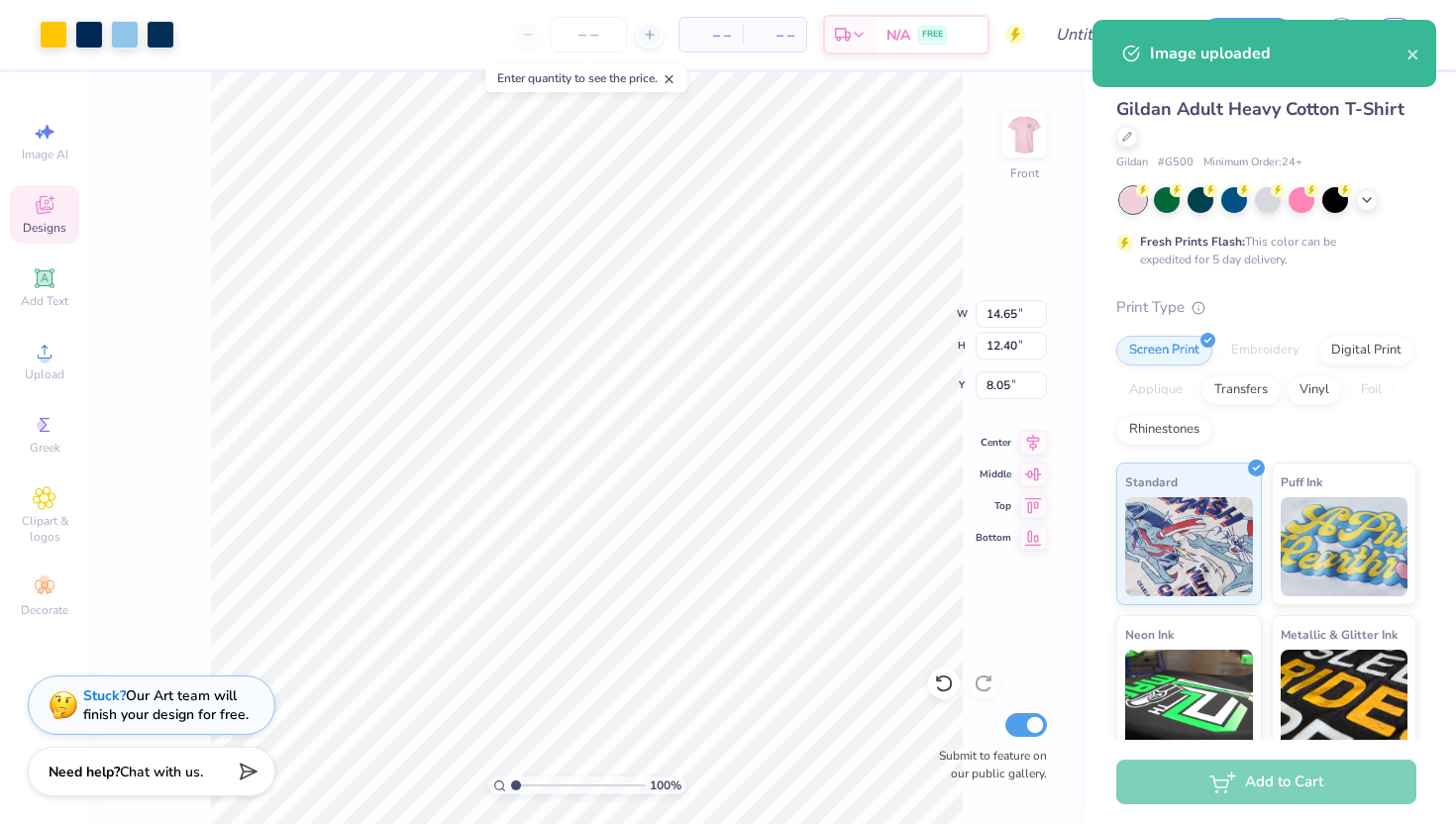 type on "12.72" 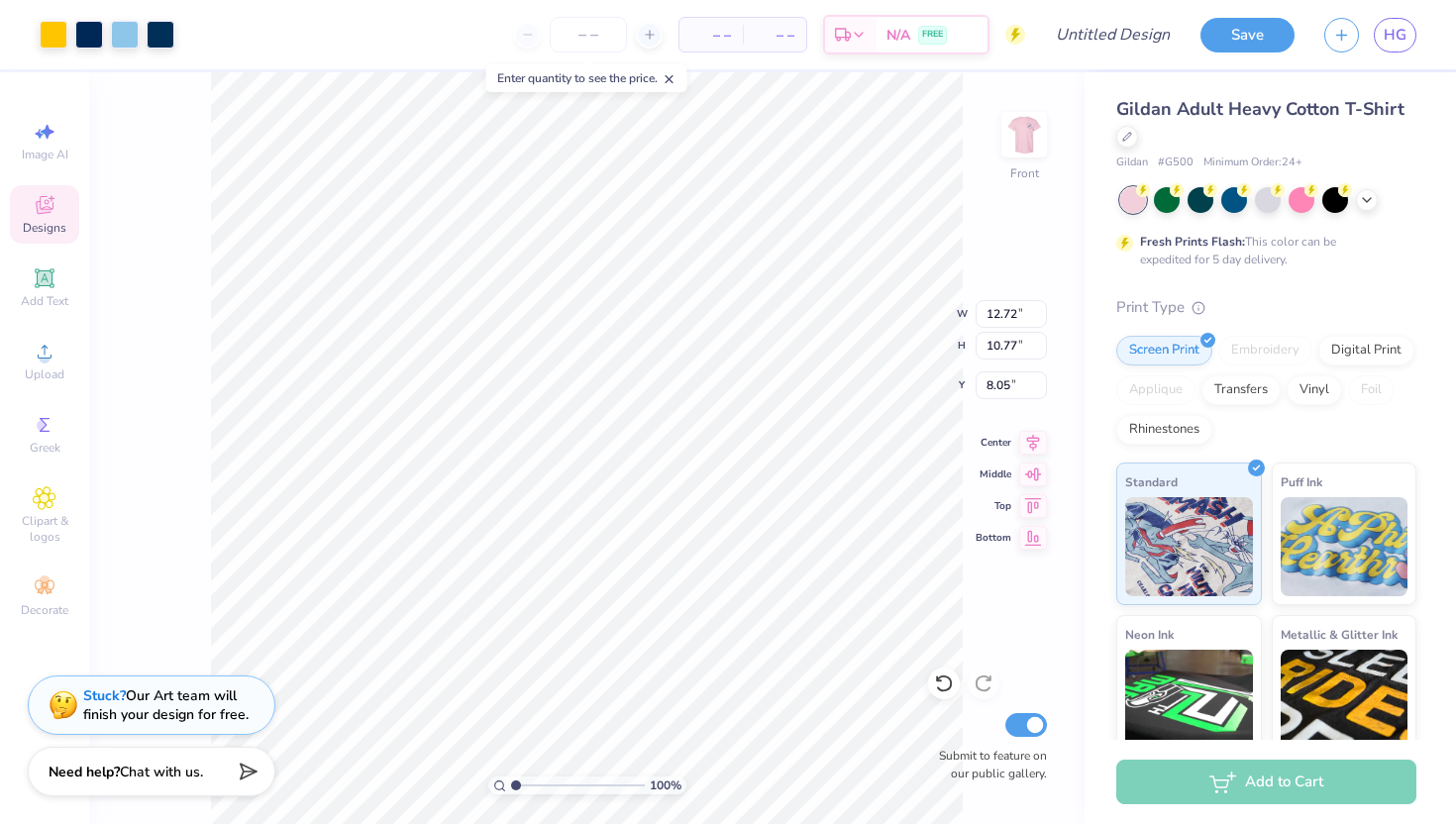 type on "5.89" 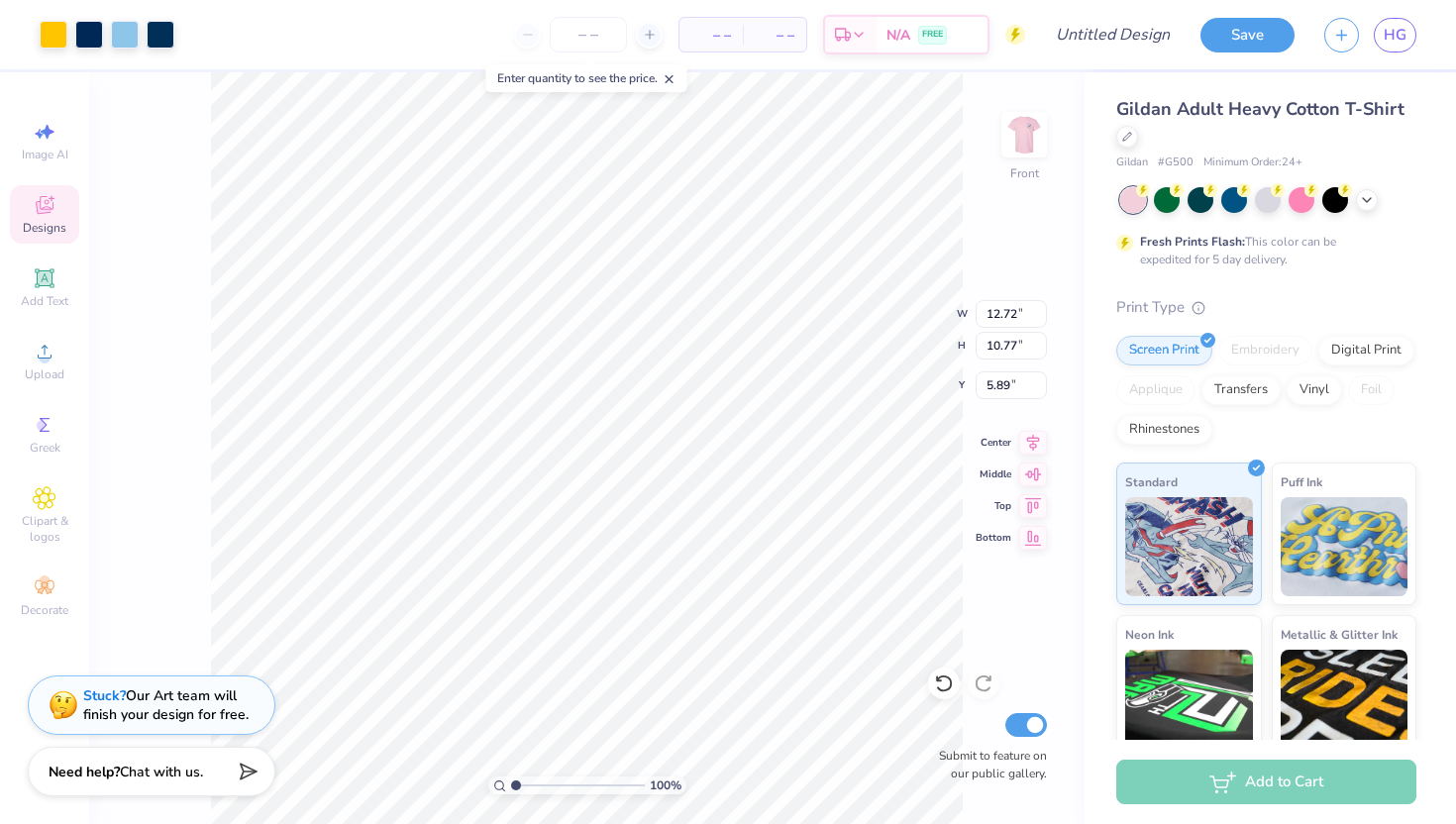 type on "12.90" 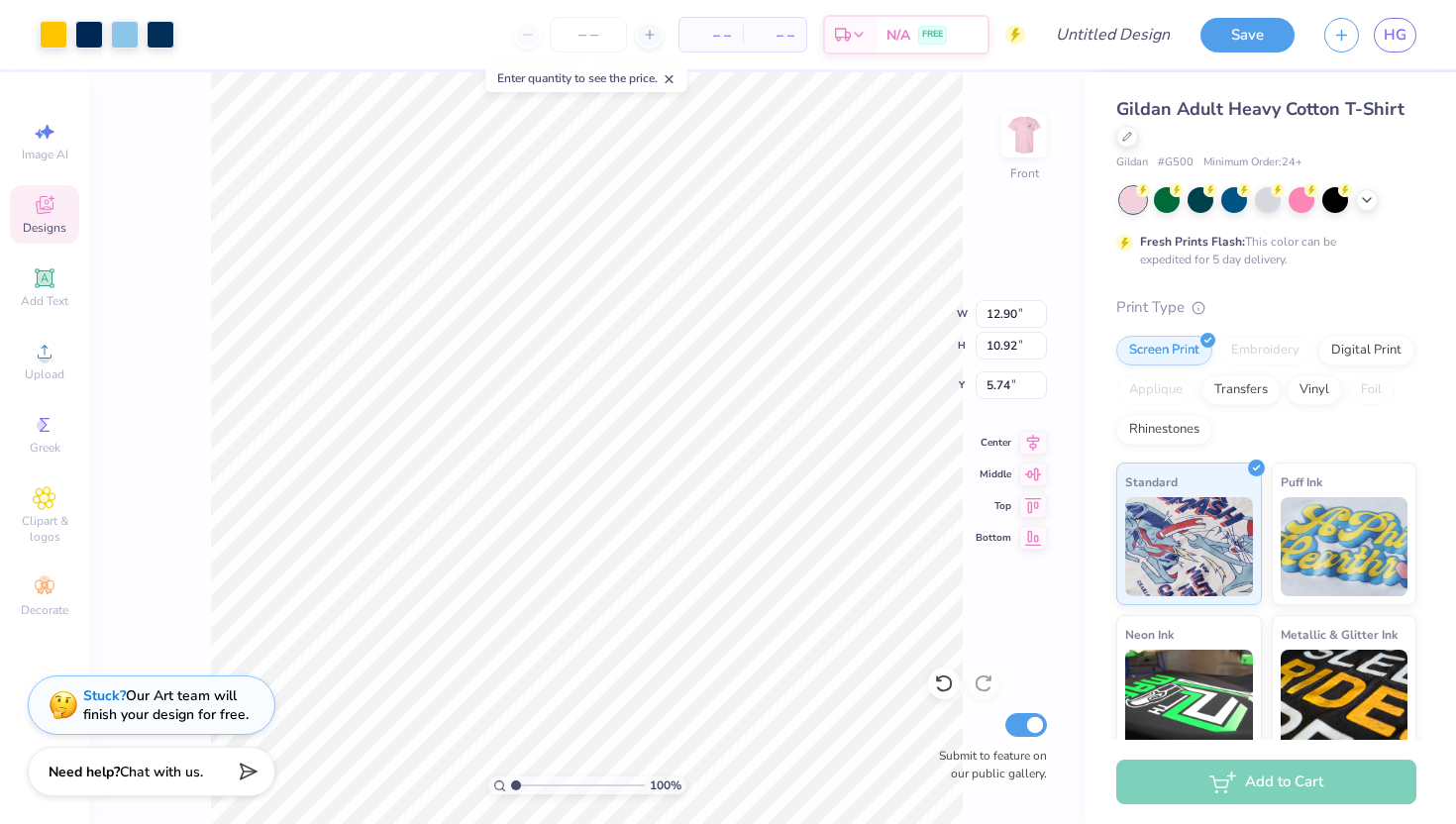 type on "5.63" 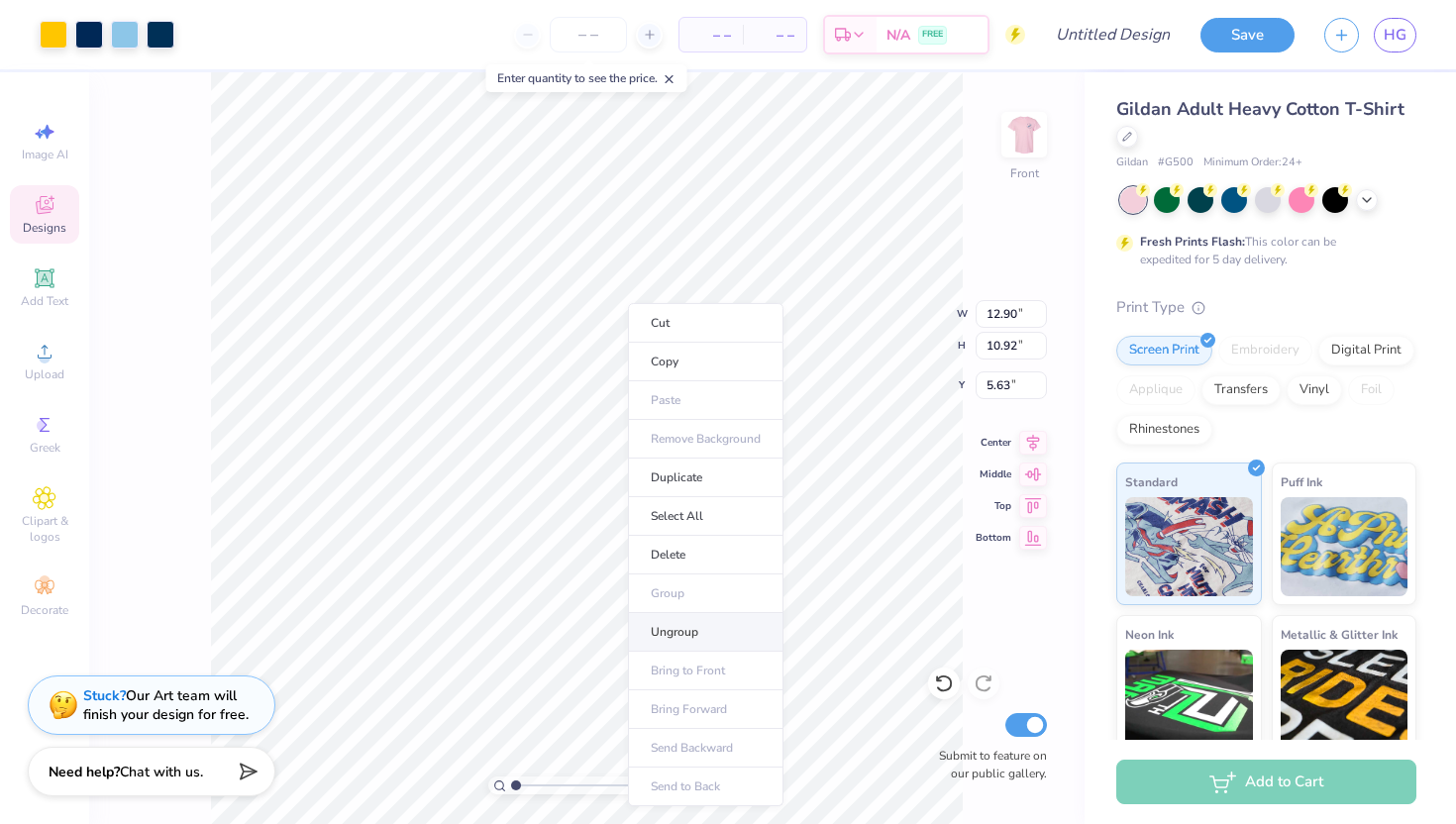 click on "Ungroup" at bounding box center [705, 632] 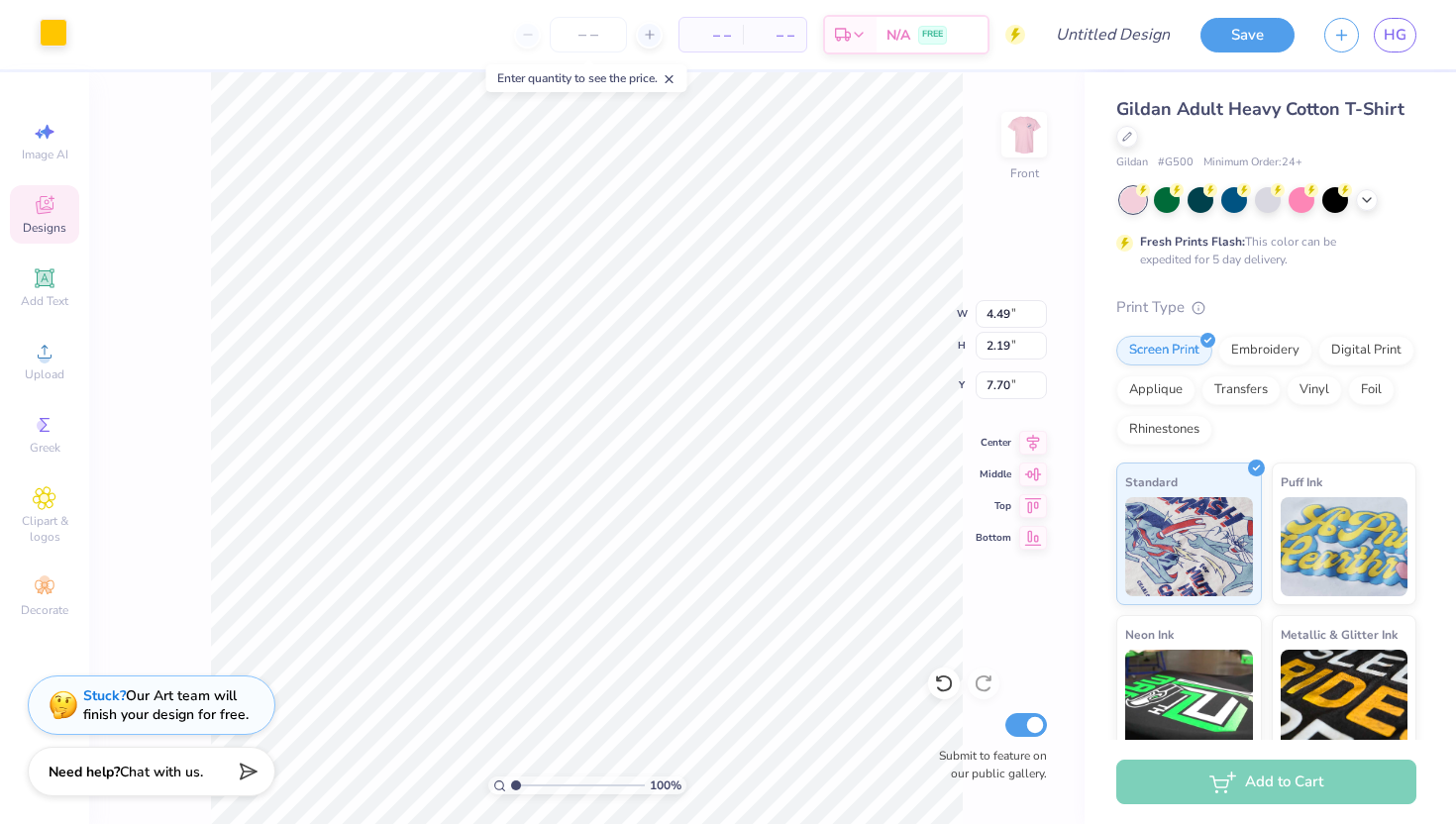 click at bounding box center (53, 33) 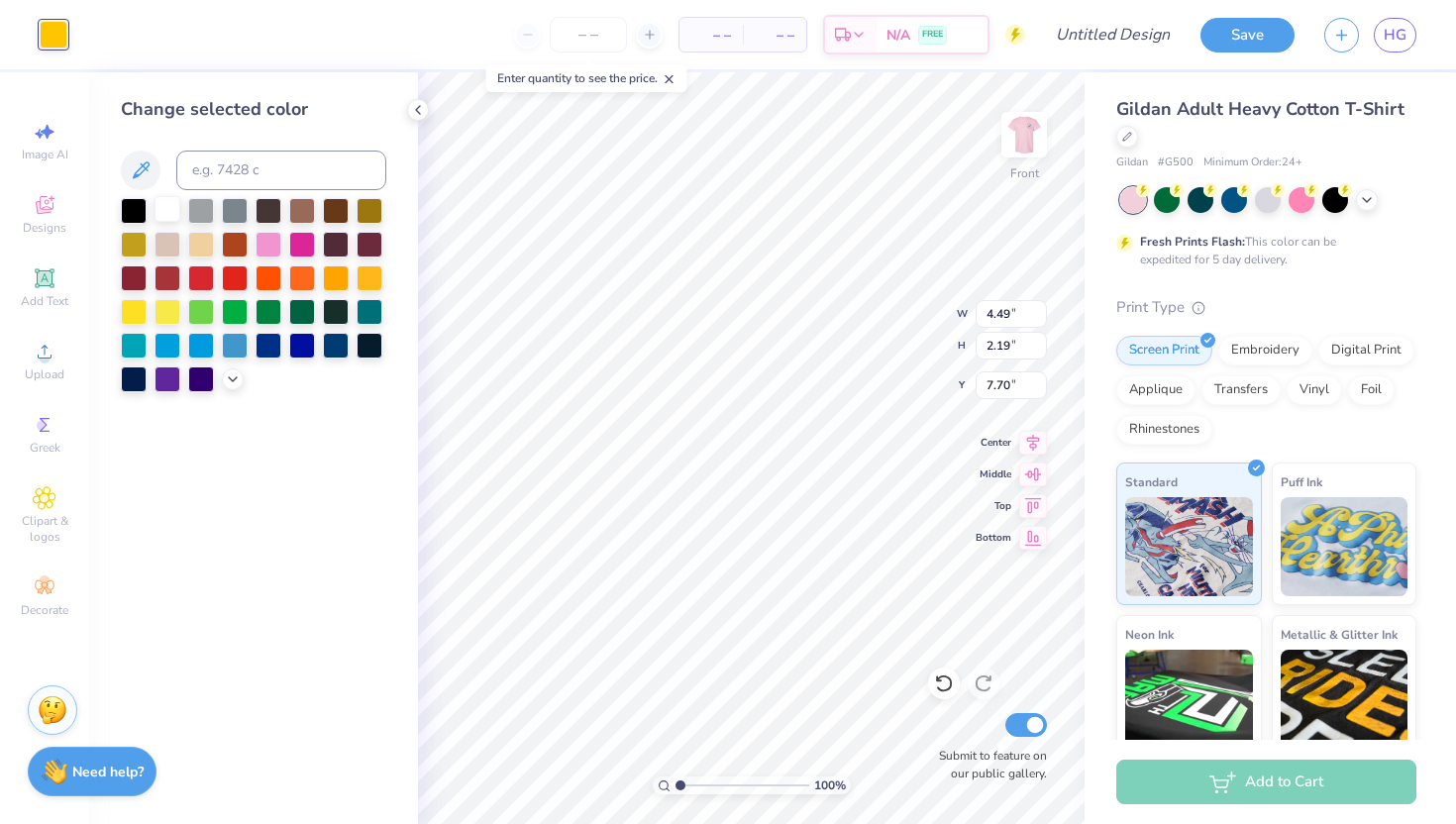 click at bounding box center (167, 209) 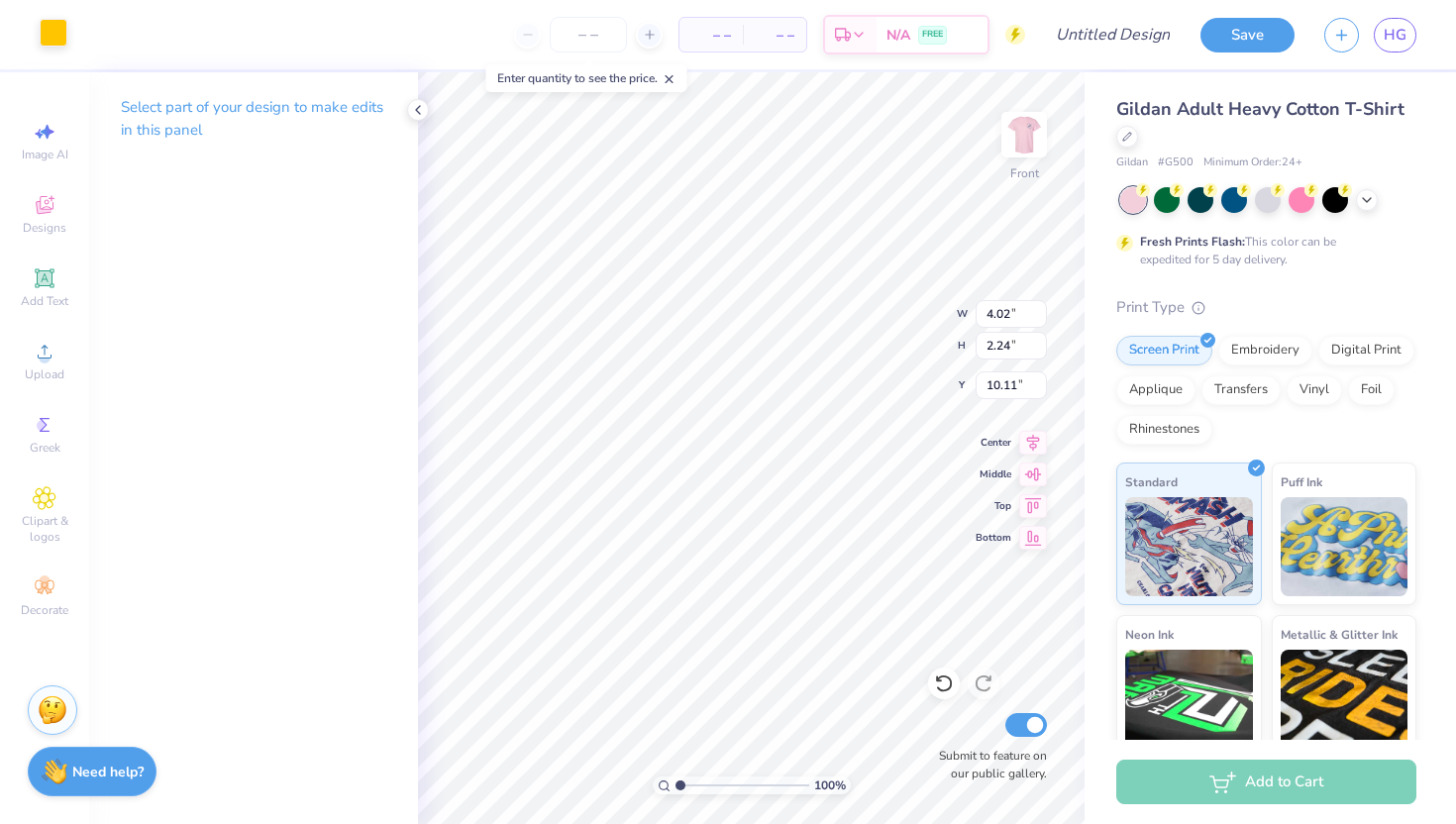 click at bounding box center [53, 33] 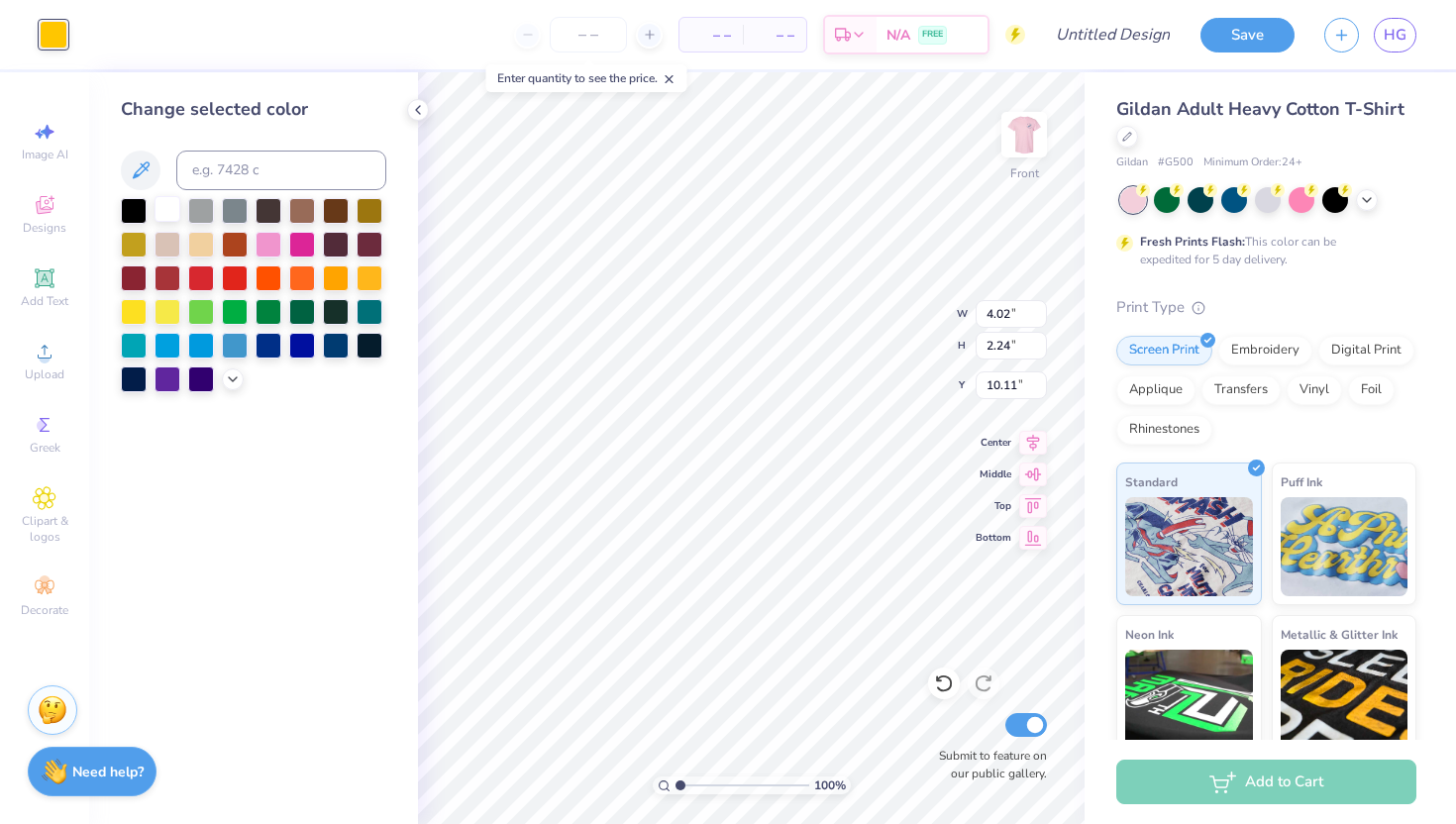 click at bounding box center (167, 209) 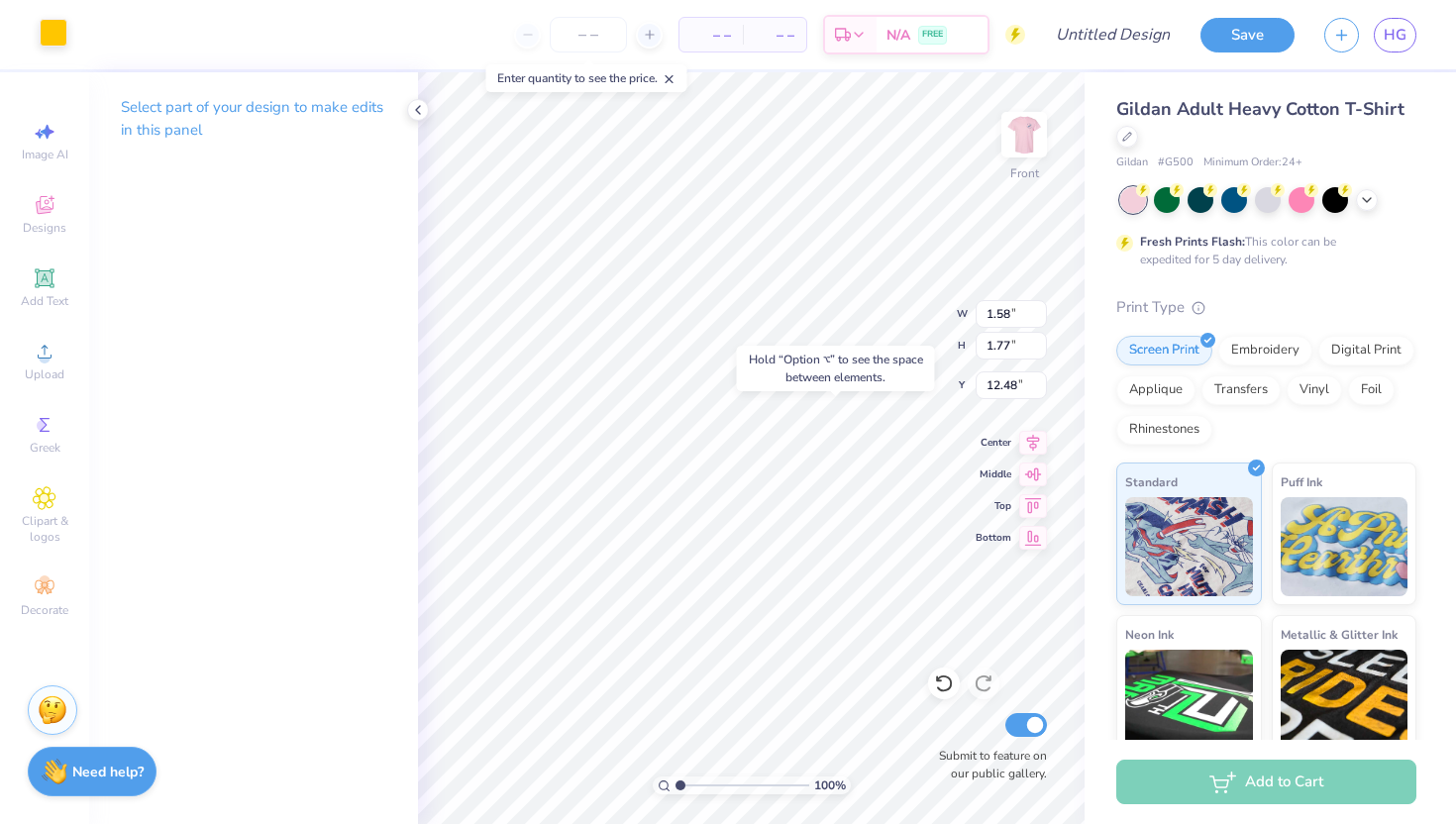 click at bounding box center (53, 33) 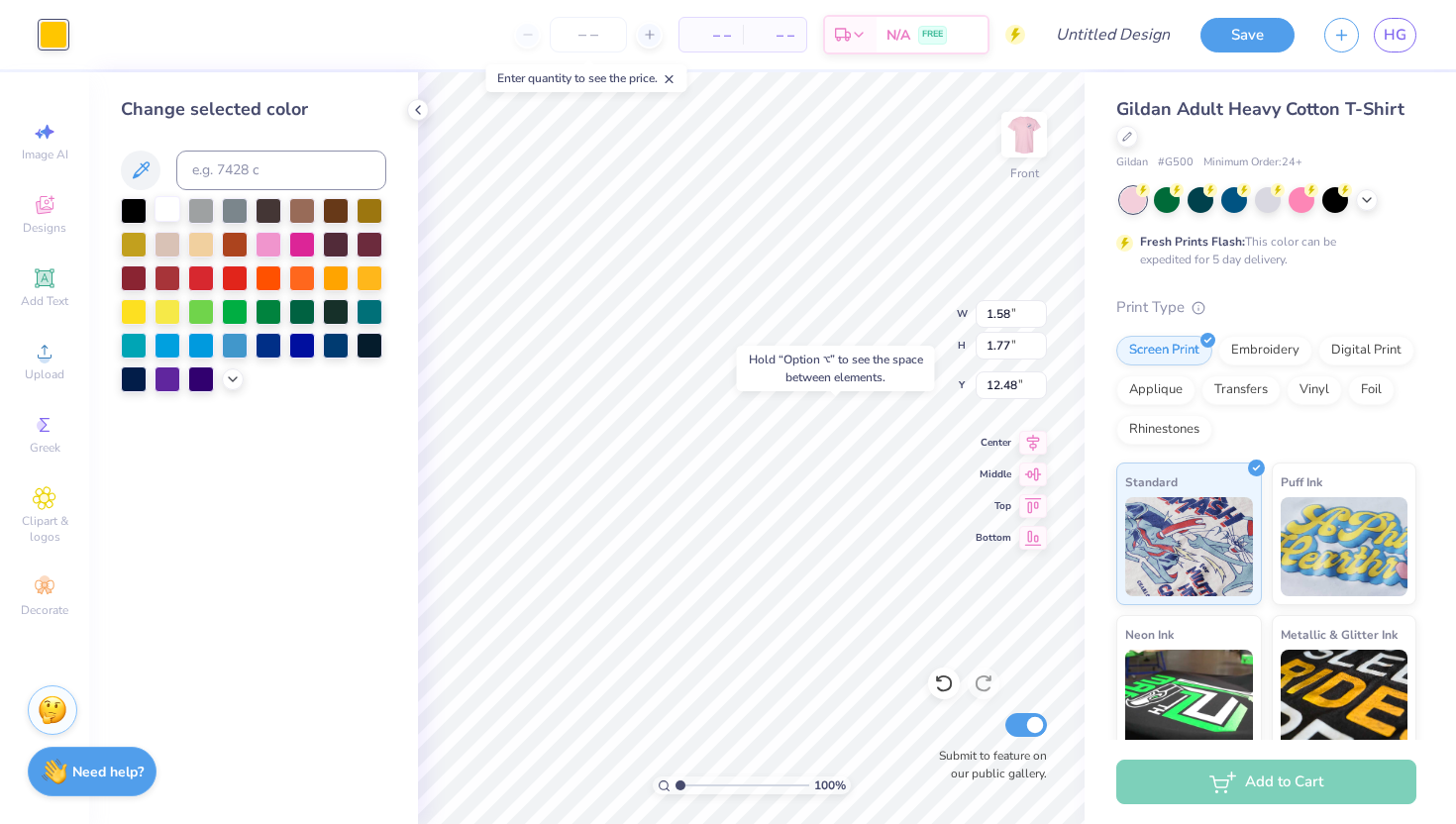click at bounding box center [167, 209] 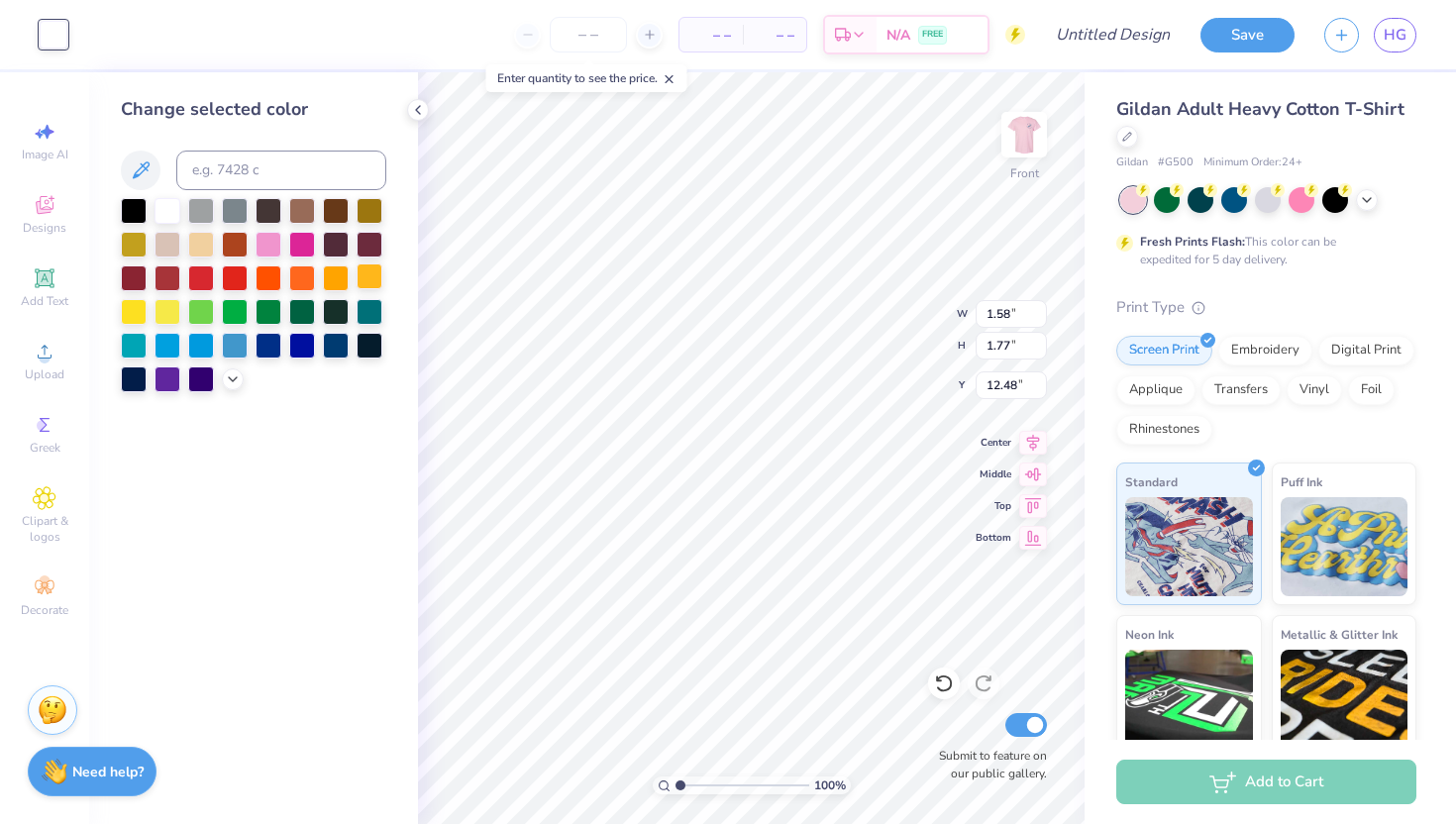 type on "1.23" 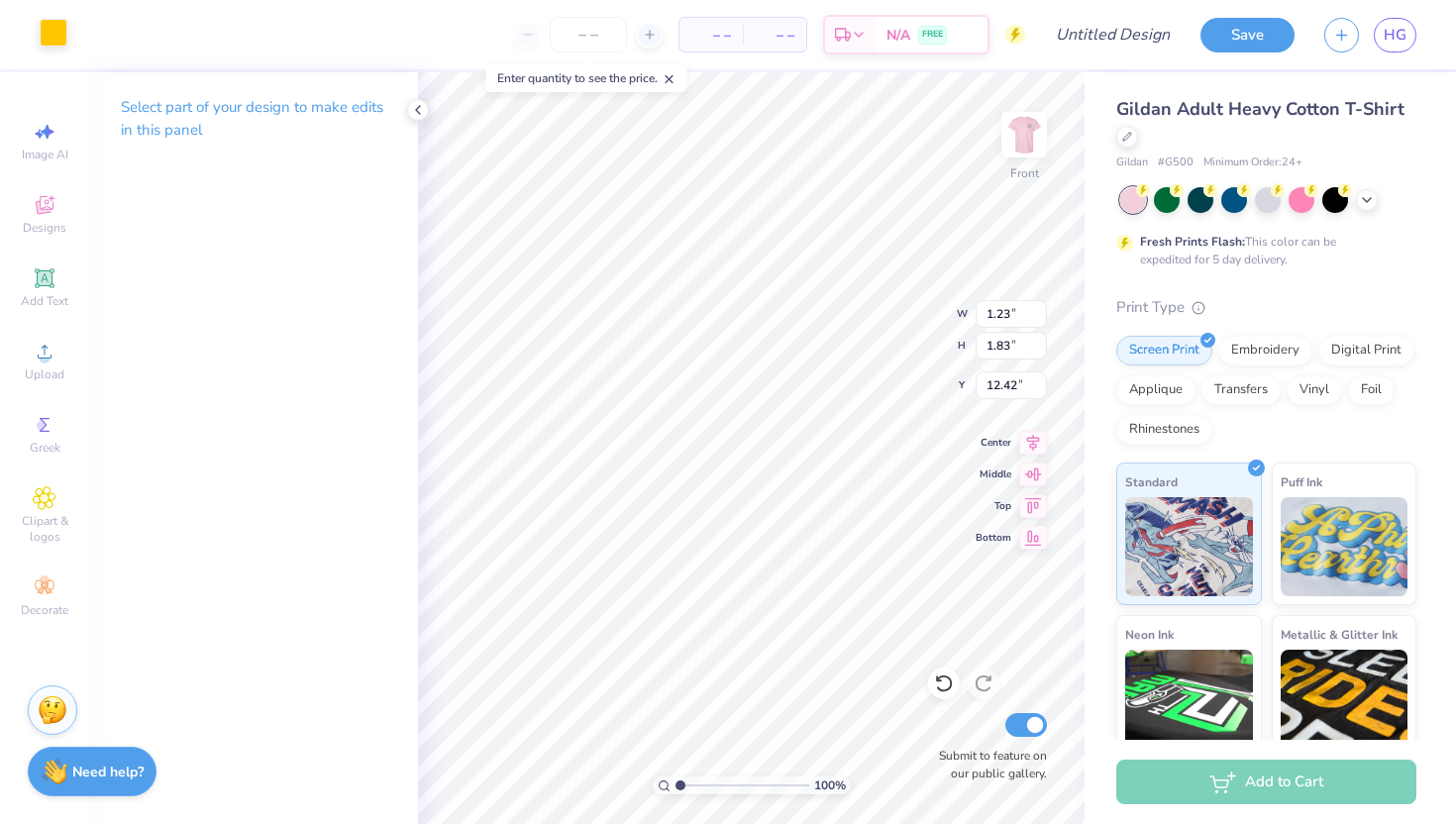 click at bounding box center [53, 33] 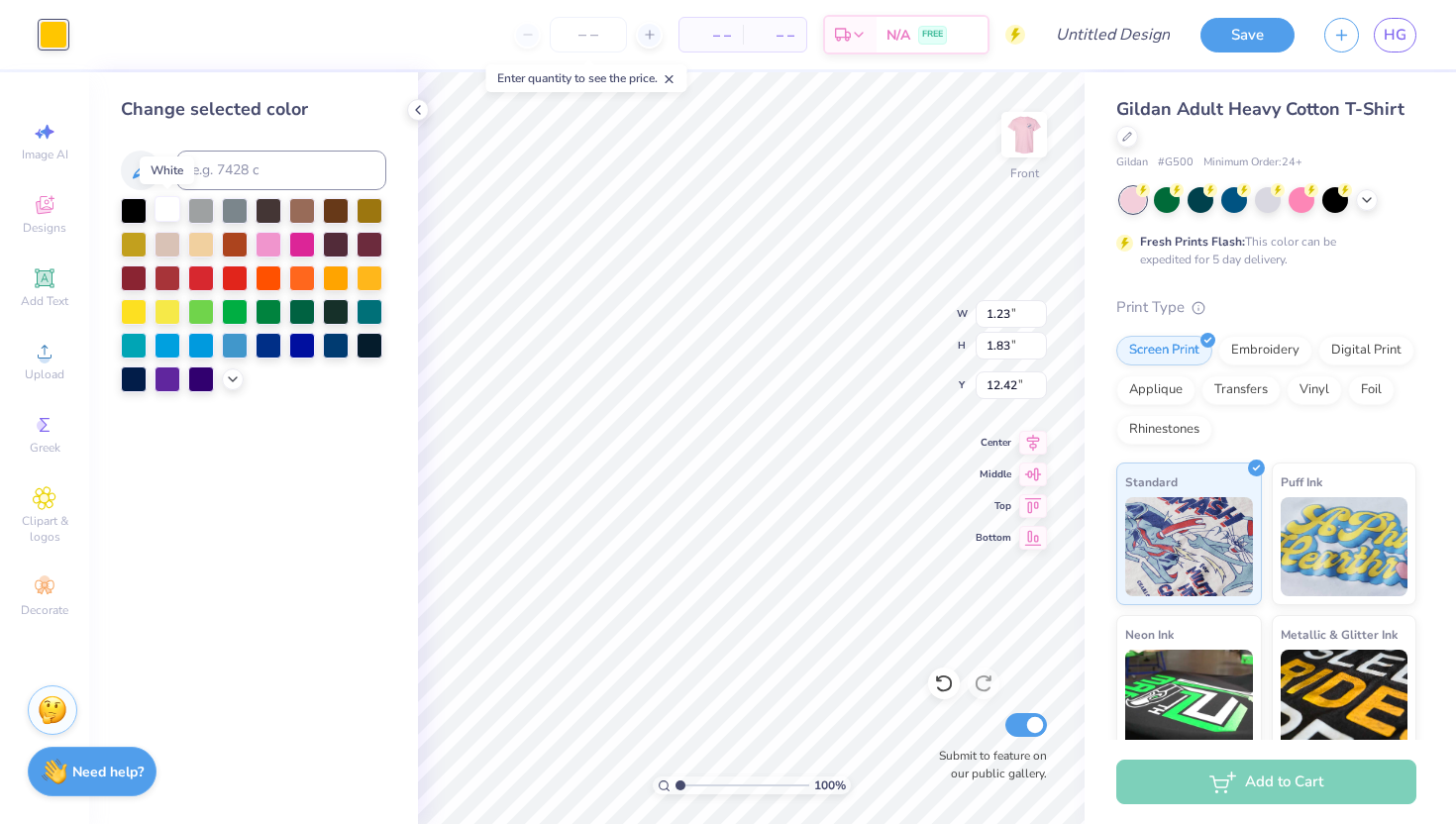 click at bounding box center (167, 209) 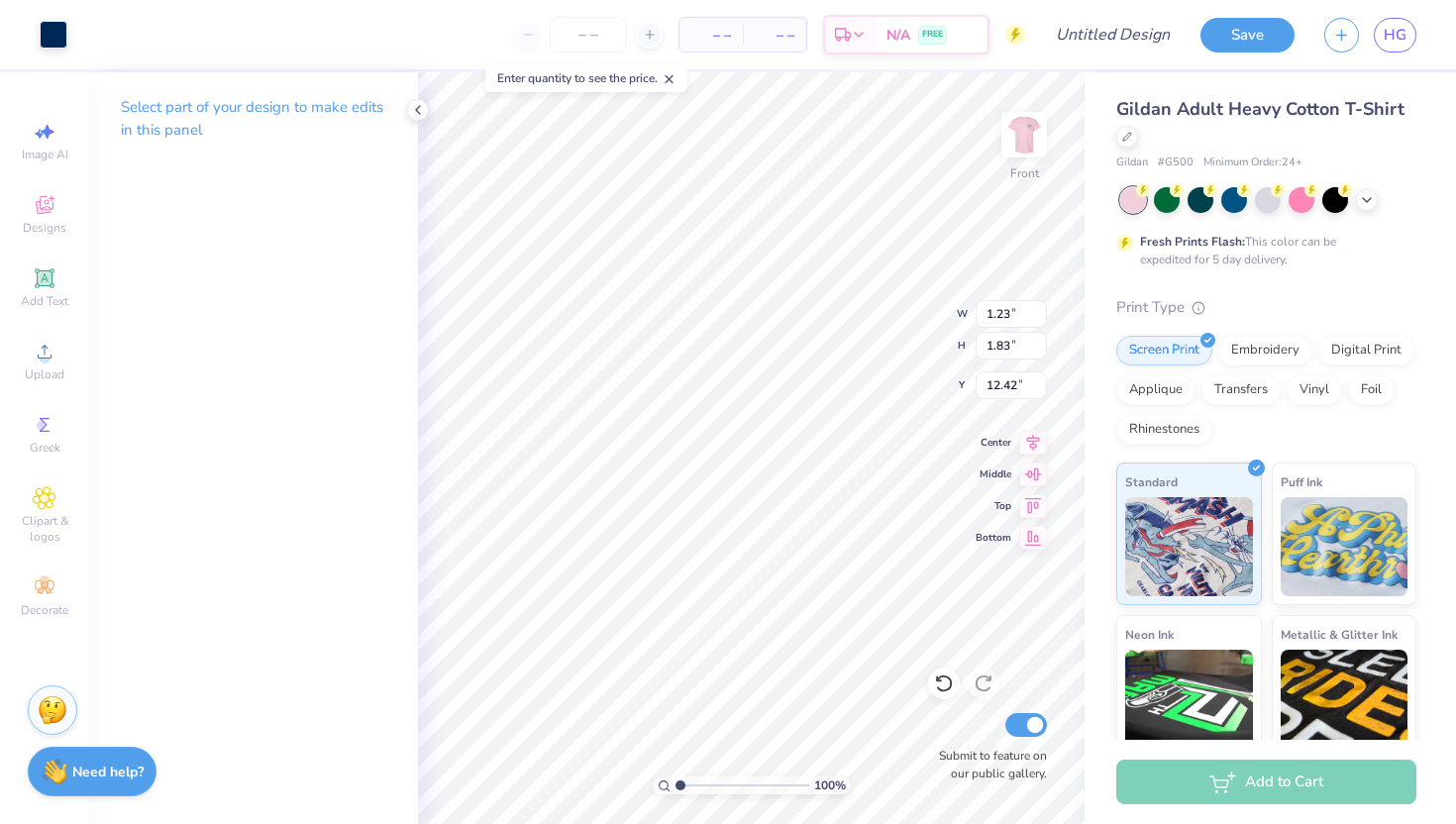 type on "3.02" 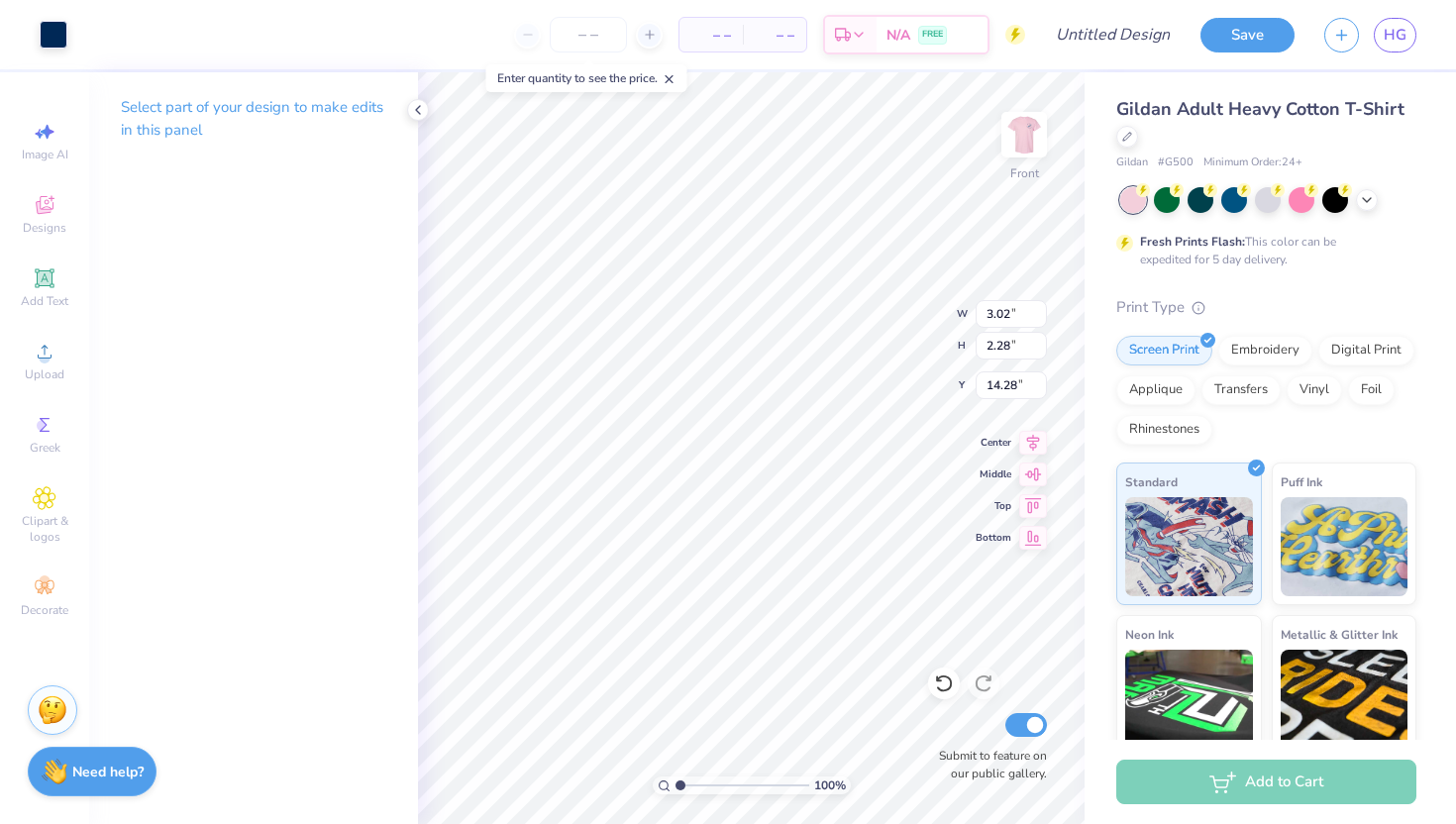 type on "14.25" 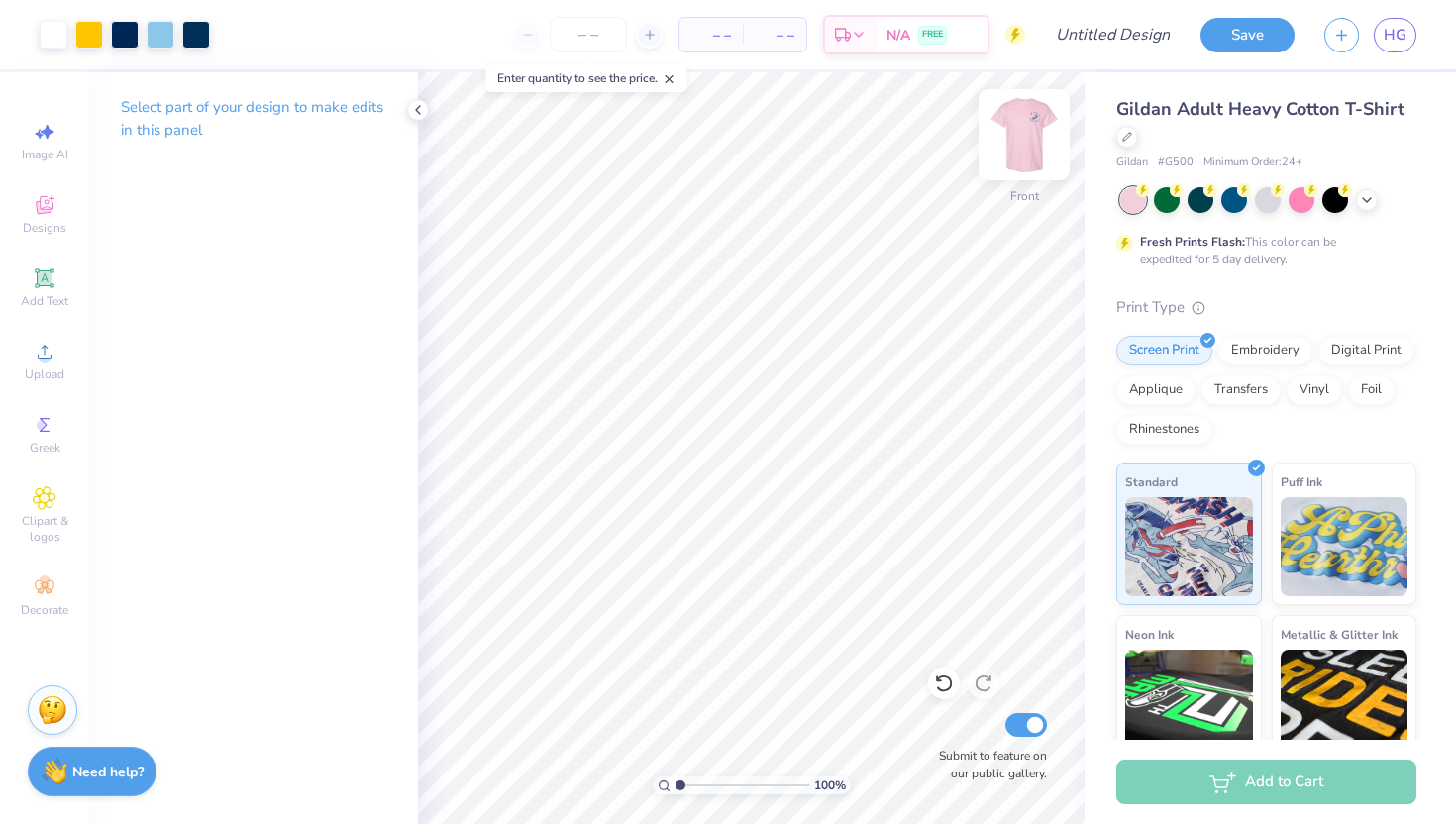 click at bounding box center (1024, 135) 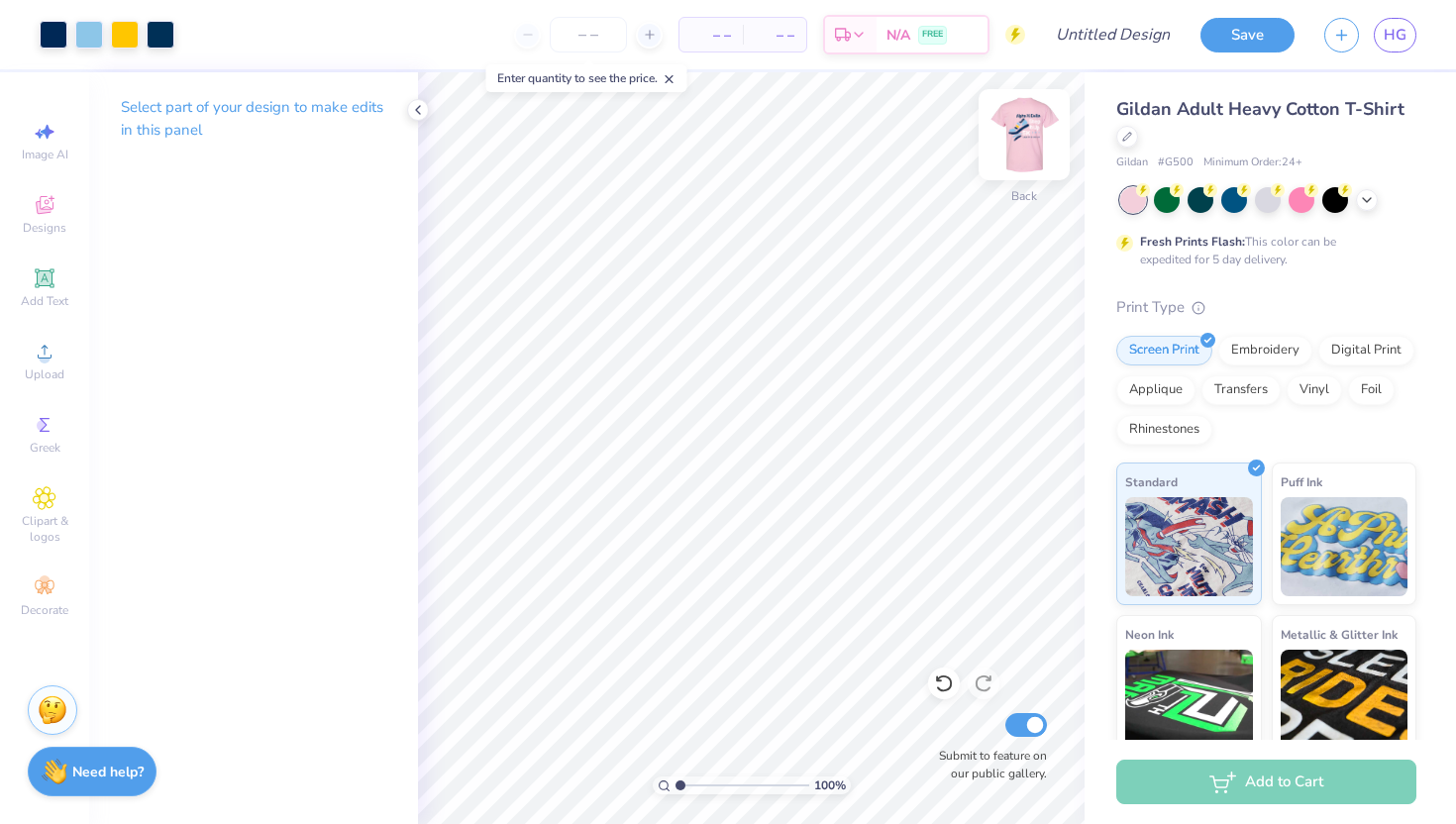 click at bounding box center [1024, 135] 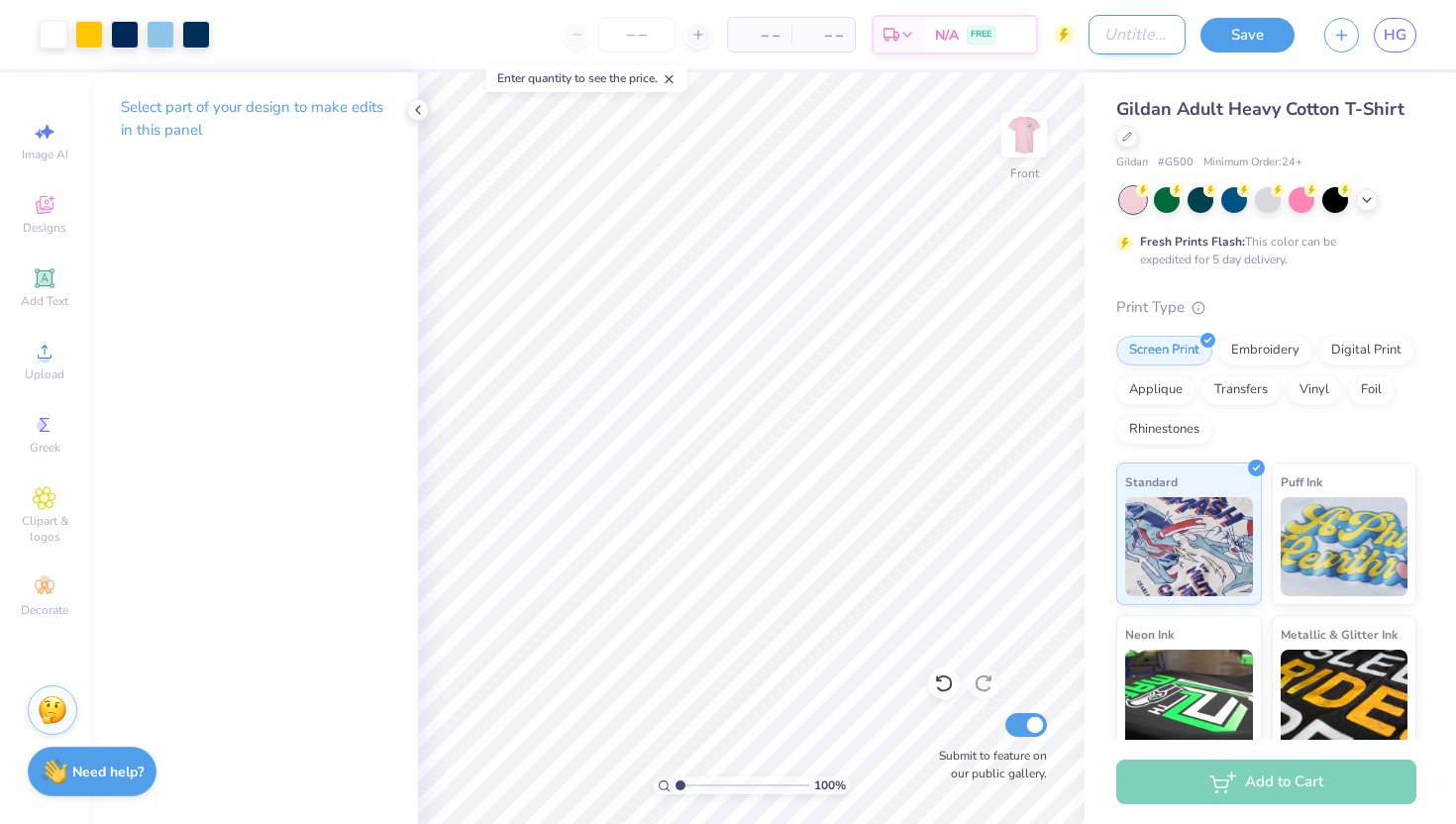 click on "Design Title" at bounding box center [1137, 35] 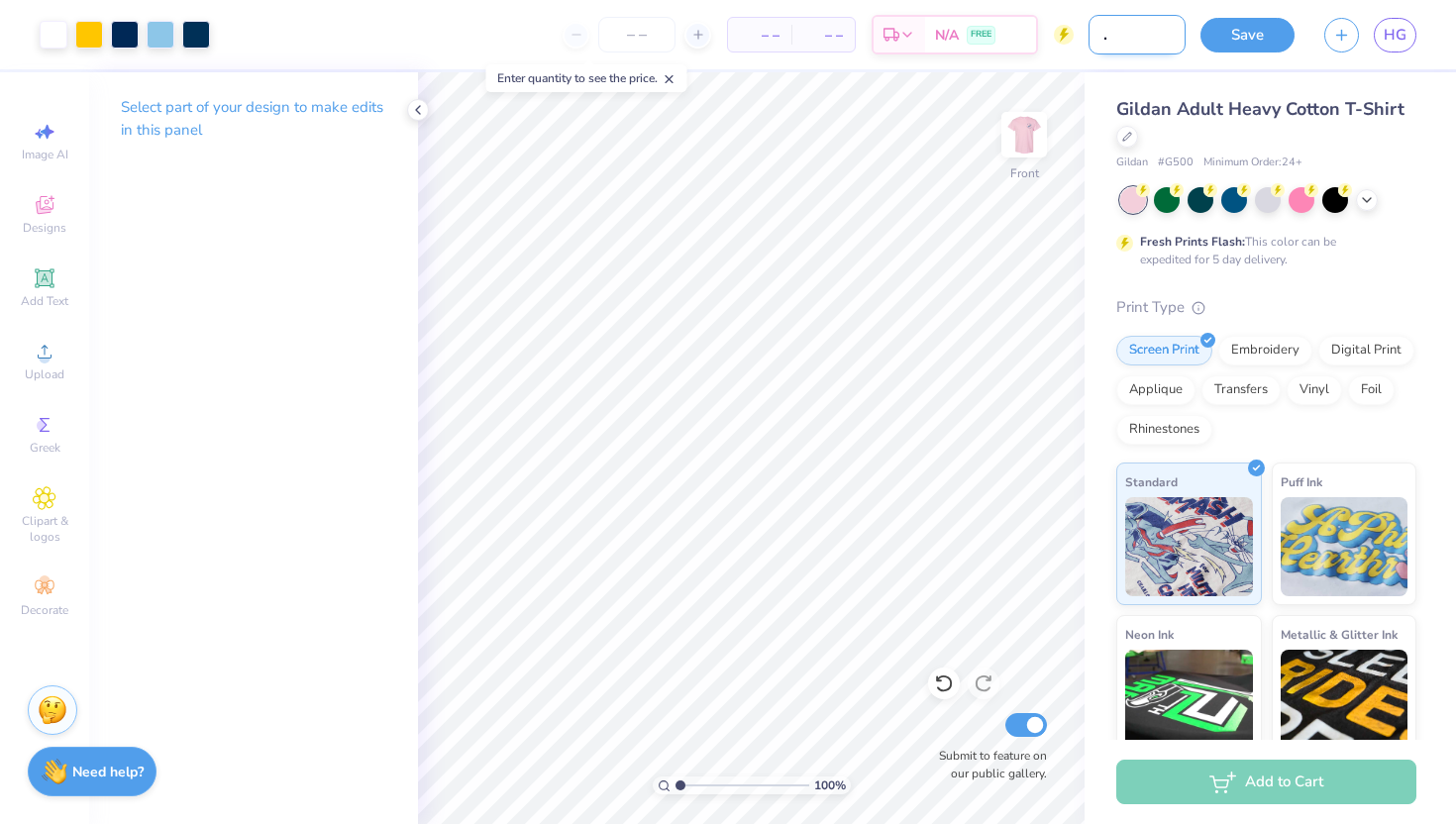 scroll, scrollTop: 0, scrollLeft: 68, axis: horizontal 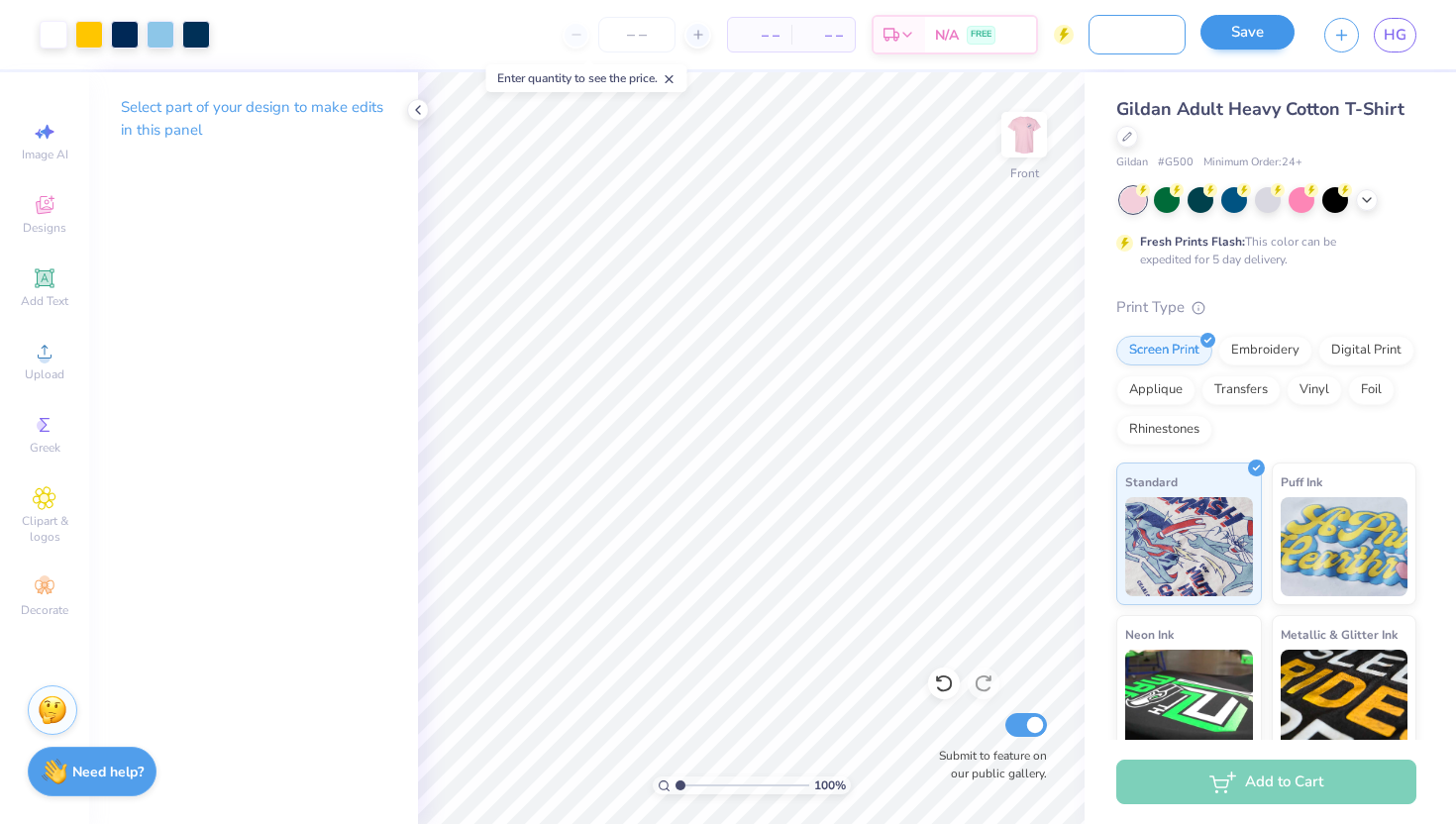 type on "BYB white font 5k" 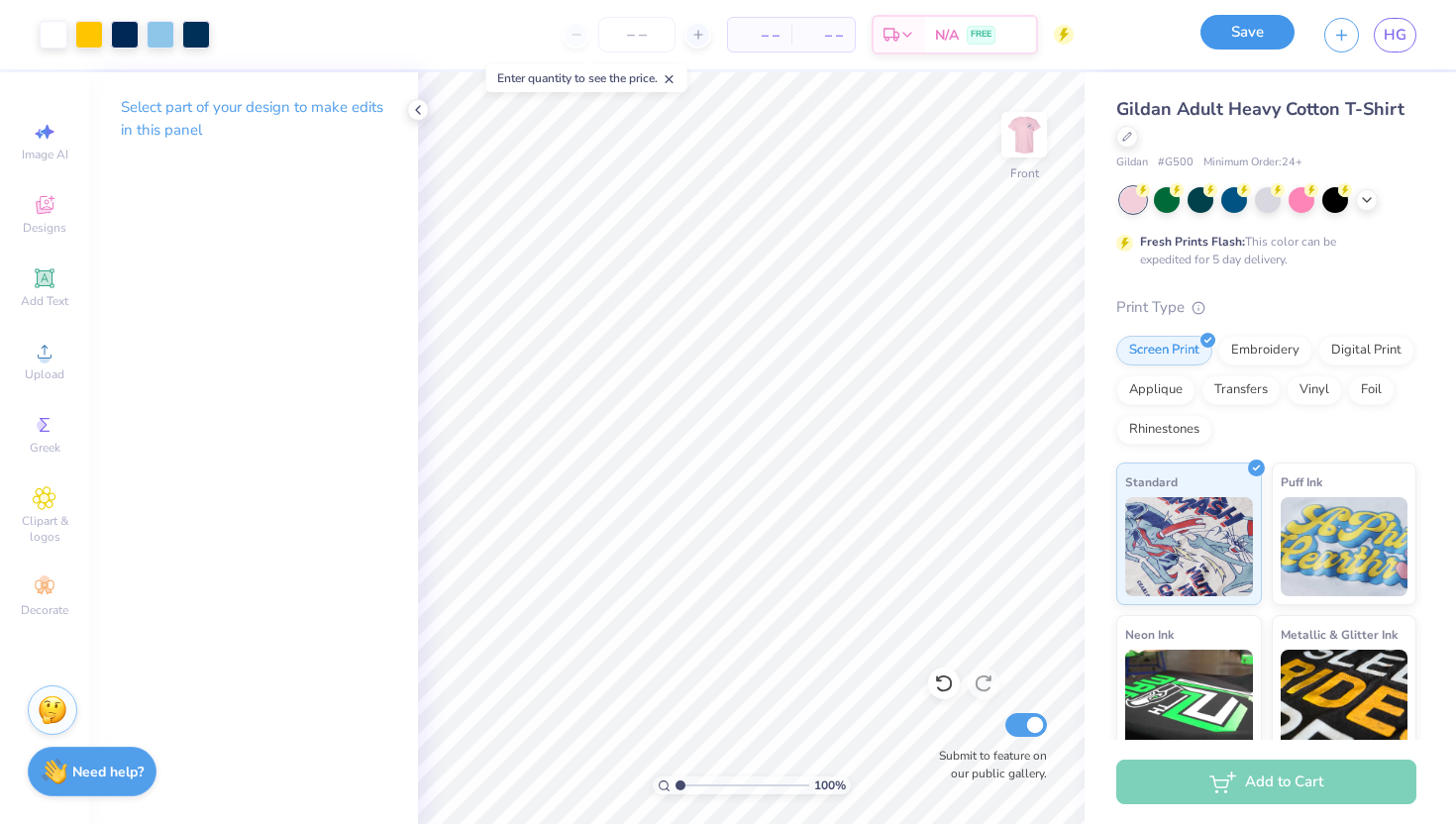 click on "Save" at bounding box center [1247, 32] 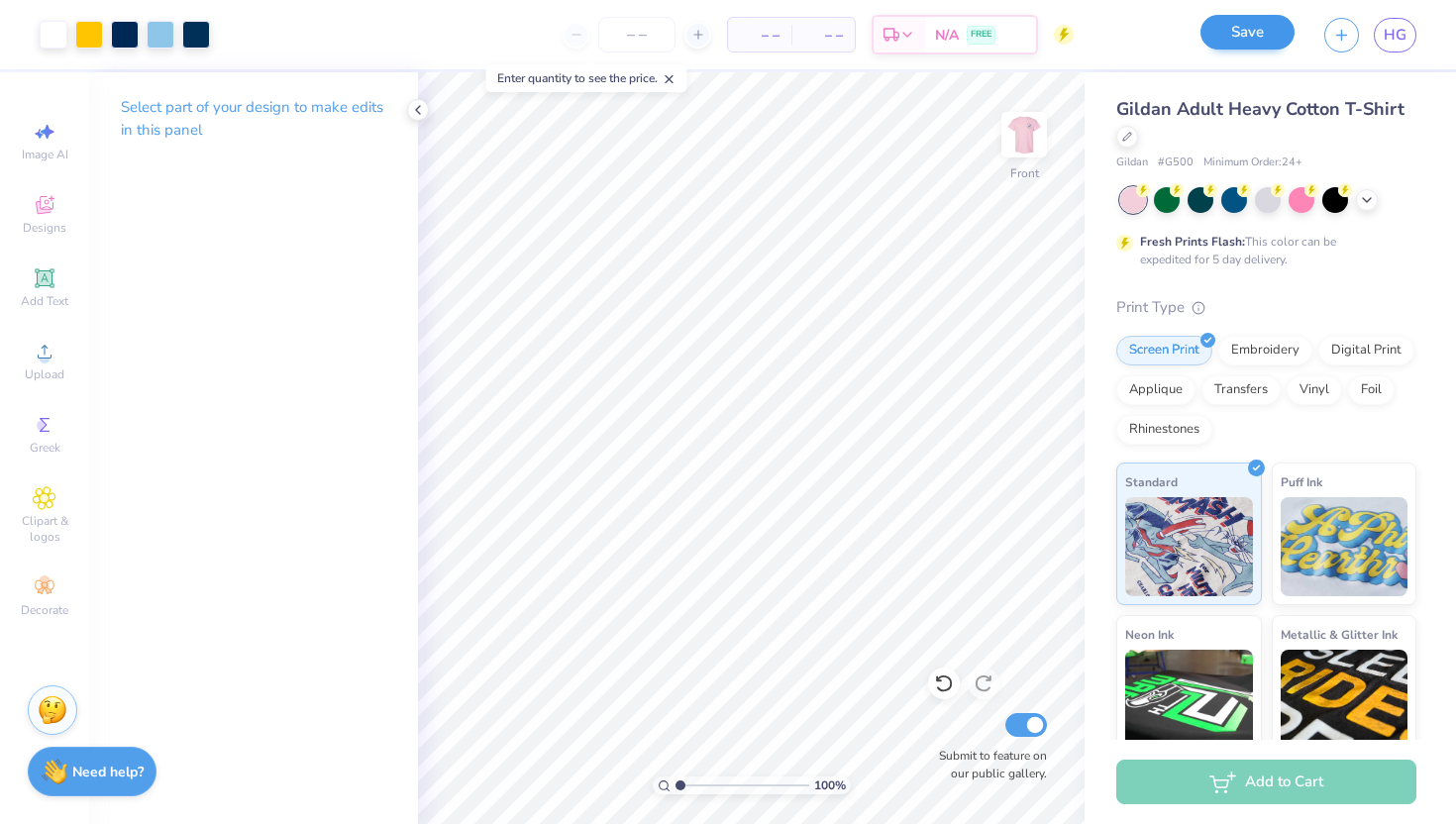 scroll, scrollTop: 0, scrollLeft: 0, axis: both 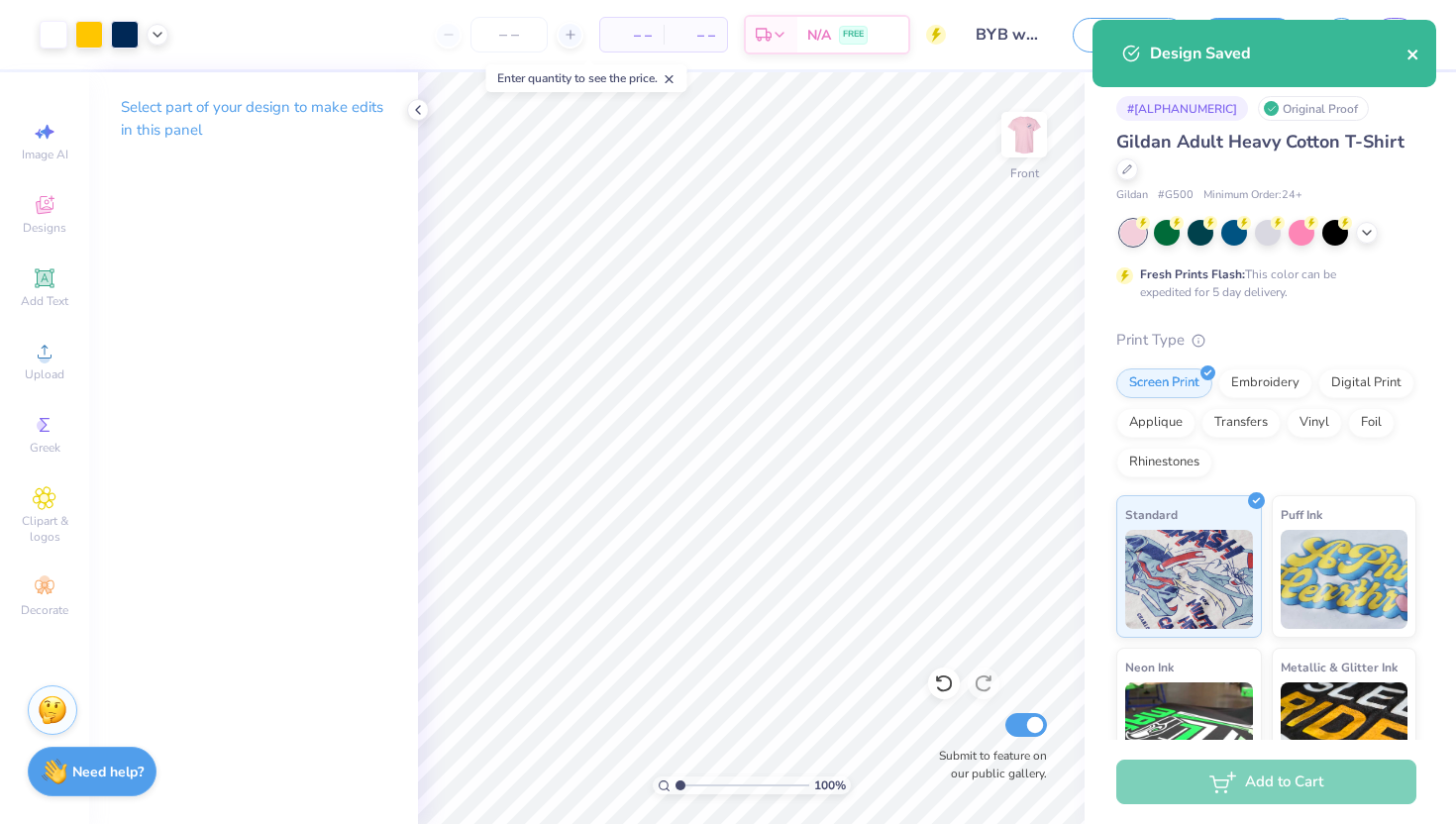 click 